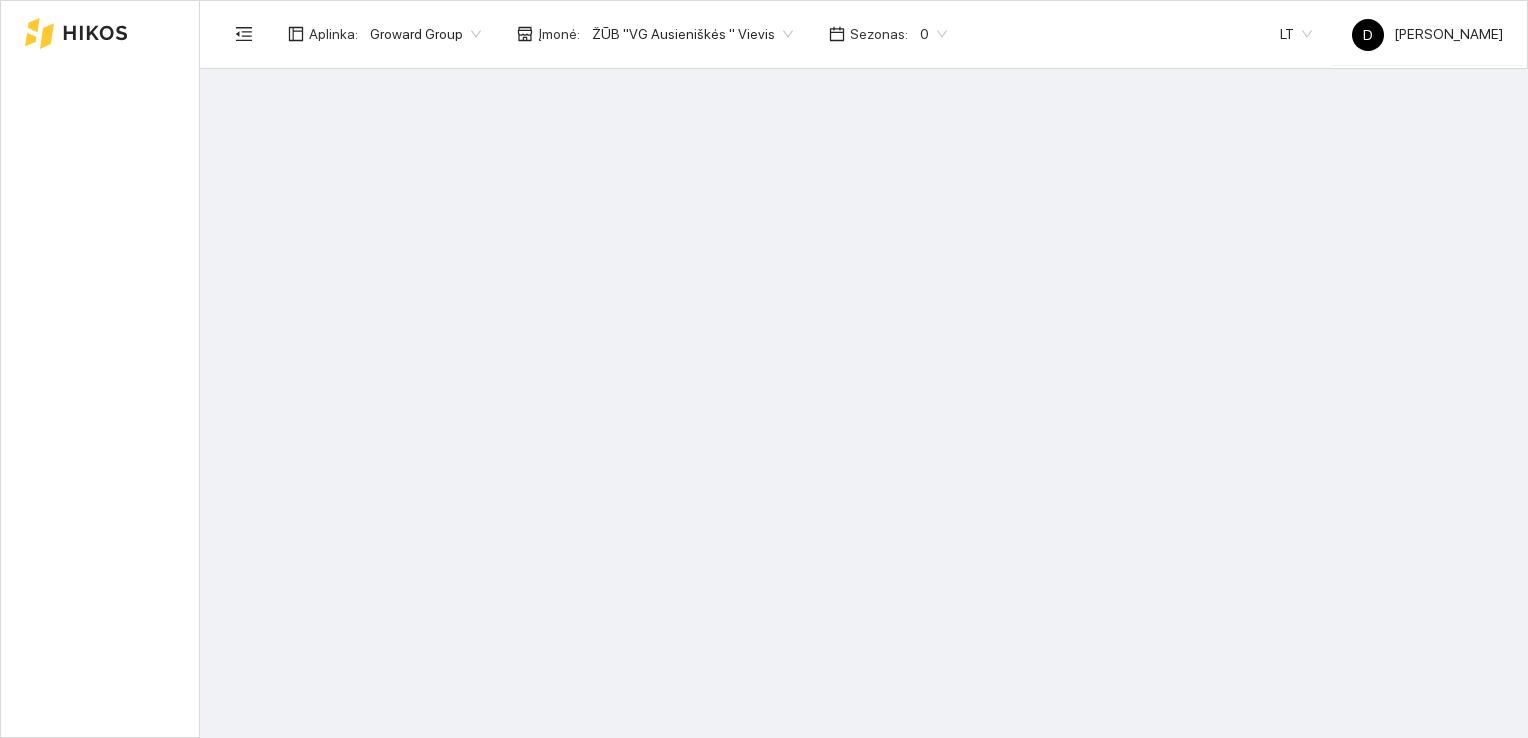 scroll, scrollTop: 0, scrollLeft: 0, axis: both 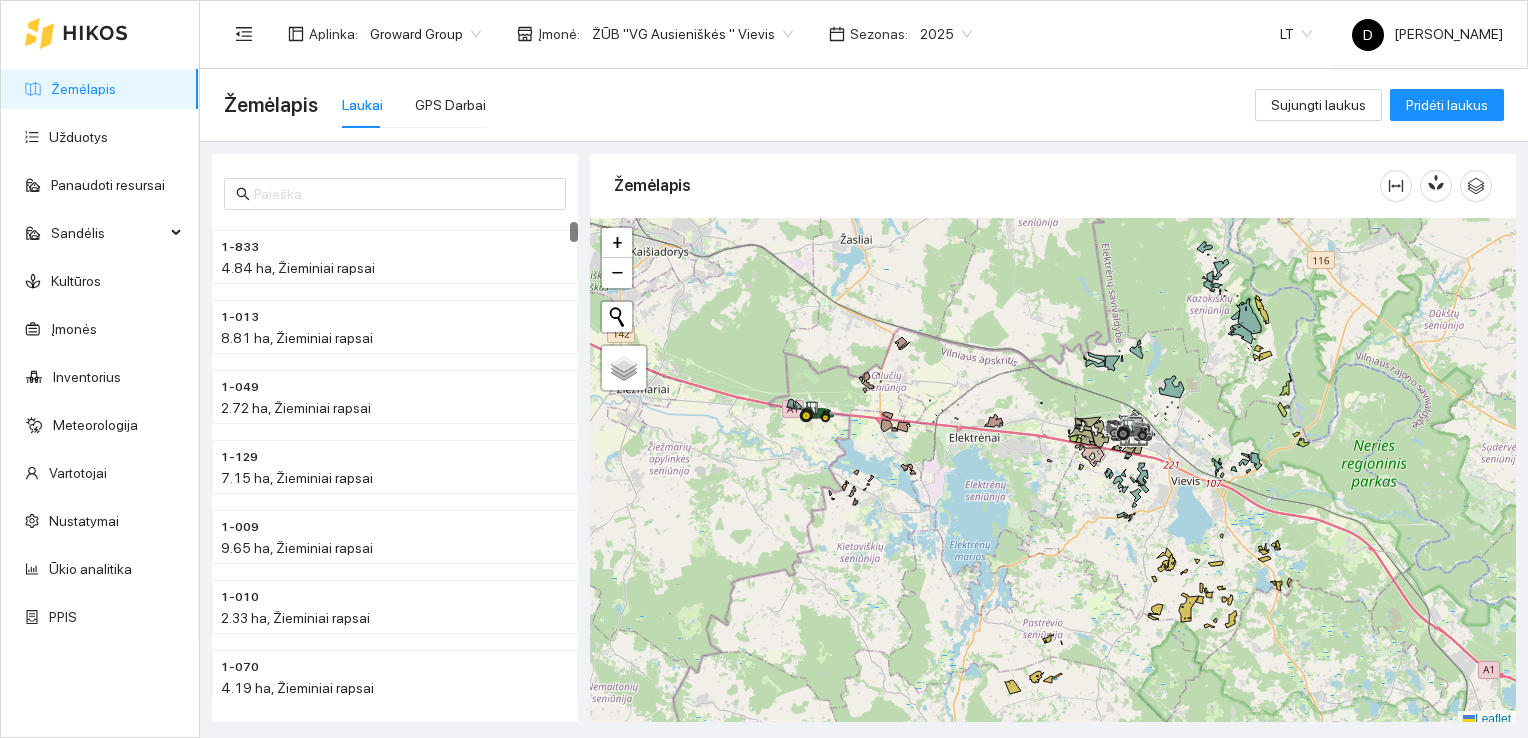 click on "Žemėlapis" at bounding box center [997, 185] 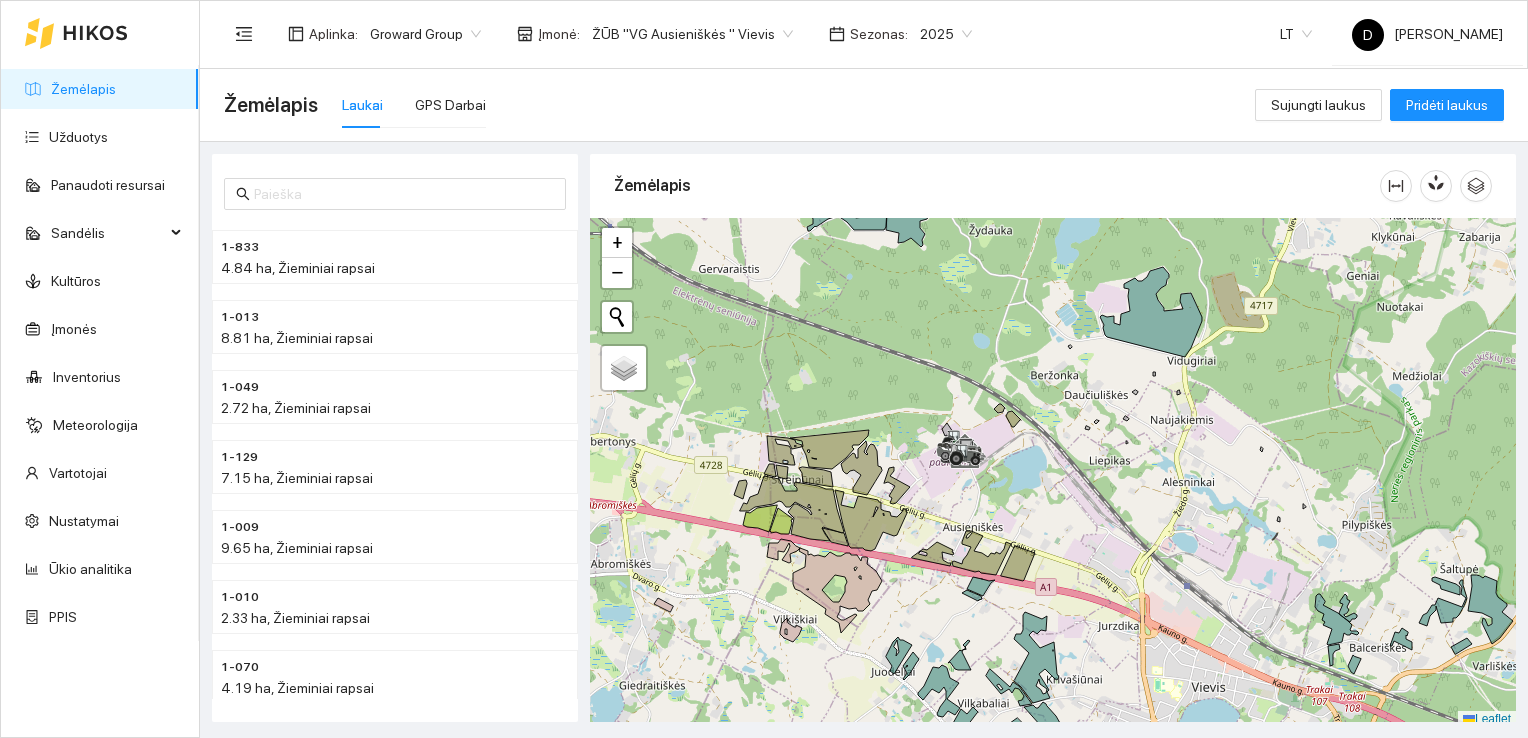 scroll, scrollTop: 5, scrollLeft: 0, axis: vertical 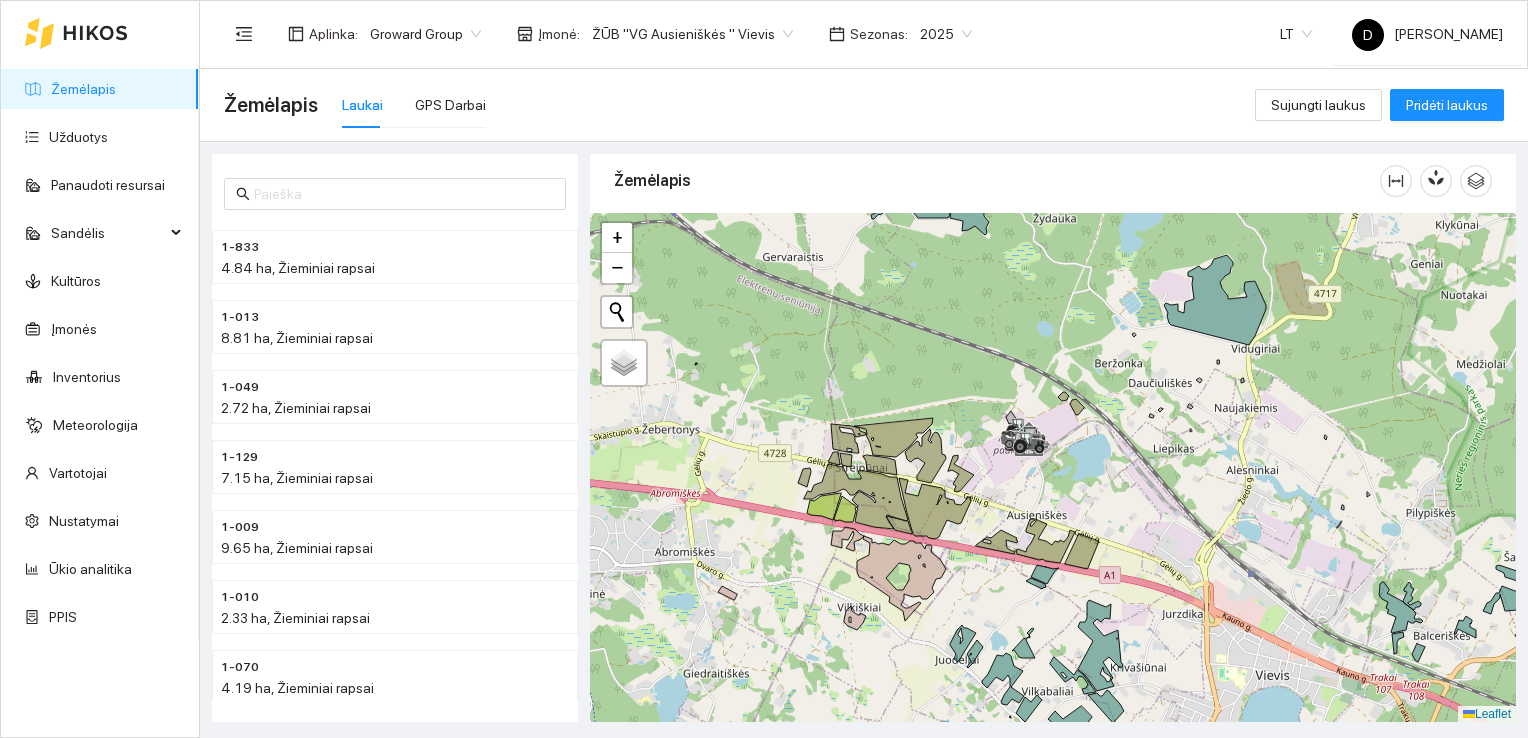 drag, startPoint x: 1028, startPoint y: 492, endPoint x: 1092, endPoint y: 485, distance: 64.381676 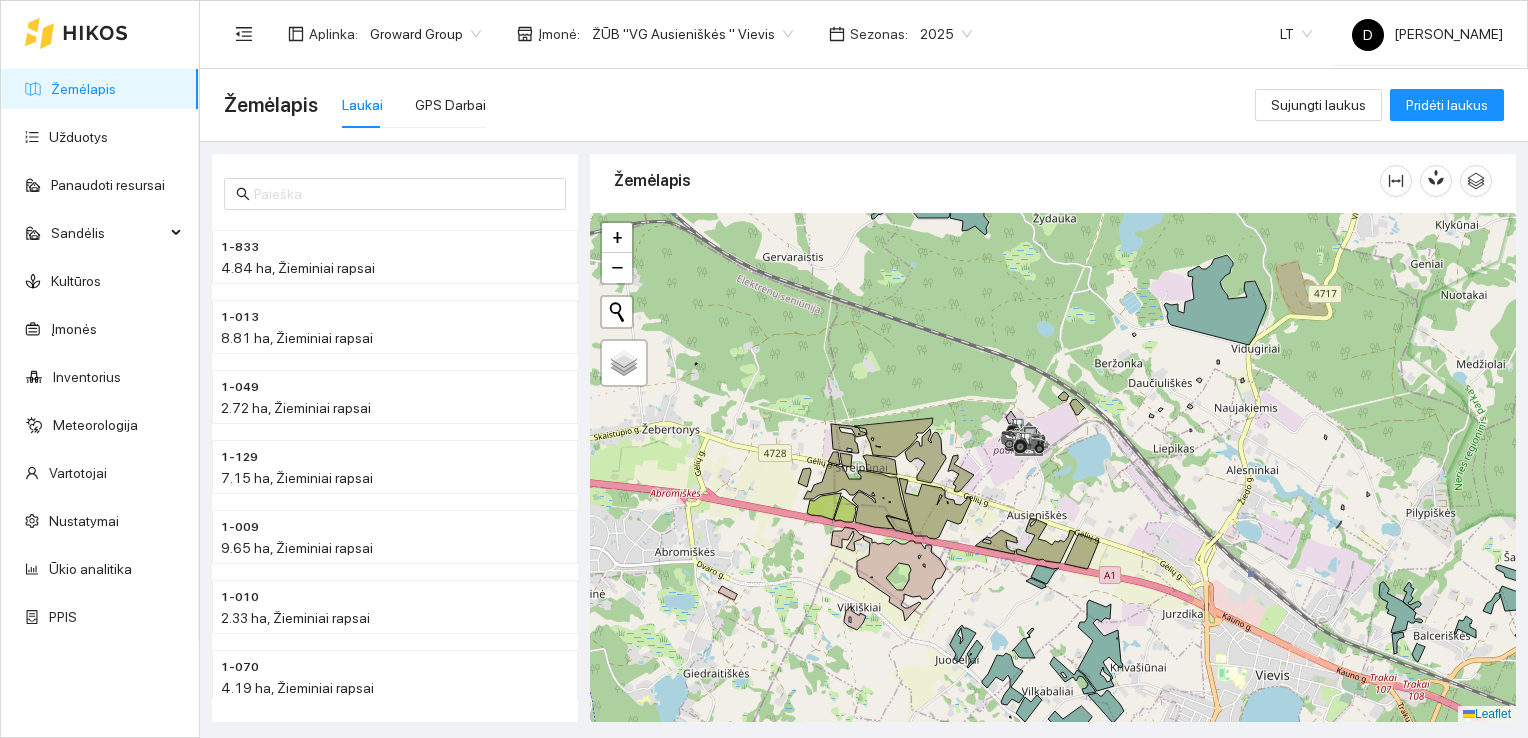 click at bounding box center [1053, 468] 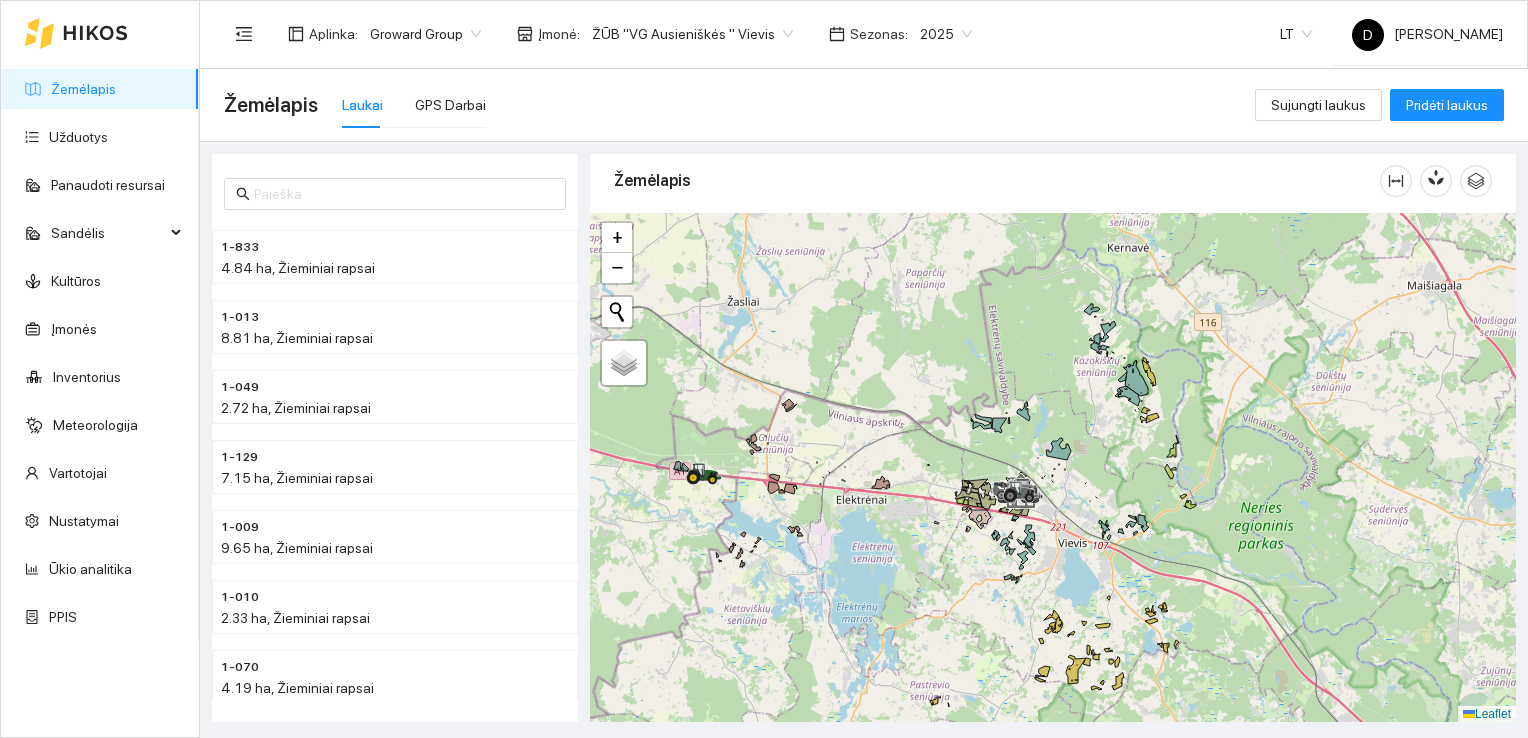 click on "Žemėlapis Laukai GPS Darbai" at bounding box center (739, 105) 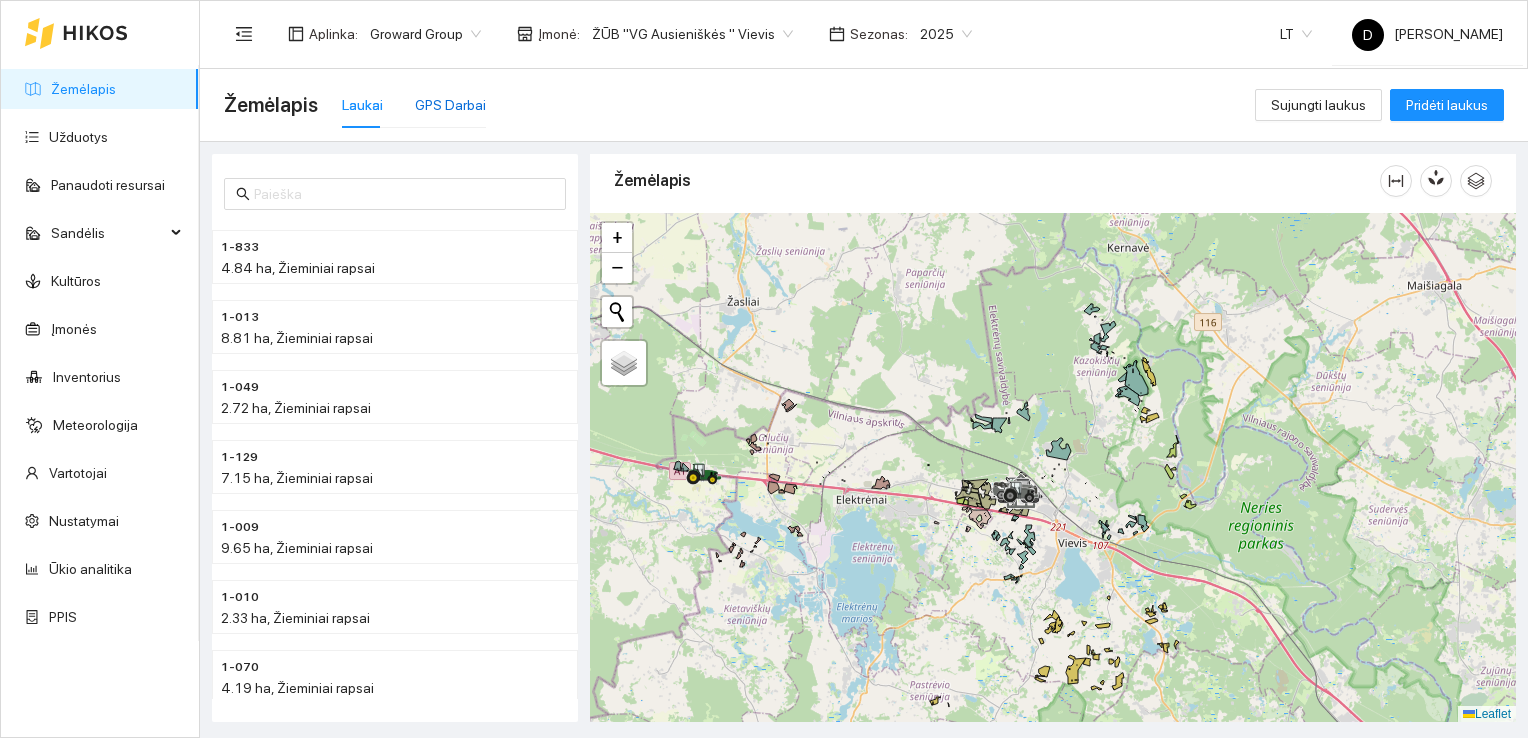 click on "GPS Darbai" at bounding box center (450, 105) 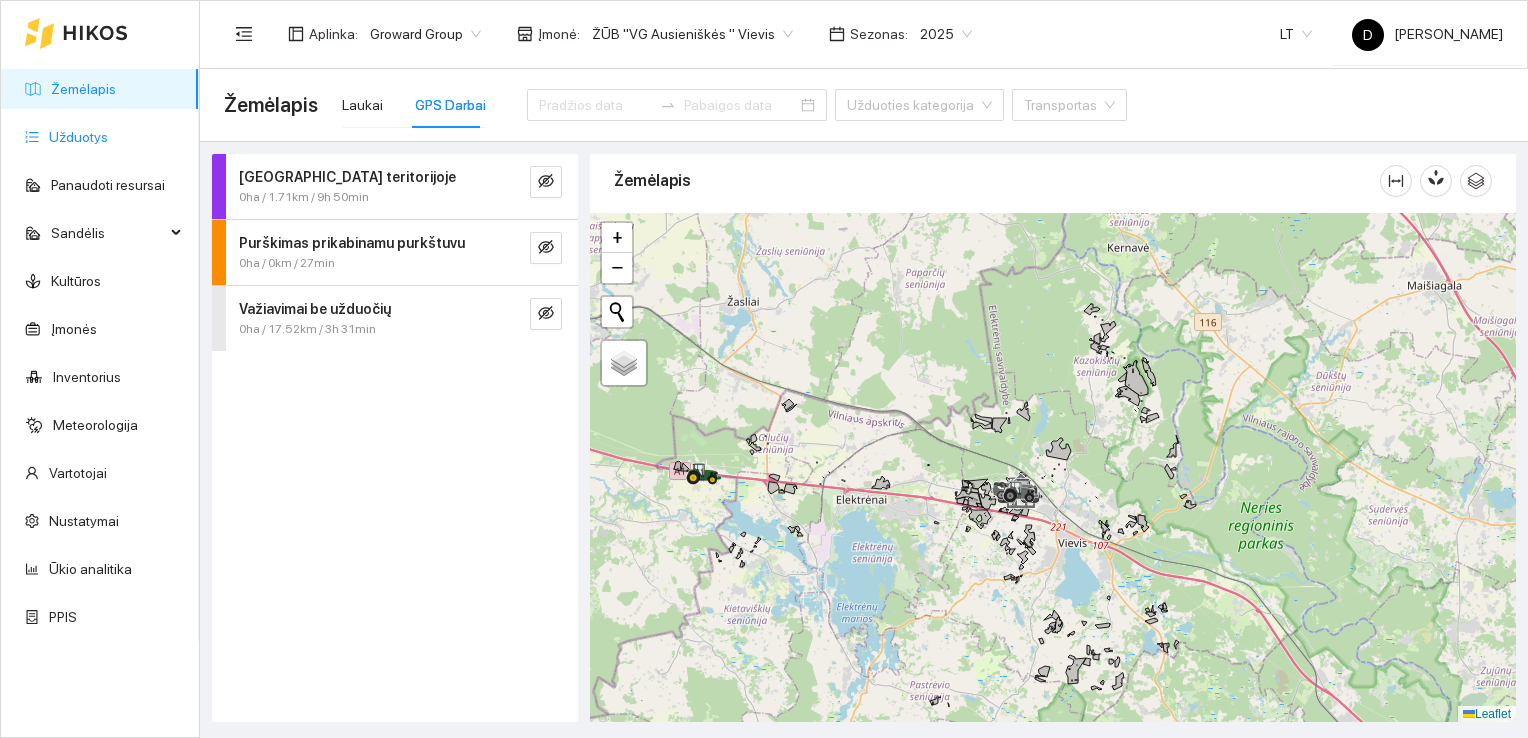 click on "Užduotys" at bounding box center [78, 137] 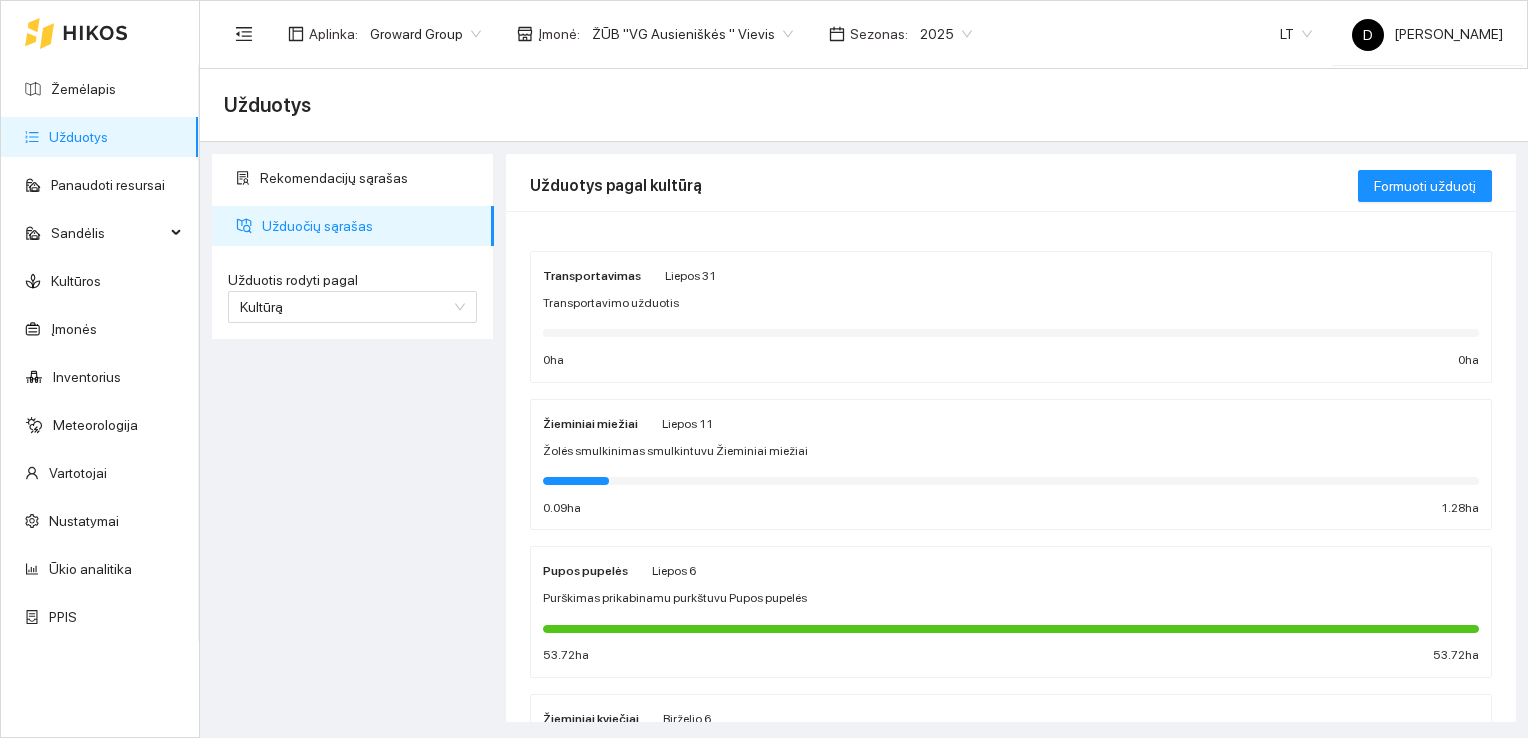 click on "2025" at bounding box center (946, 34) 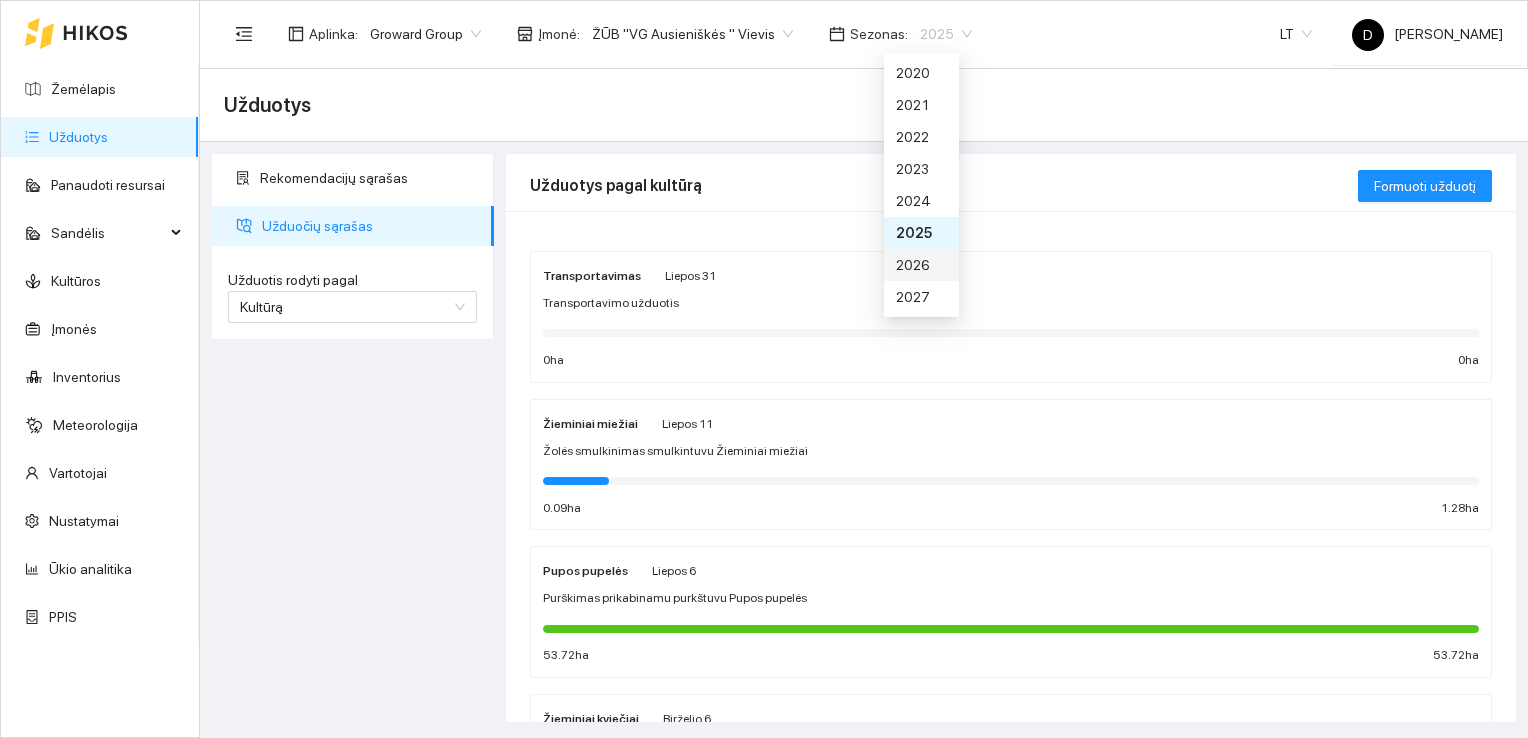 click on "2026" at bounding box center [921, 265] 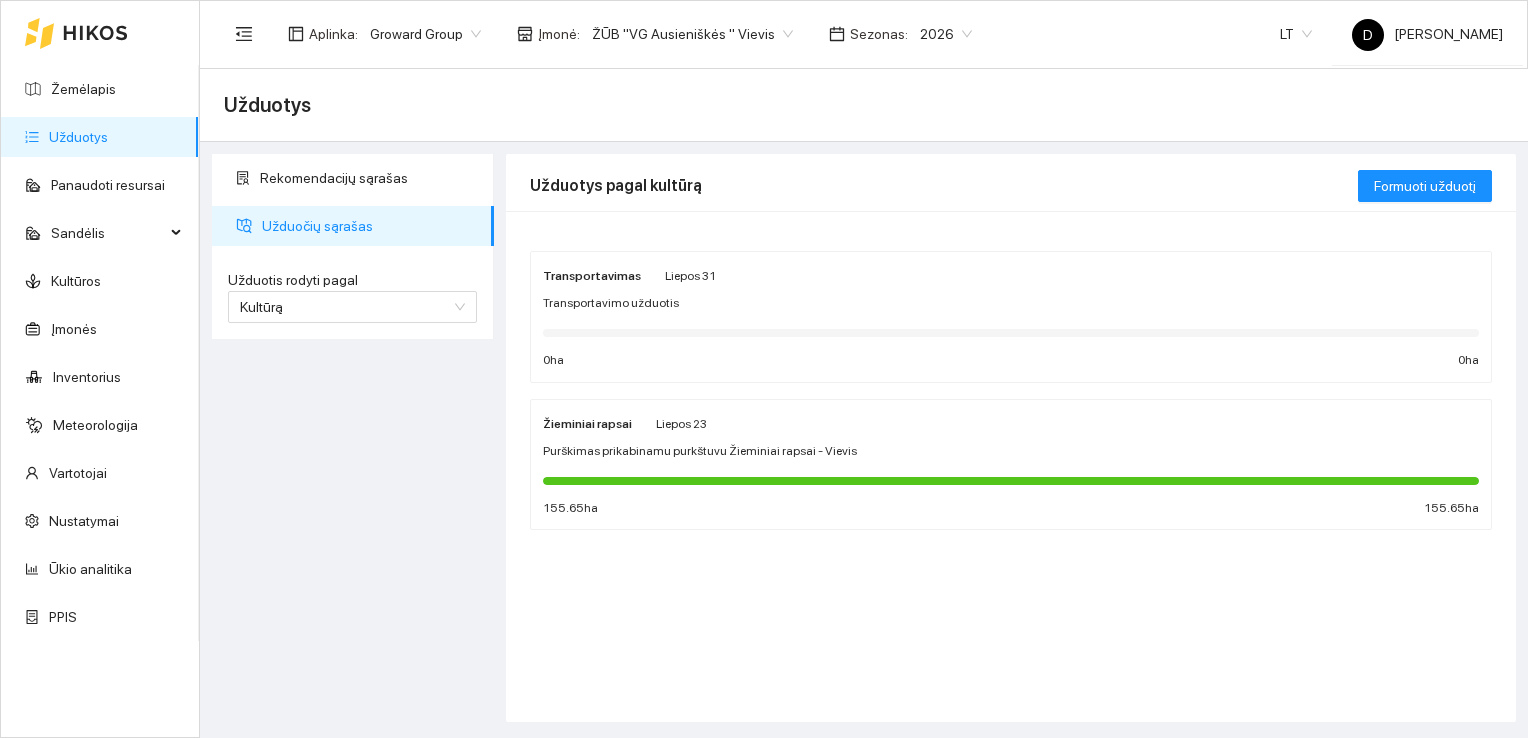 click on "Purškimas prikabinamu purkštuvu Žieminiai rapsai - Vievis" at bounding box center [700, 451] 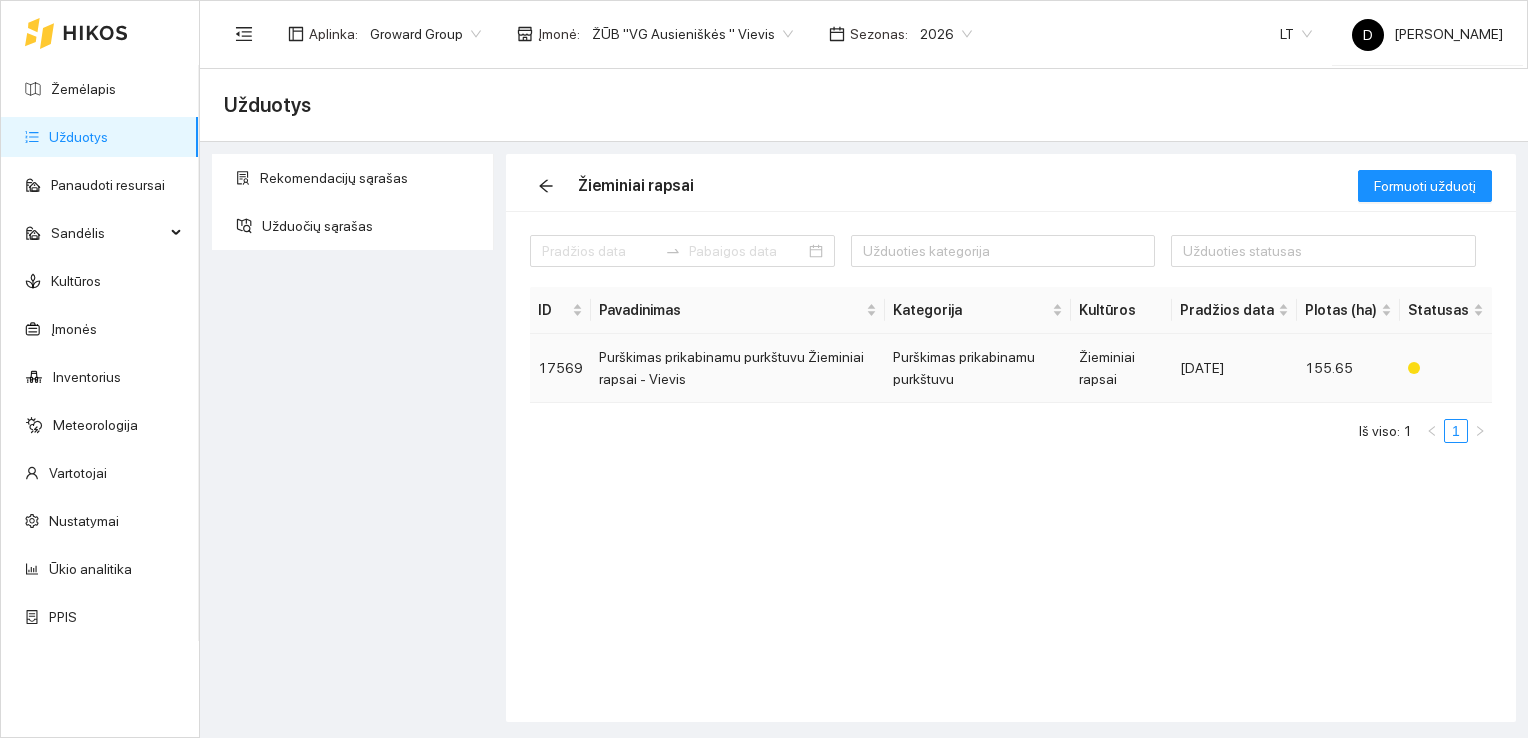click on "Purškimas prikabinamu purkštuvu Žieminiai rapsai - Vievis" at bounding box center (738, 368) 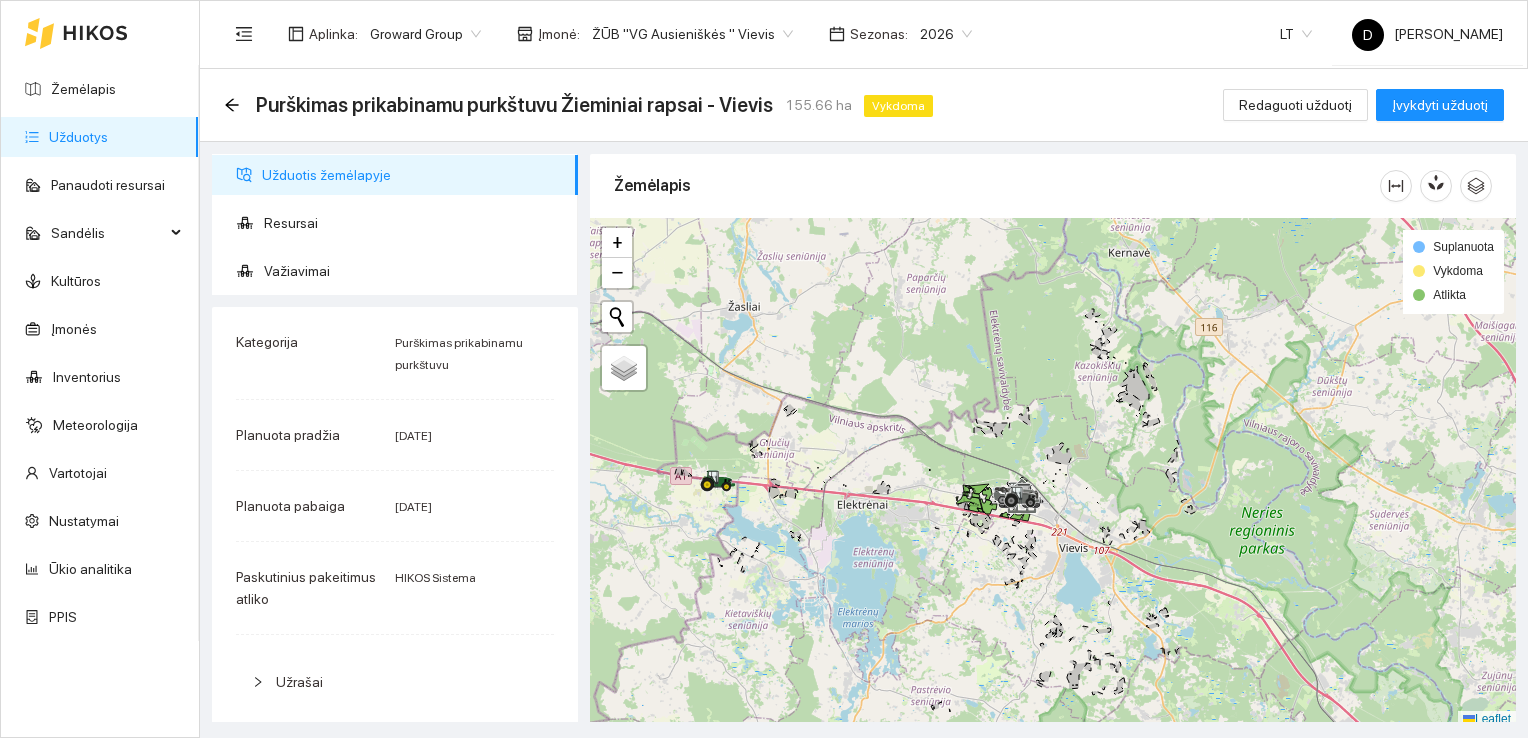 scroll, scrollTop: 0, scrollLeft: 0, axis: both 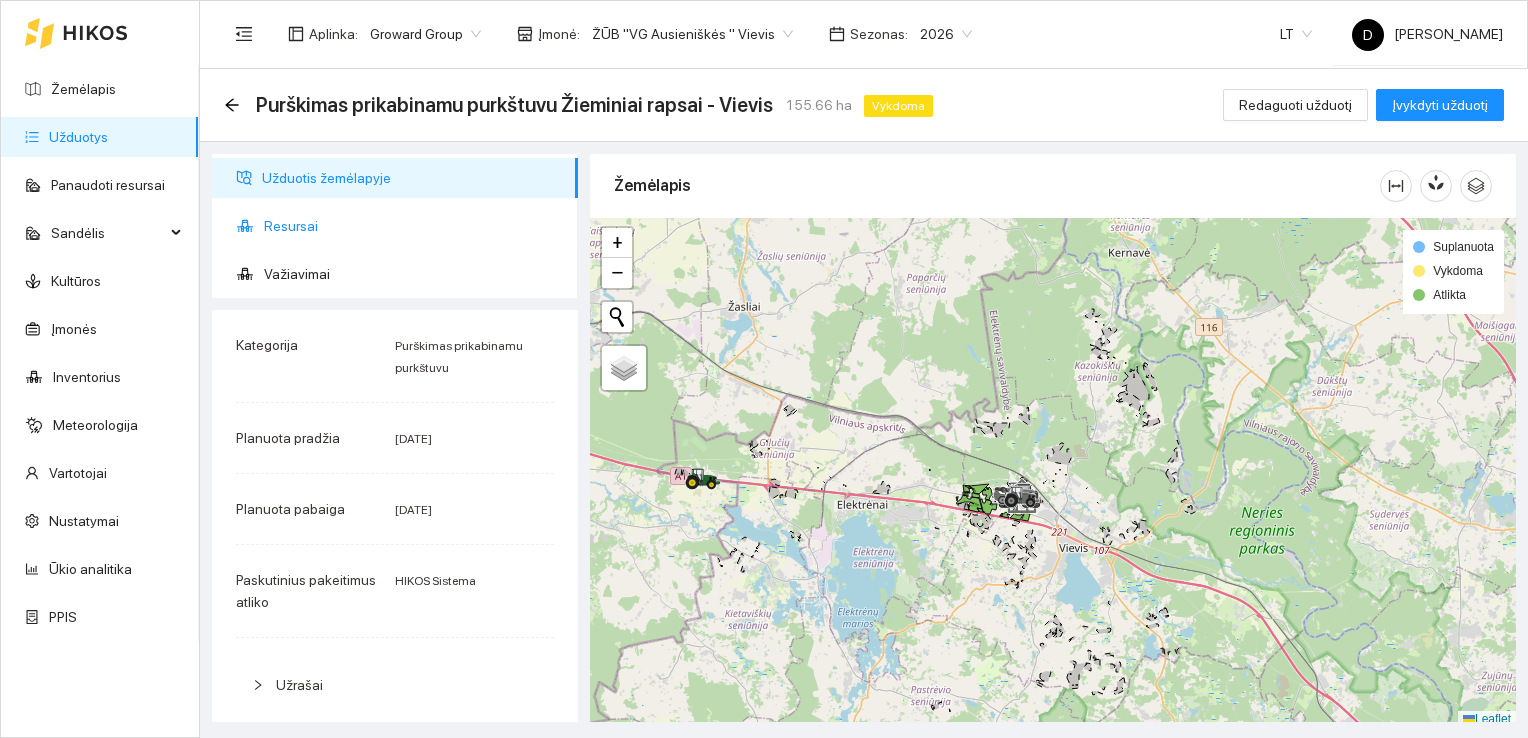 click on "Resursai" at bounding box center (413, 226) 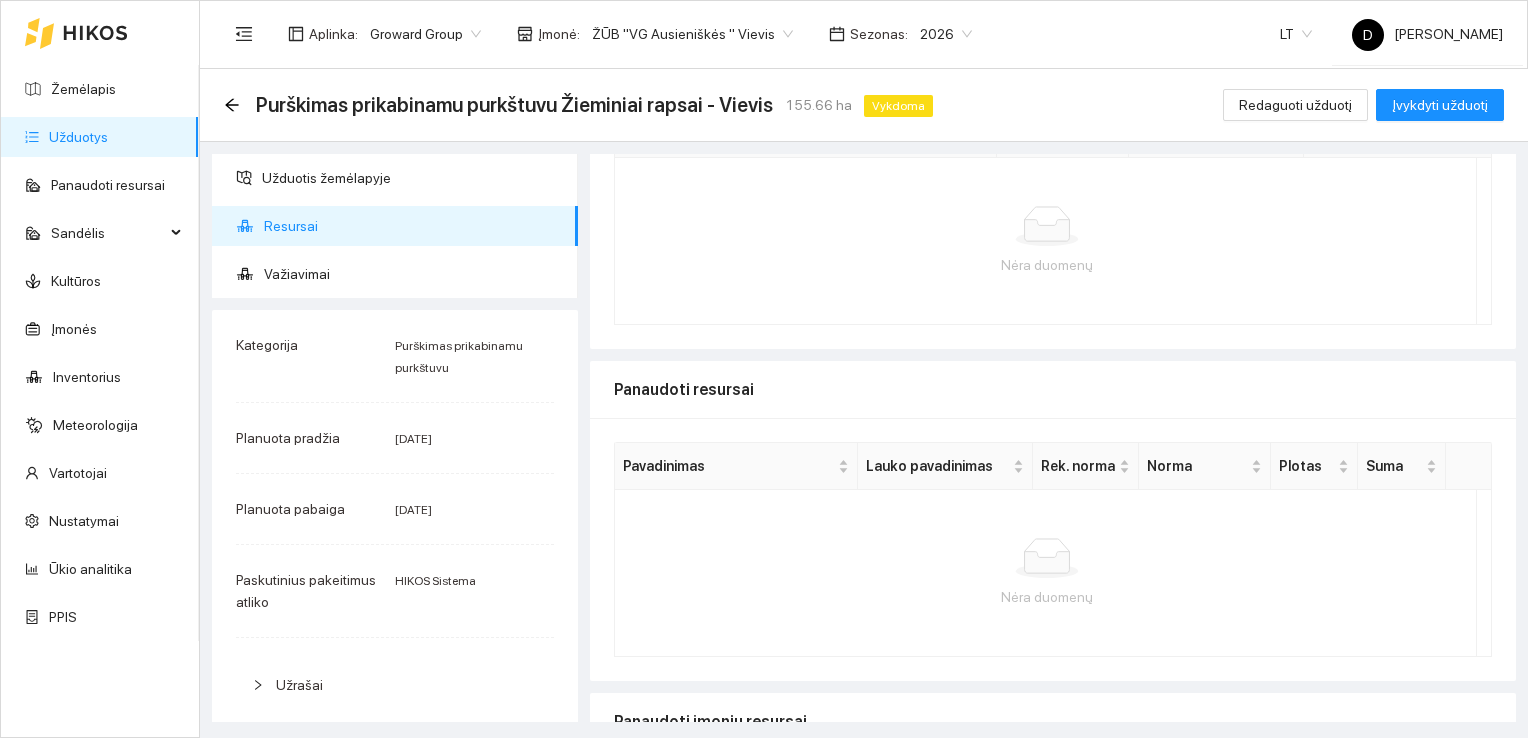 scroll, scrollTop: 0, scrollLeft: 0, axis: both 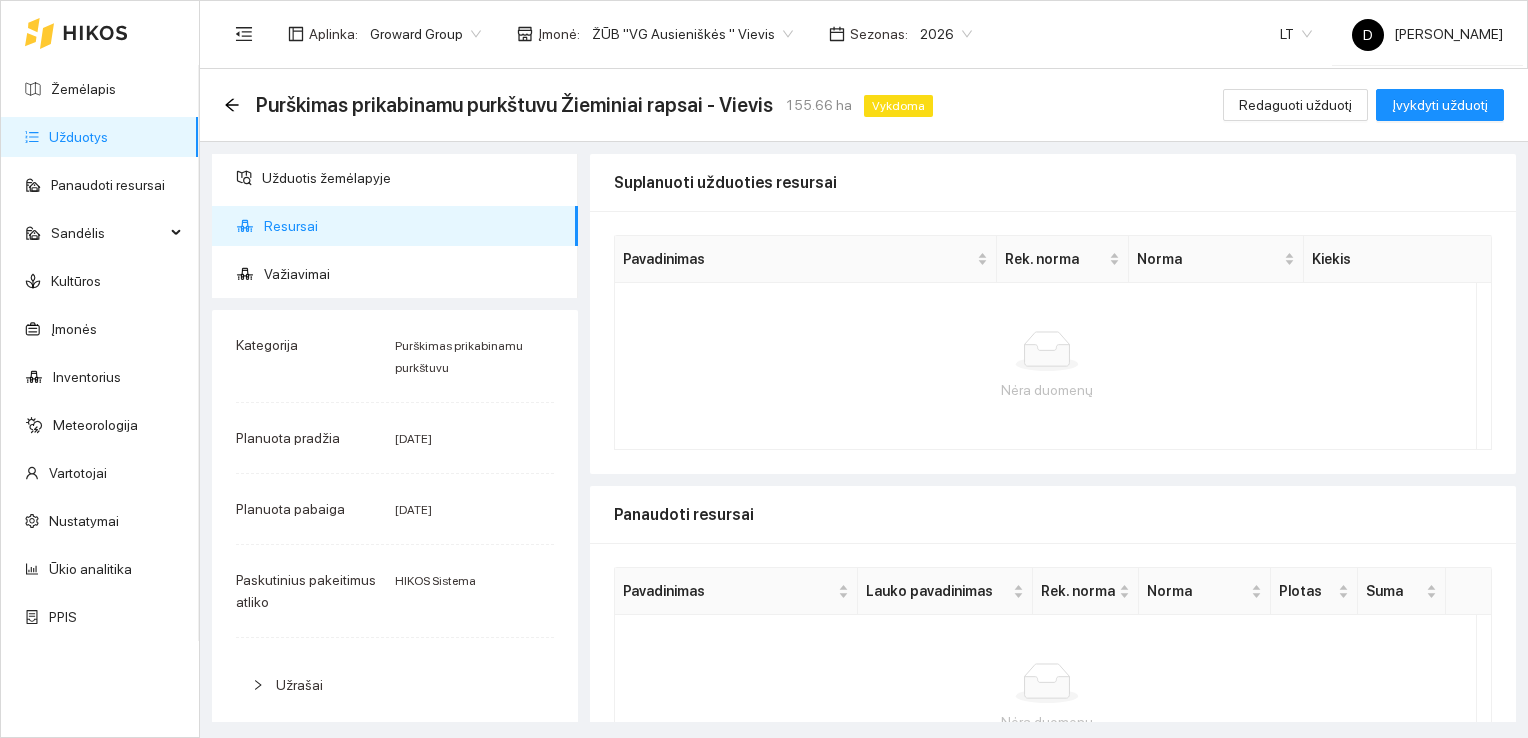click on "Nėra duomenų" at bounding box center [1046, 366] 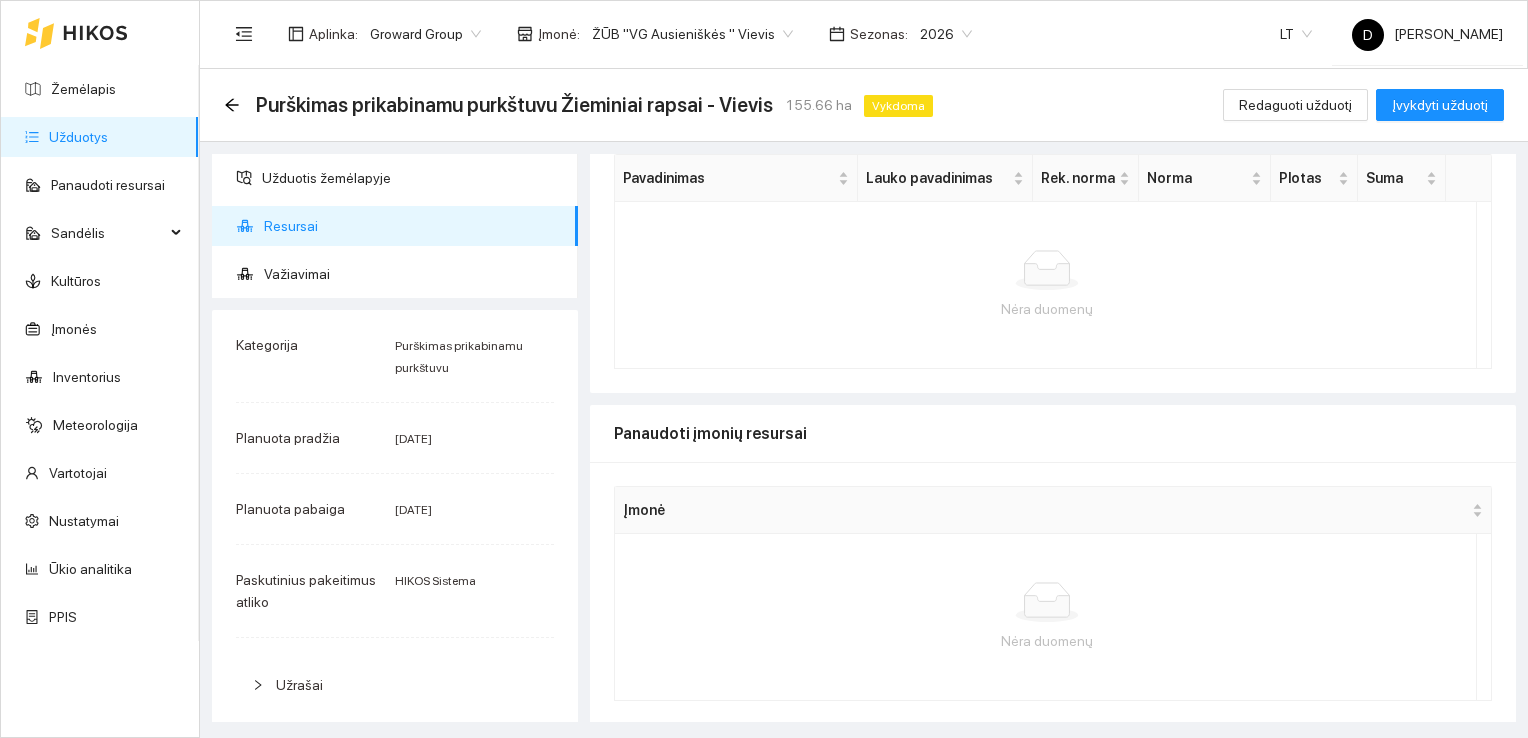 scroll, scrollTop: 0, scrollLeft: 0, axis: both 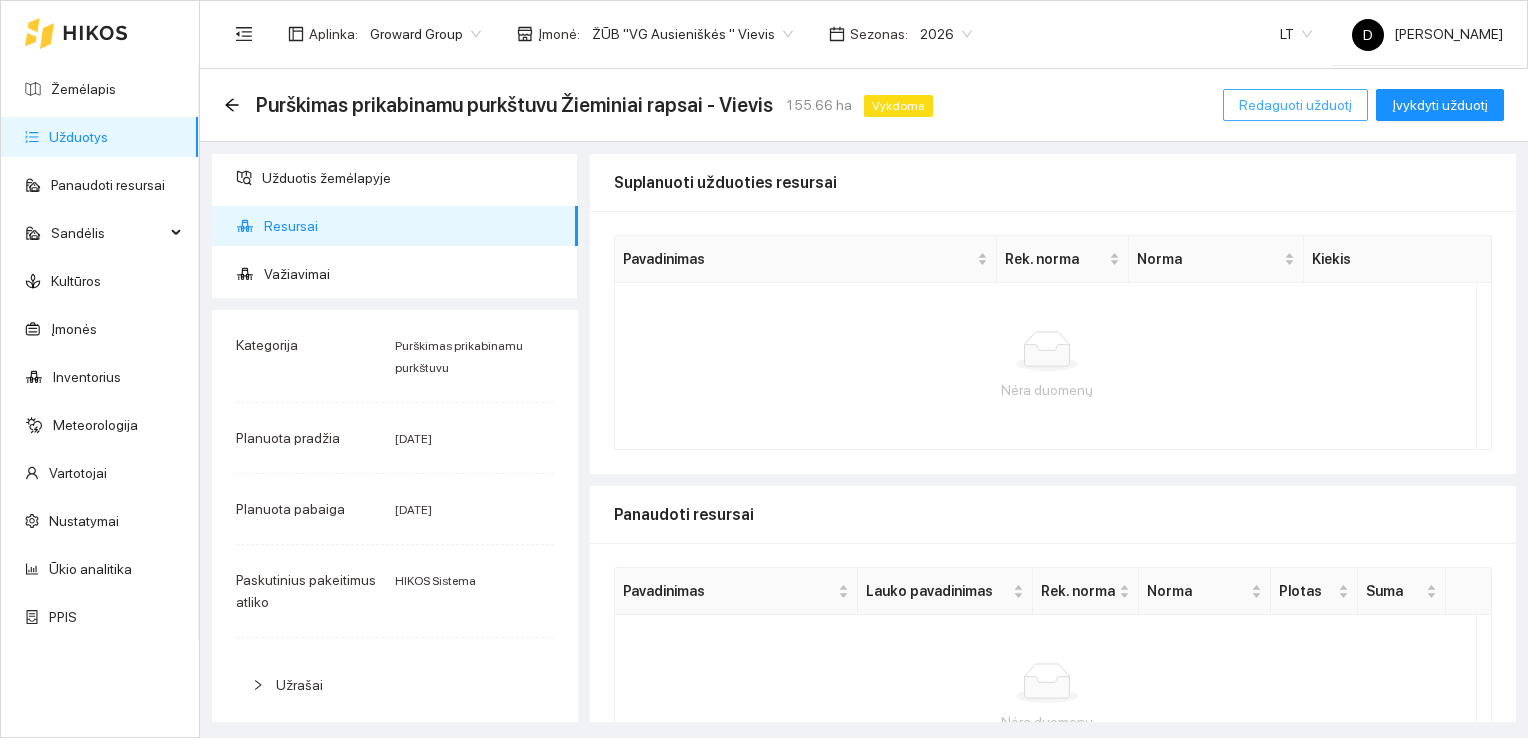click on "Redaguoti užduotį" at bounding box center [1295, 105] 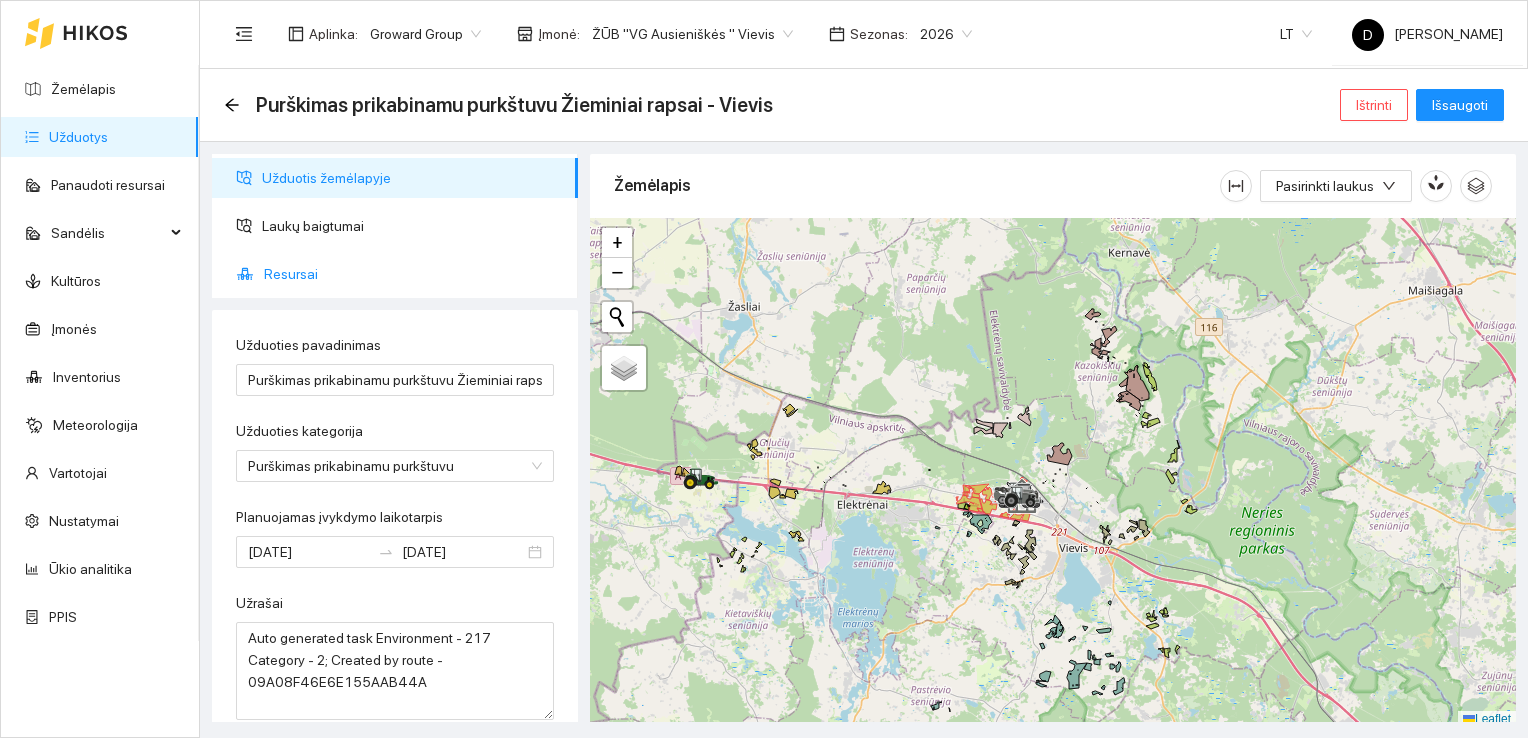 click on "Resursai" at bounding box center (413, 274) 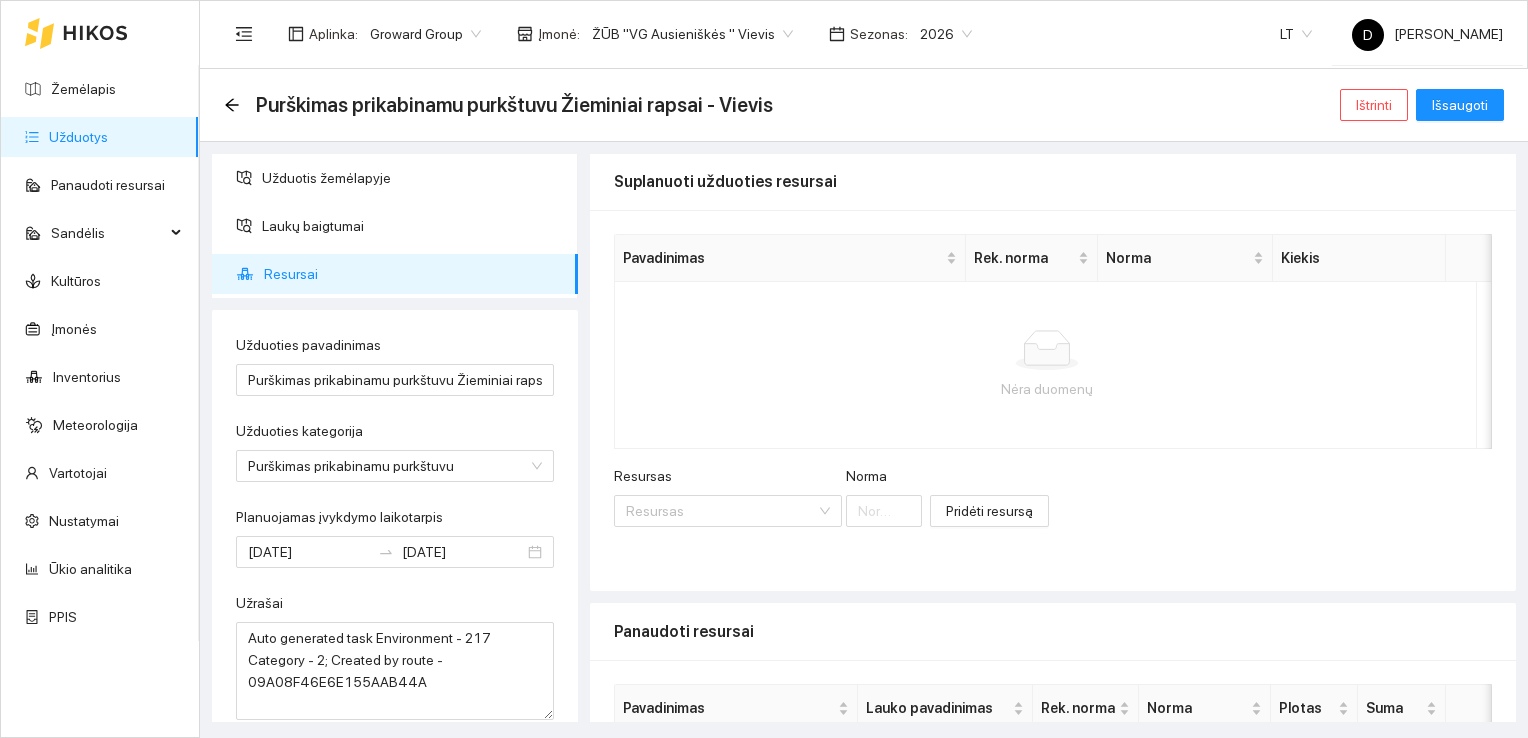 scroll, scrollTop: 0, scrollLeft: 0, axis: both 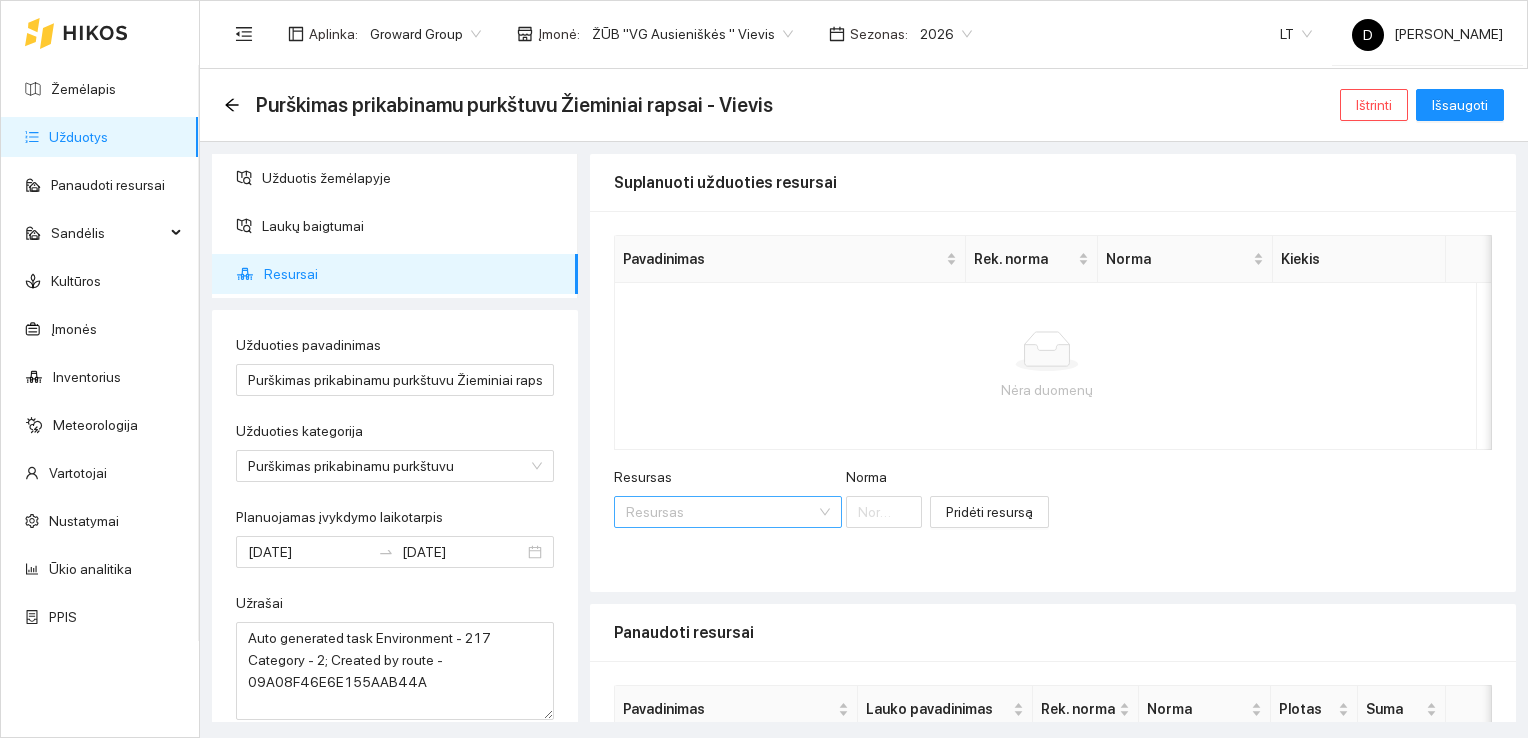 click on "Resursas" at bounding box center (721, 512) 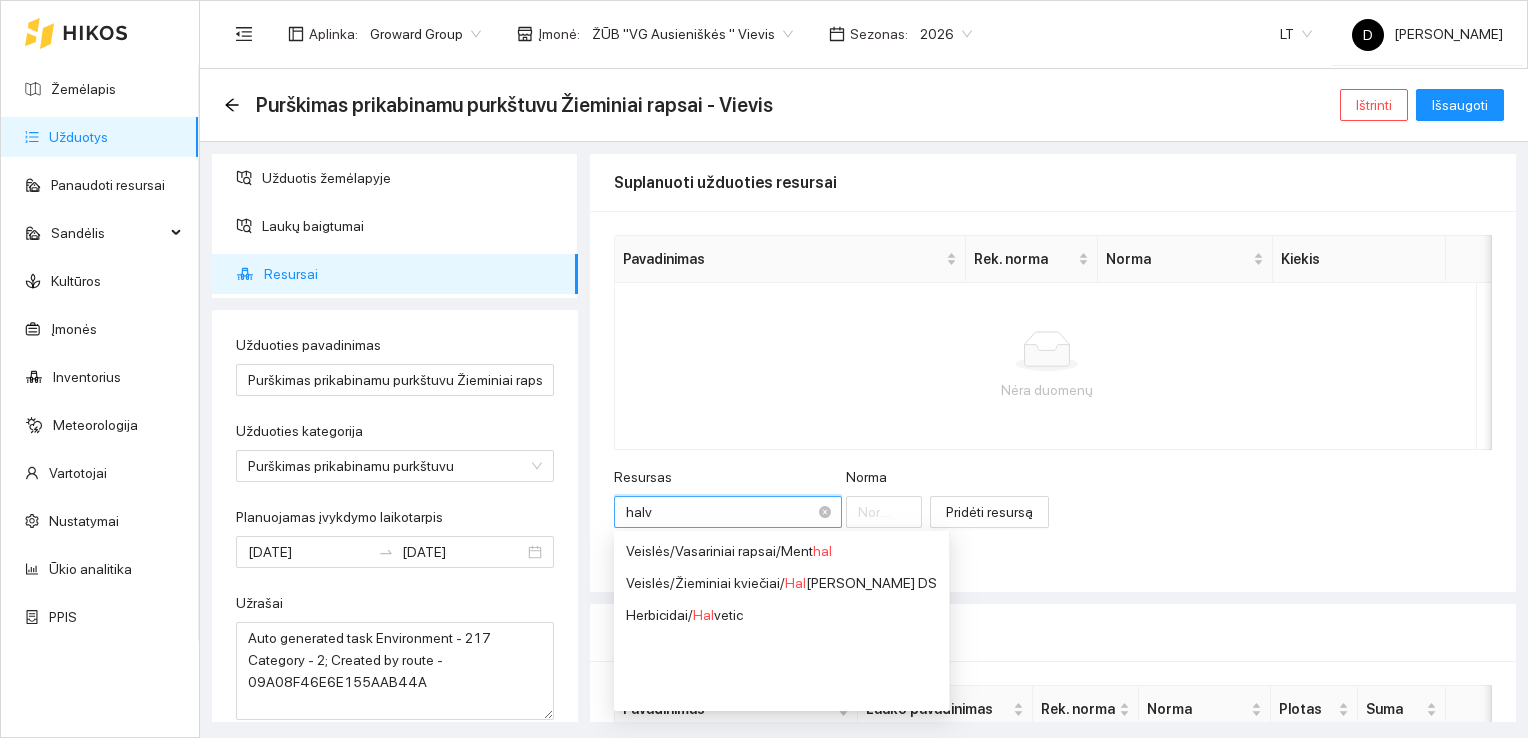type on "halve" 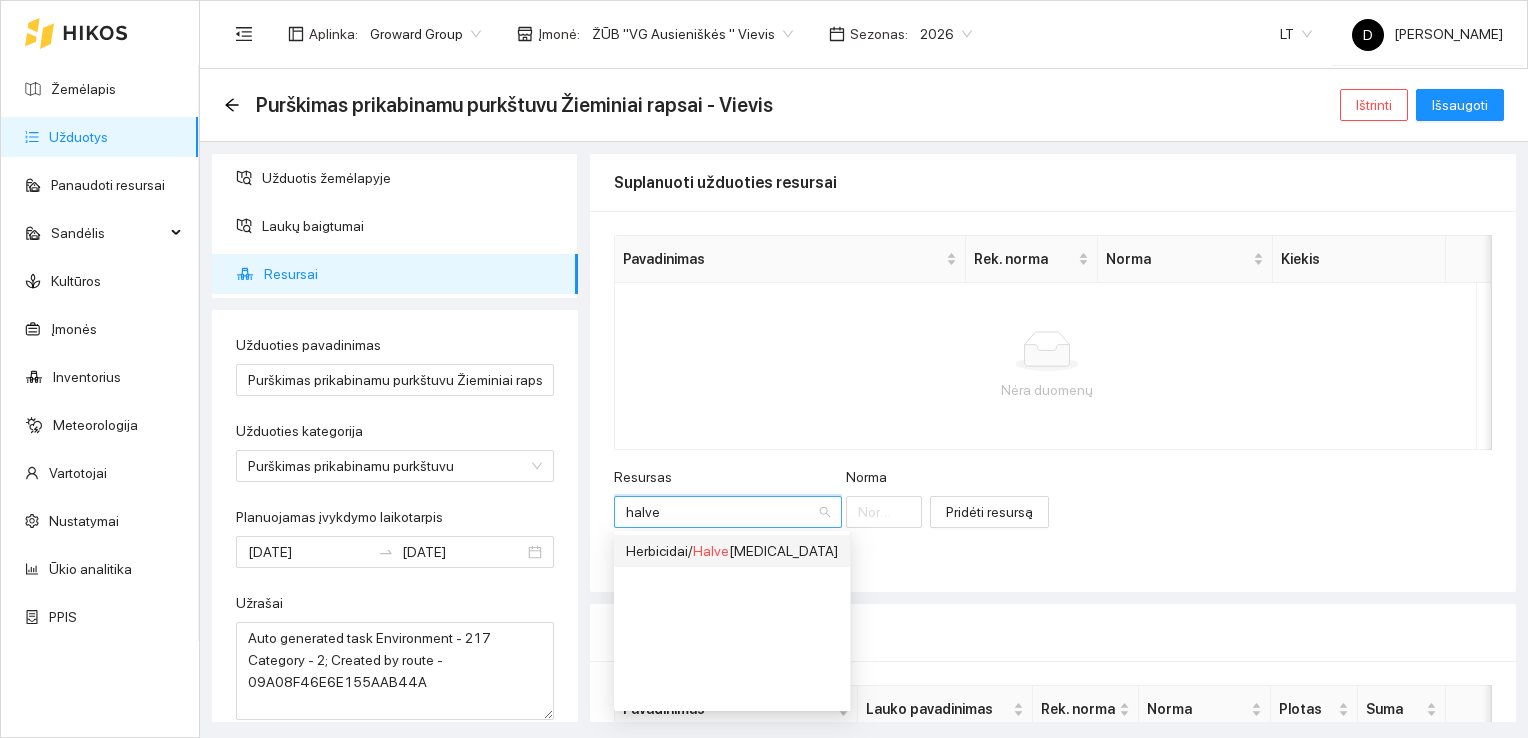 click on "Halve" at bounding box center [711, 551] 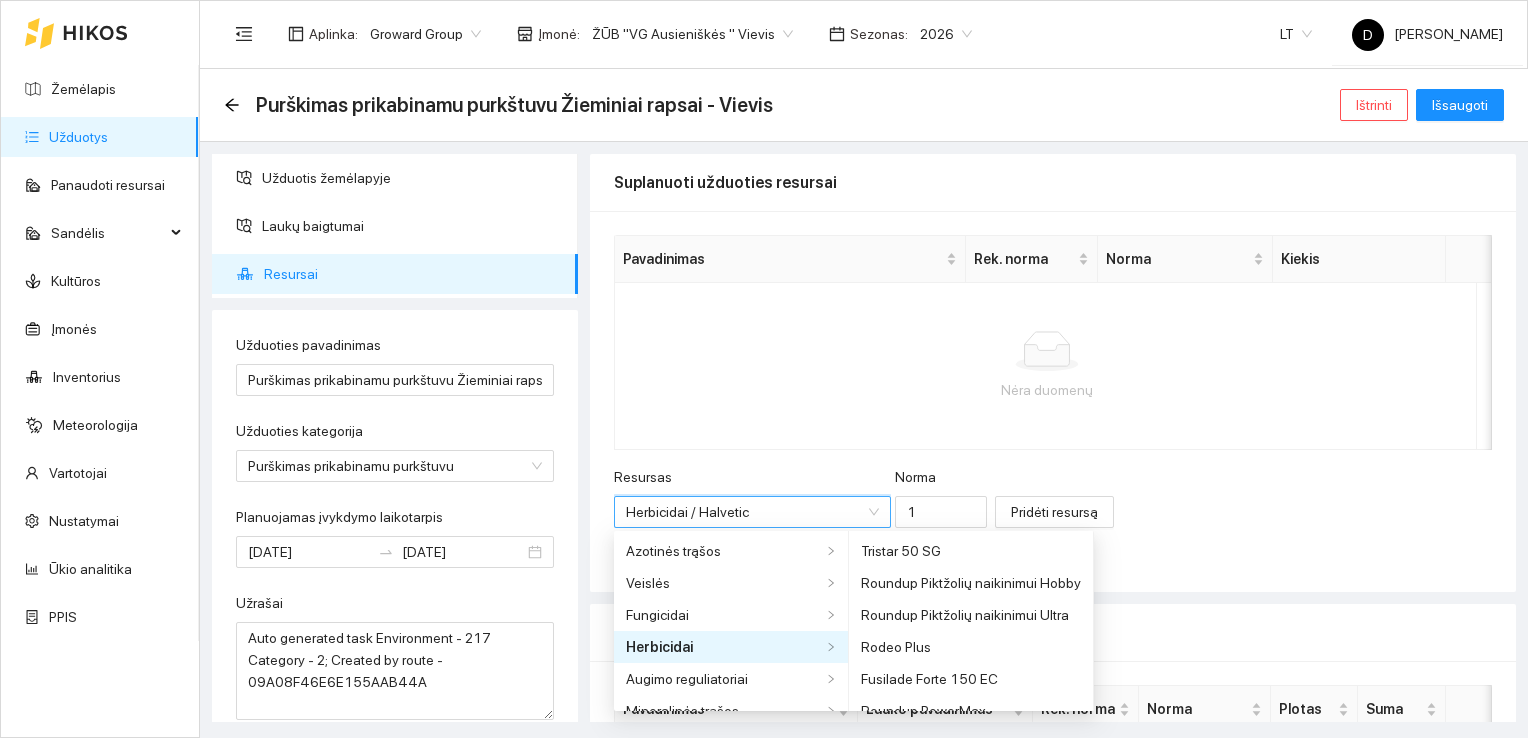 scroll, scrollTop: 560, scrollLeft: 0, axis: vertical 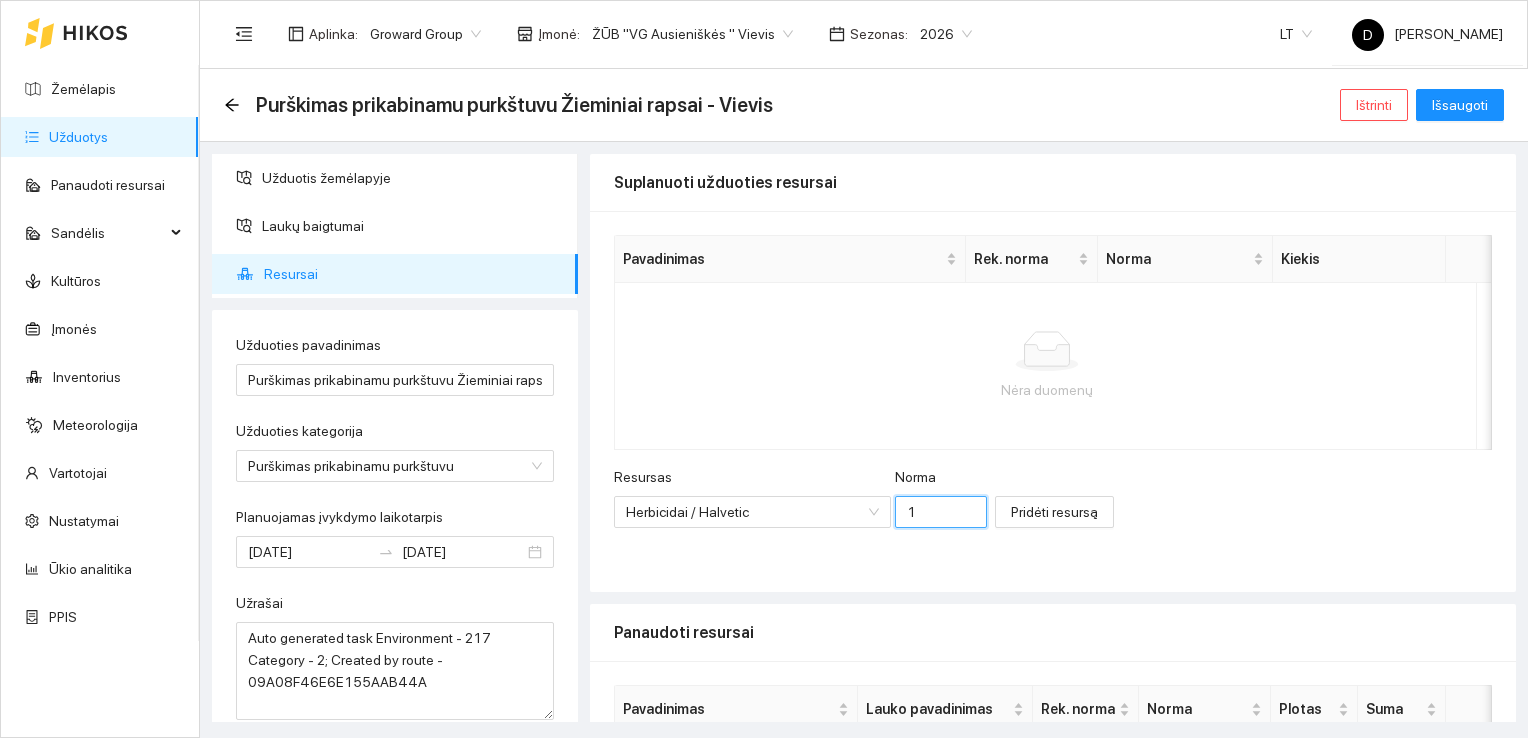 click on "1" at bounding box center [941, 512] 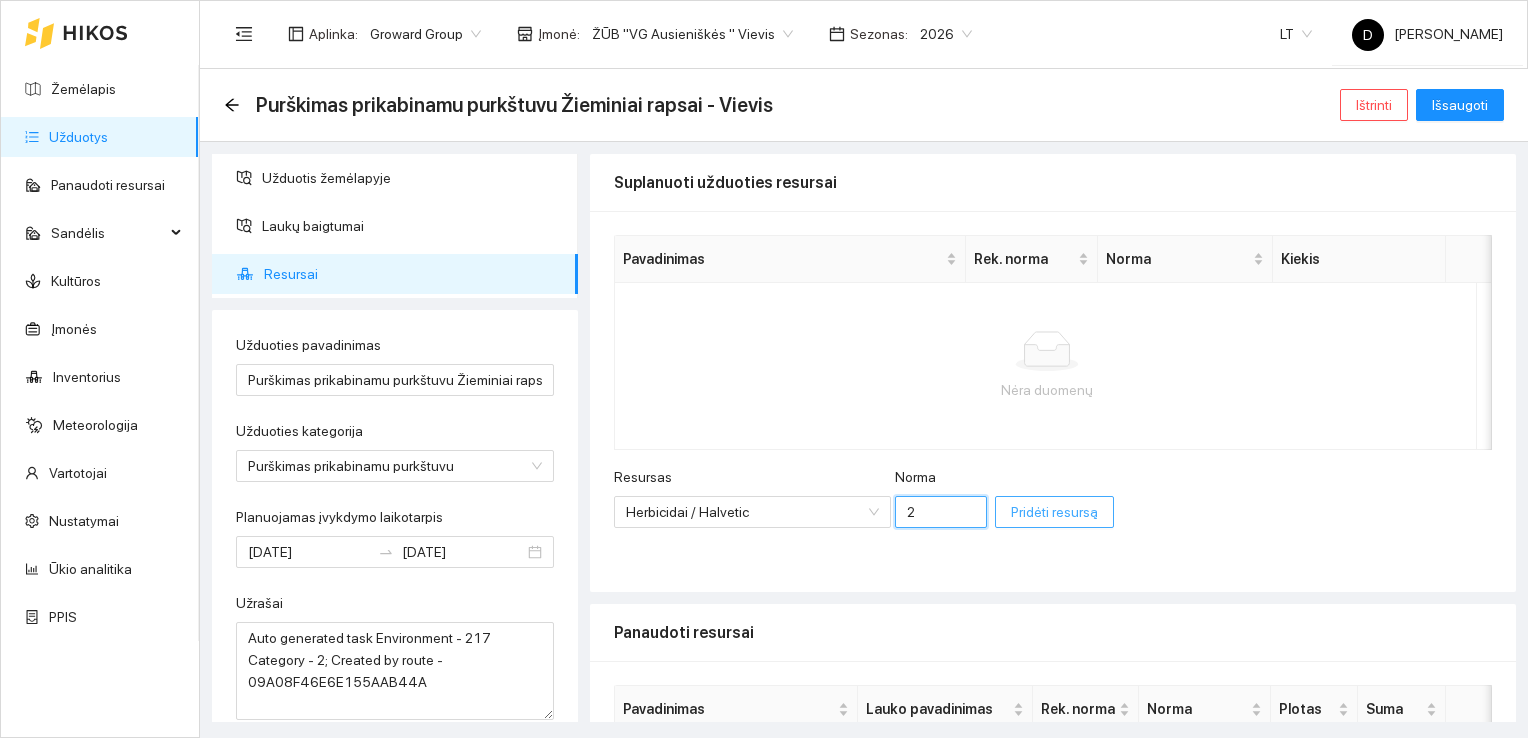 type on "2" 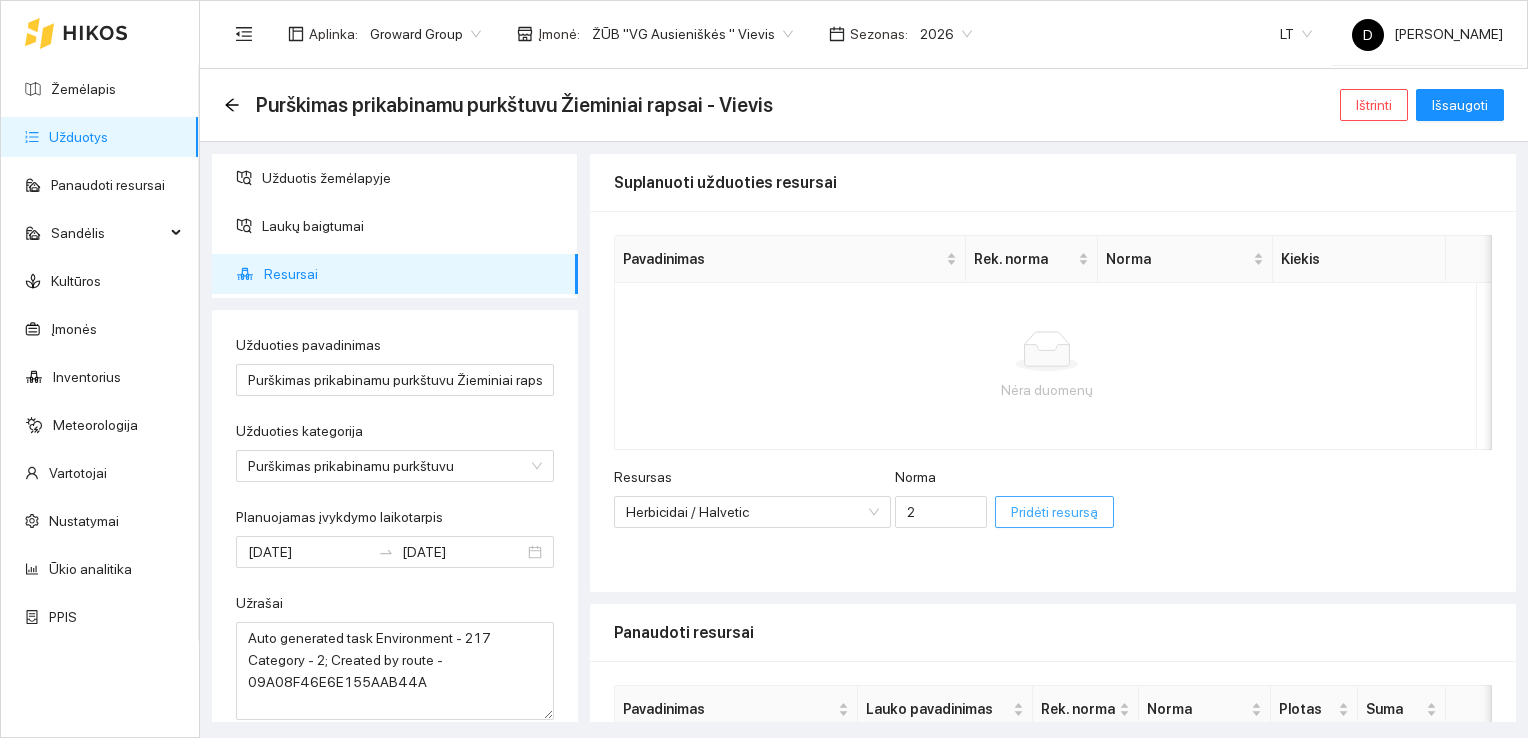 click on "Pridėti resursą" at bounding box center (1054, 512) 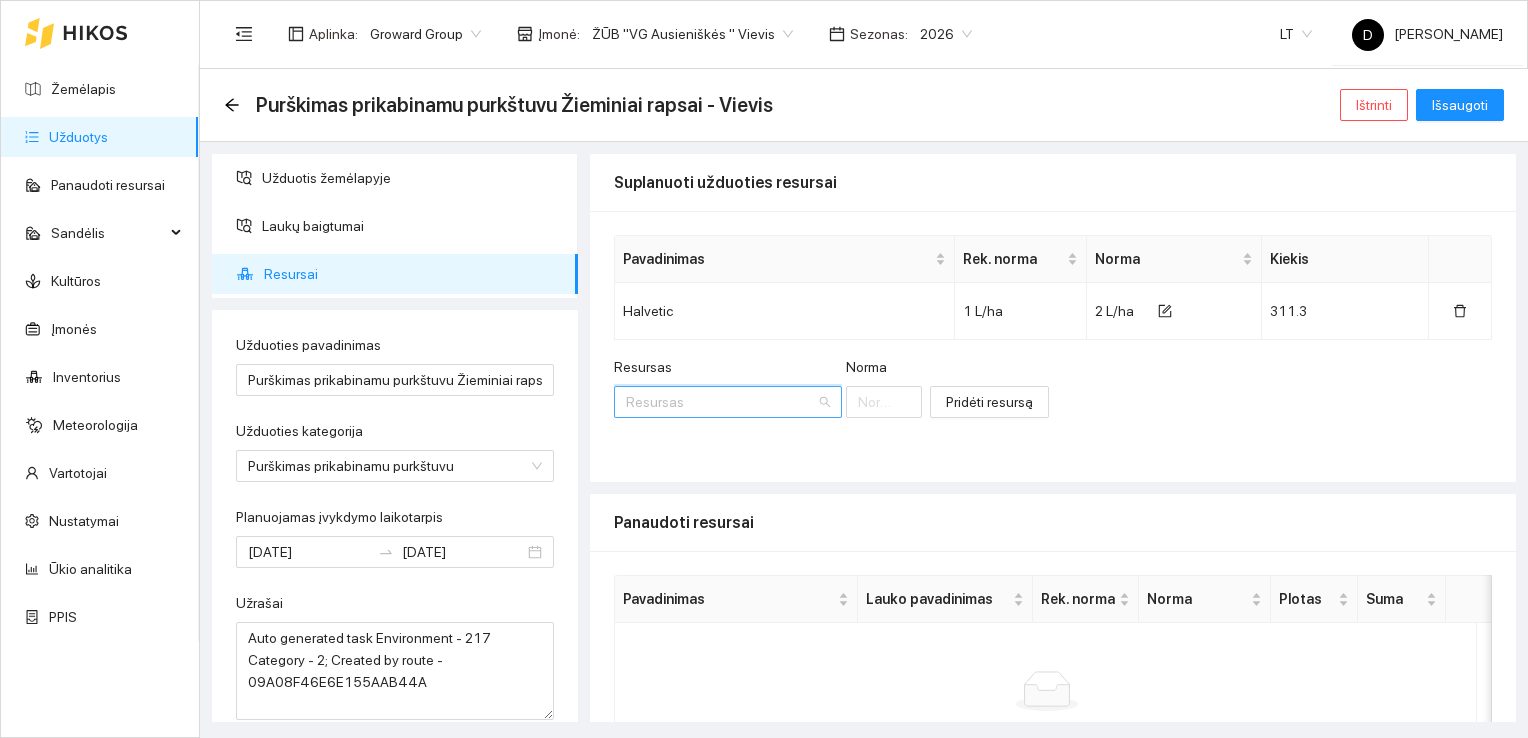 click on "Resursas" at bounding box center (721, 402) 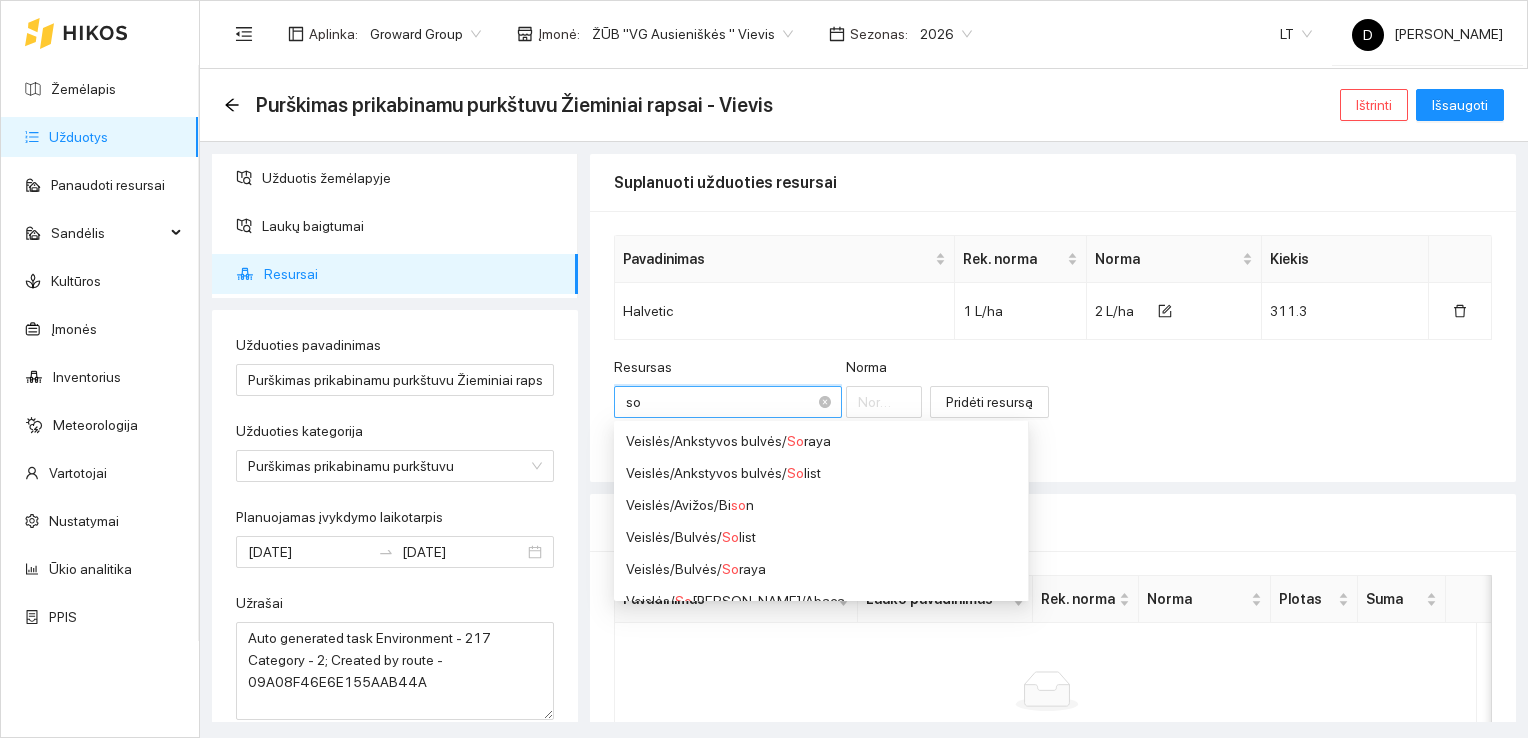 type on "s" 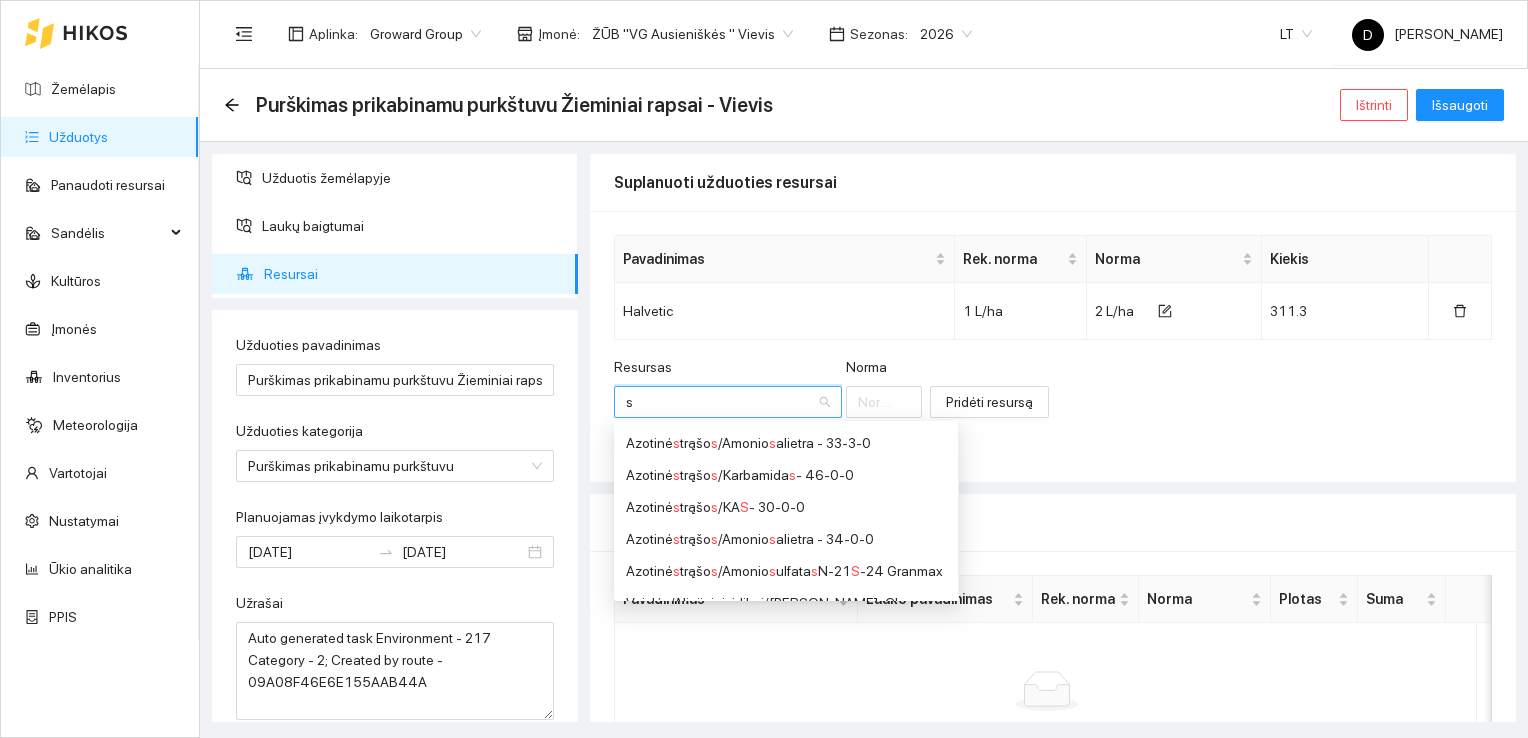 scroll, scrollTop: 828, scrollLeft: 0, axis: vertical 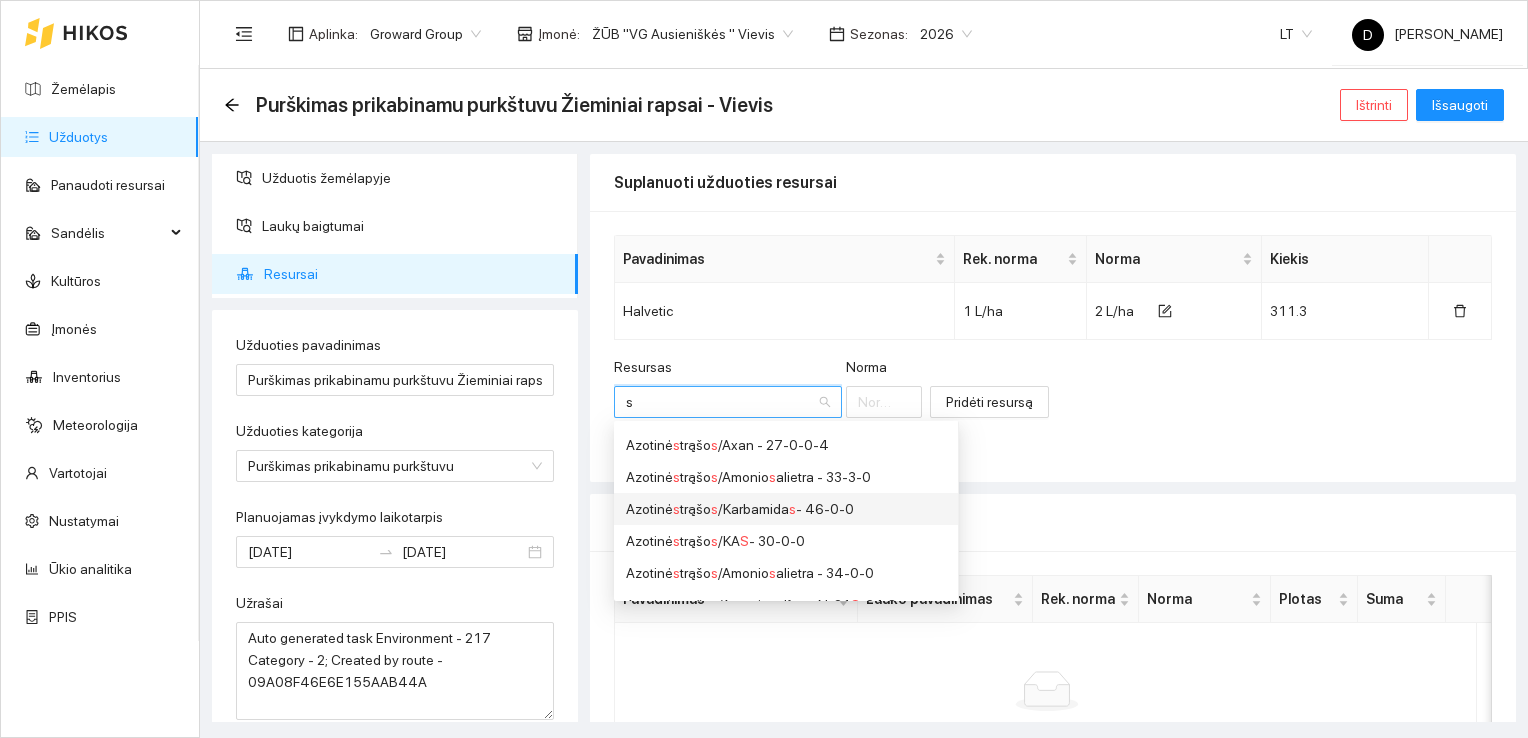 type 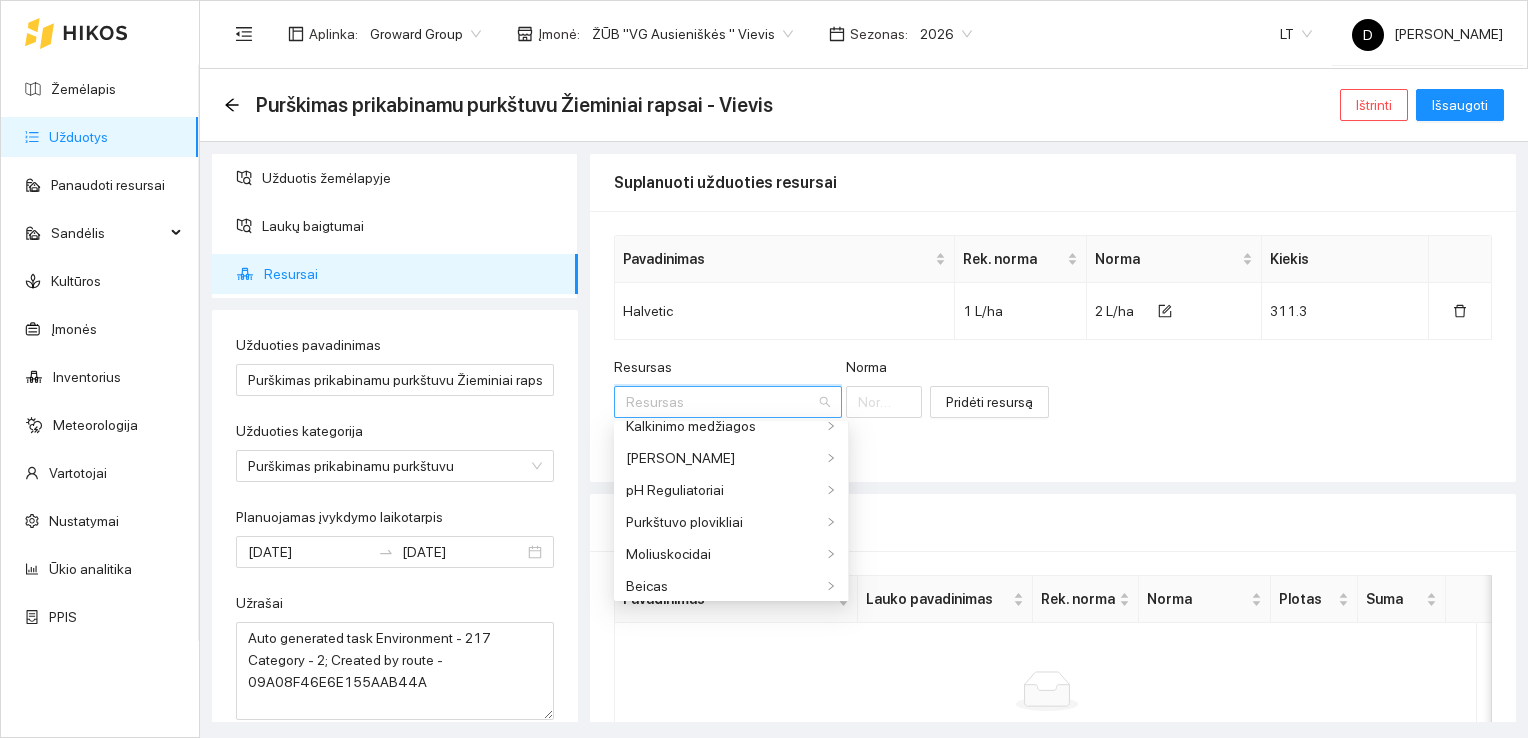 scroll, scrollTop: 560, scrollLeft: 0, axis: vertical 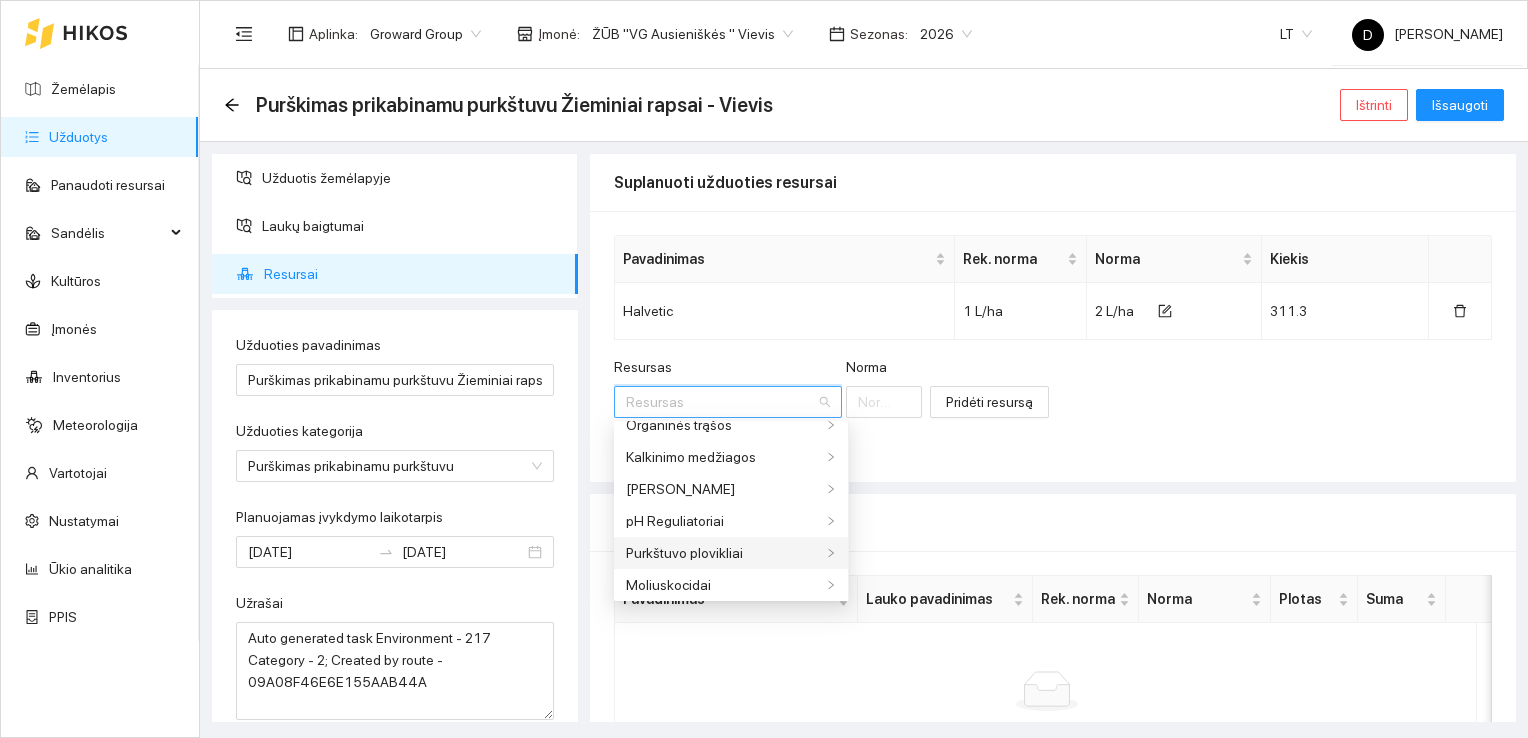 click on "Purkštuvo plovikliai" at bounding box center (724, 553) 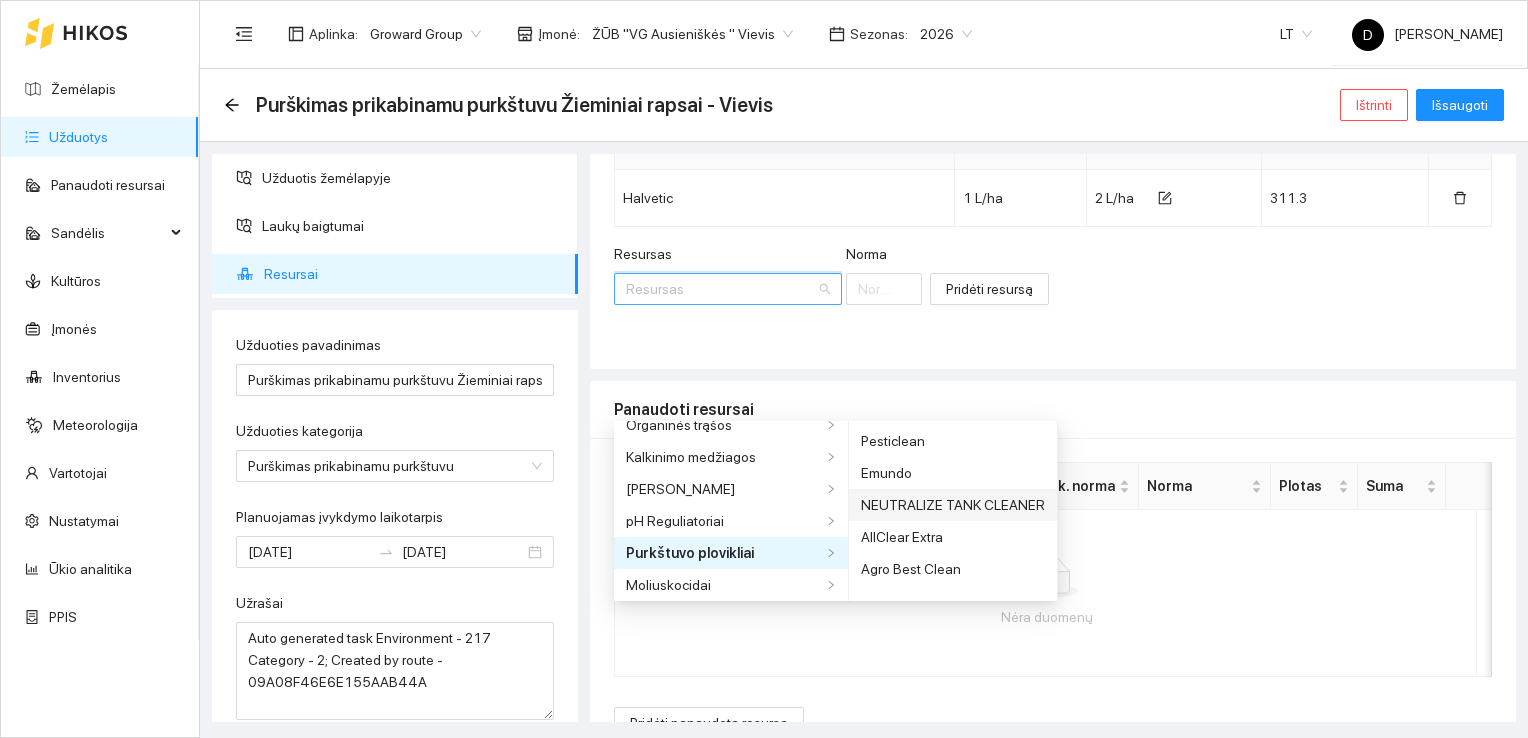 scroll, scrollTop: 152, scrollLeft: 0, axis: vertical 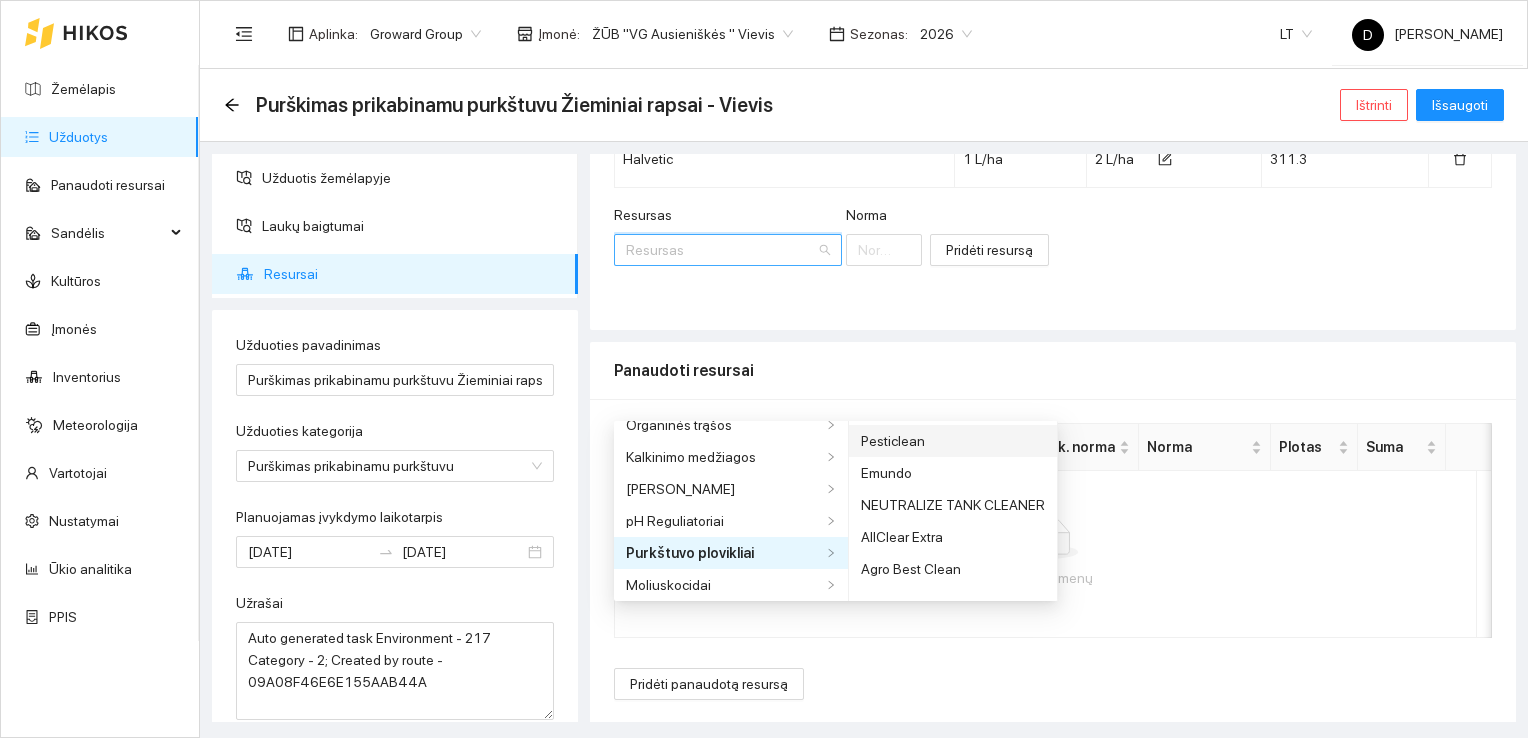 click on "Pesticlean" at bounding box center (953, 441) 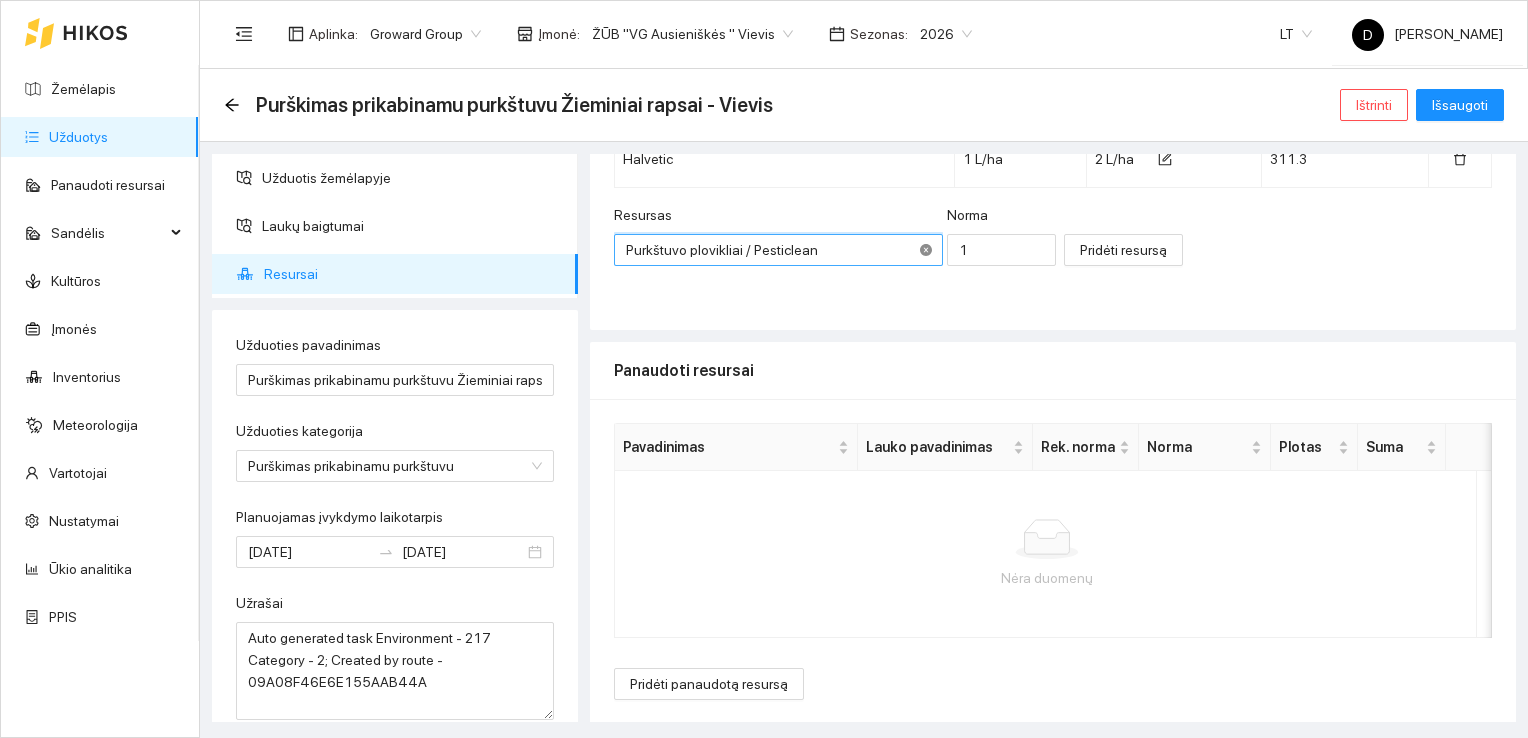 type 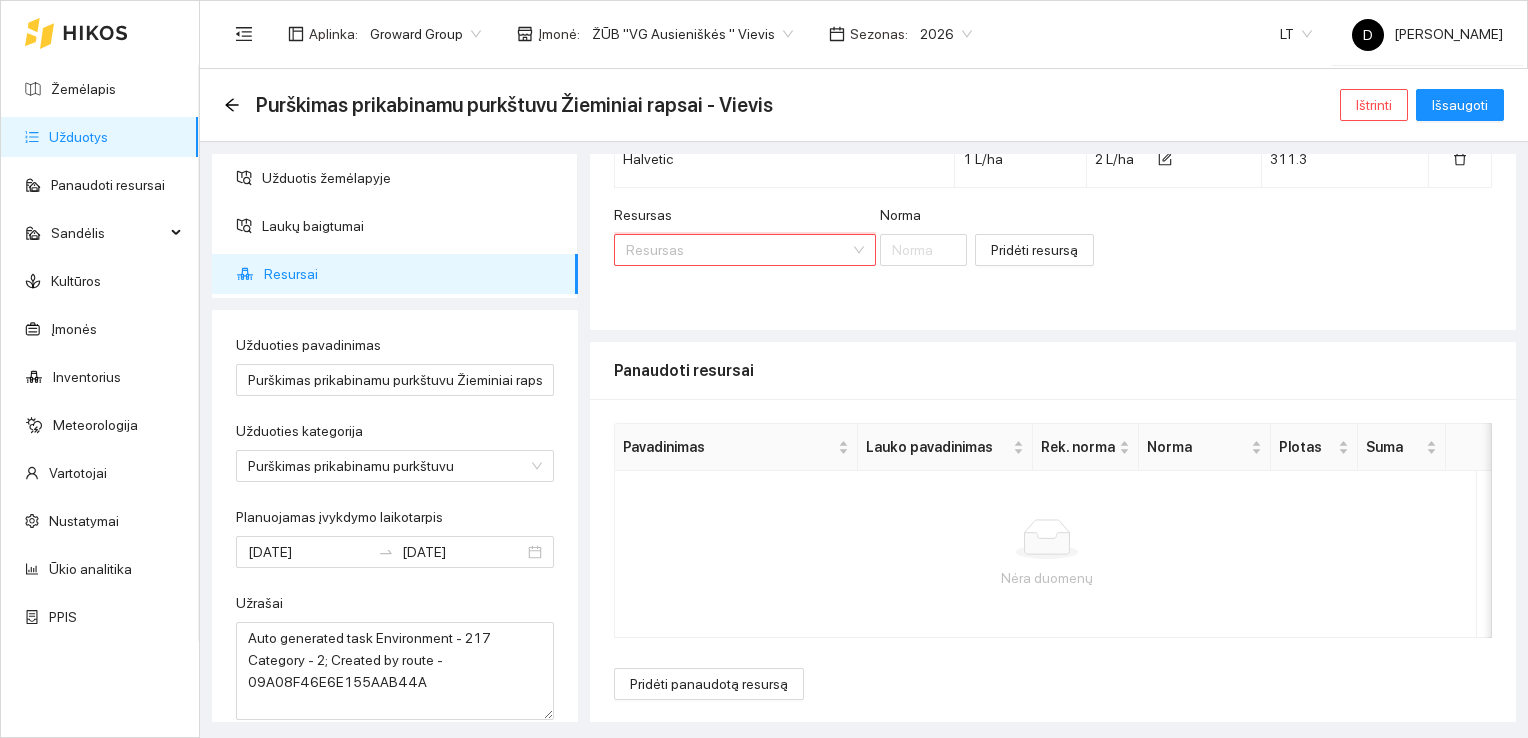 scroll, scrollTop: 0, scrollLeft: 0, axis: both 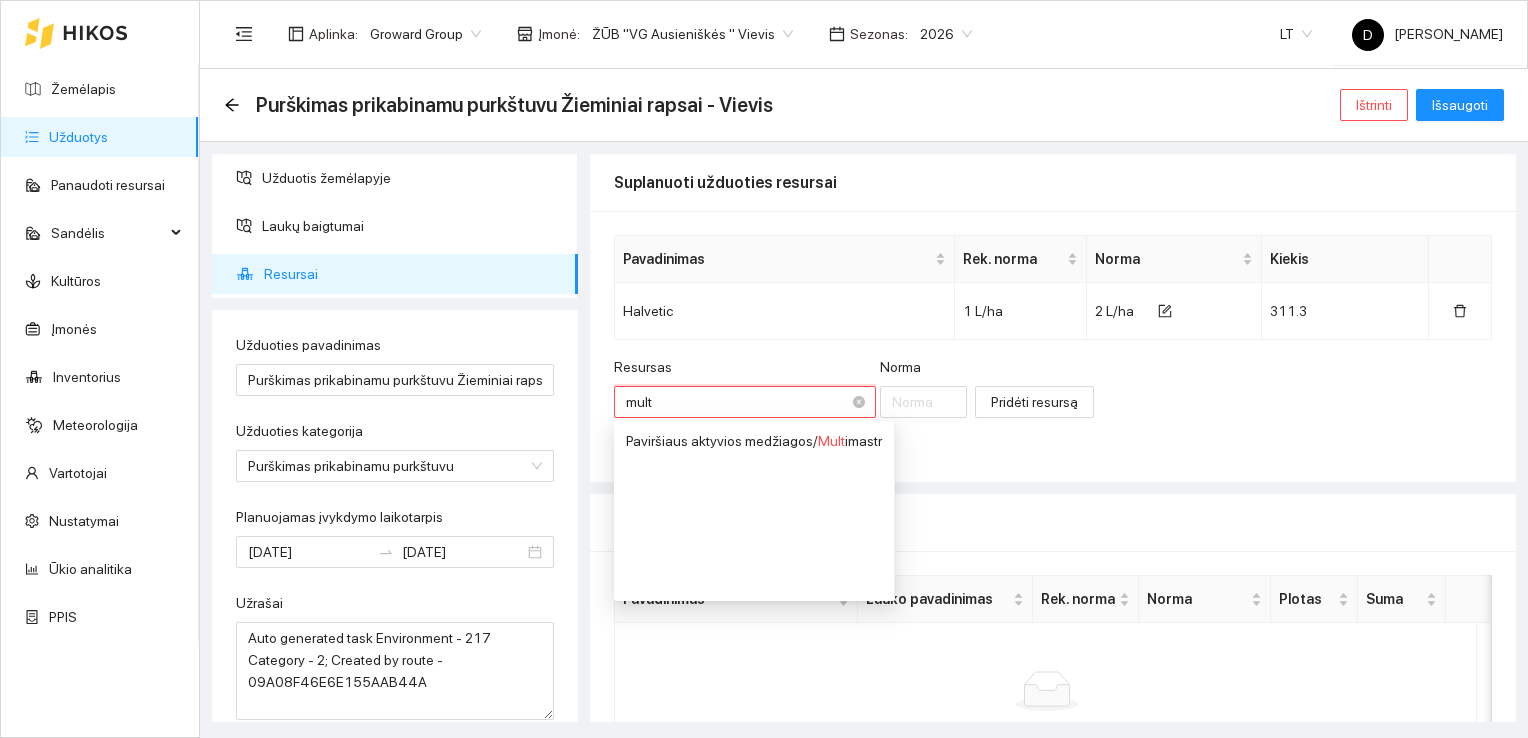 type on "multi" 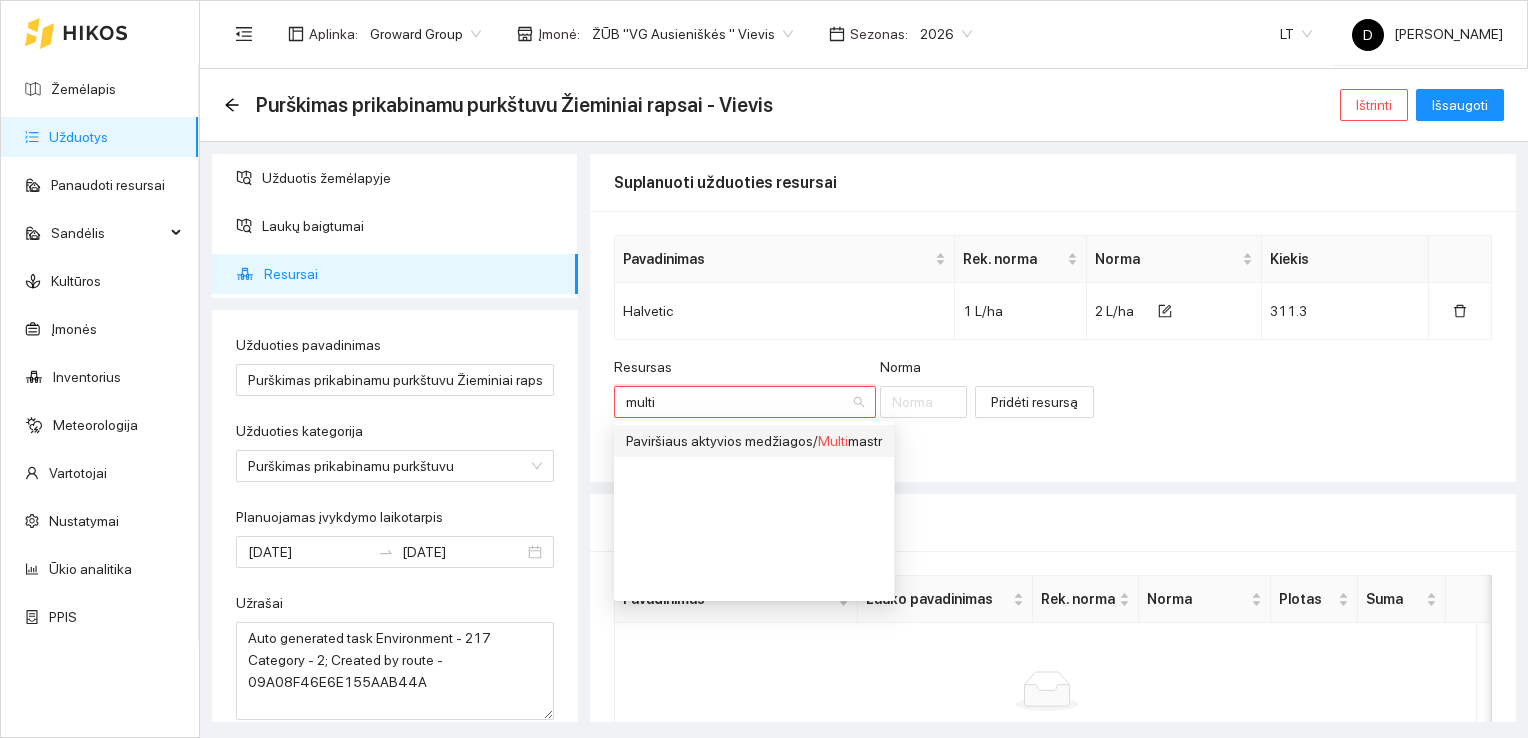 click on "Paviršiaus aktyvios medžiagos  /  Multi mastr" at bounding box center (754, 441) 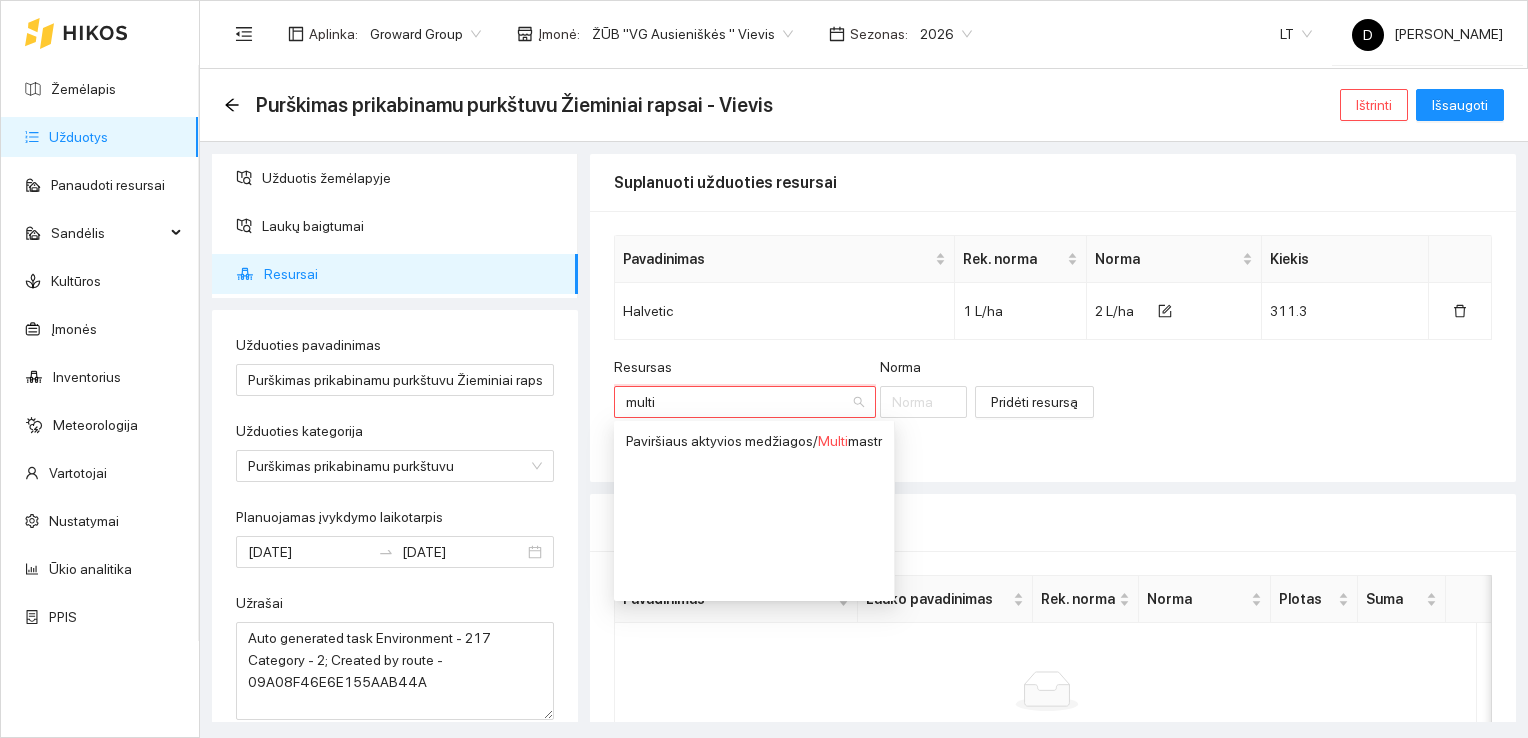 type 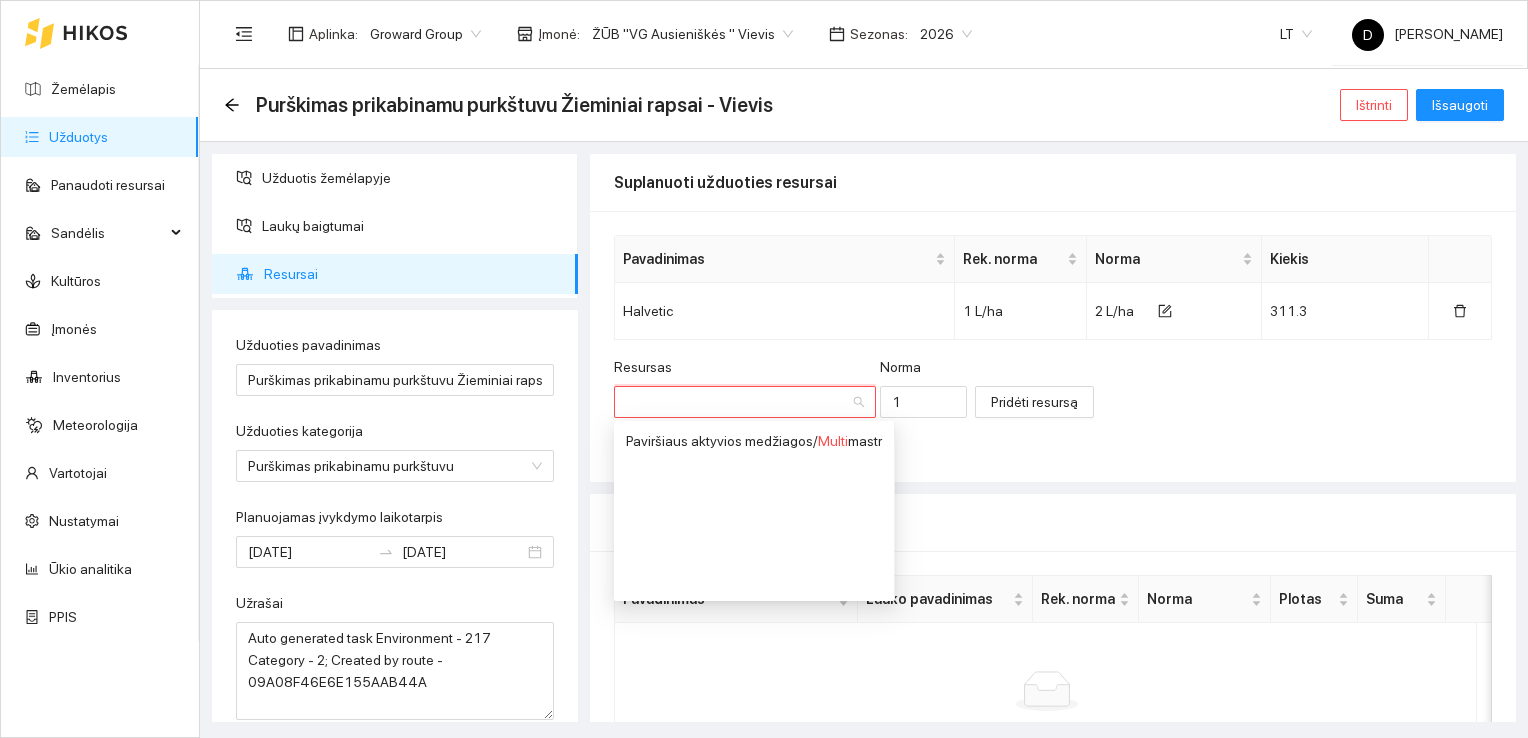 scroll, scrollTop: 368, scrollLeft: 0, axis: vertical 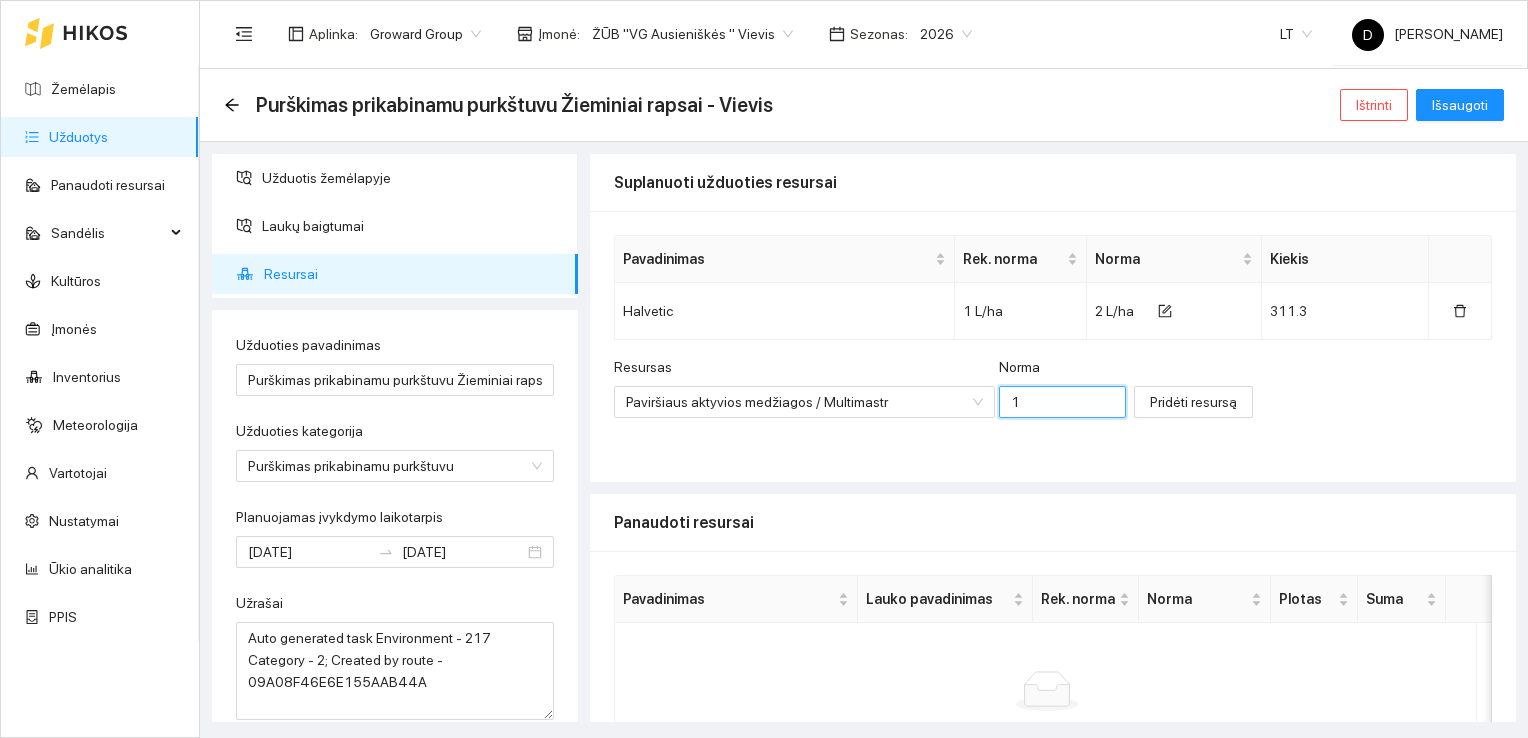 click on "1" at bounding box center [1062, 402] 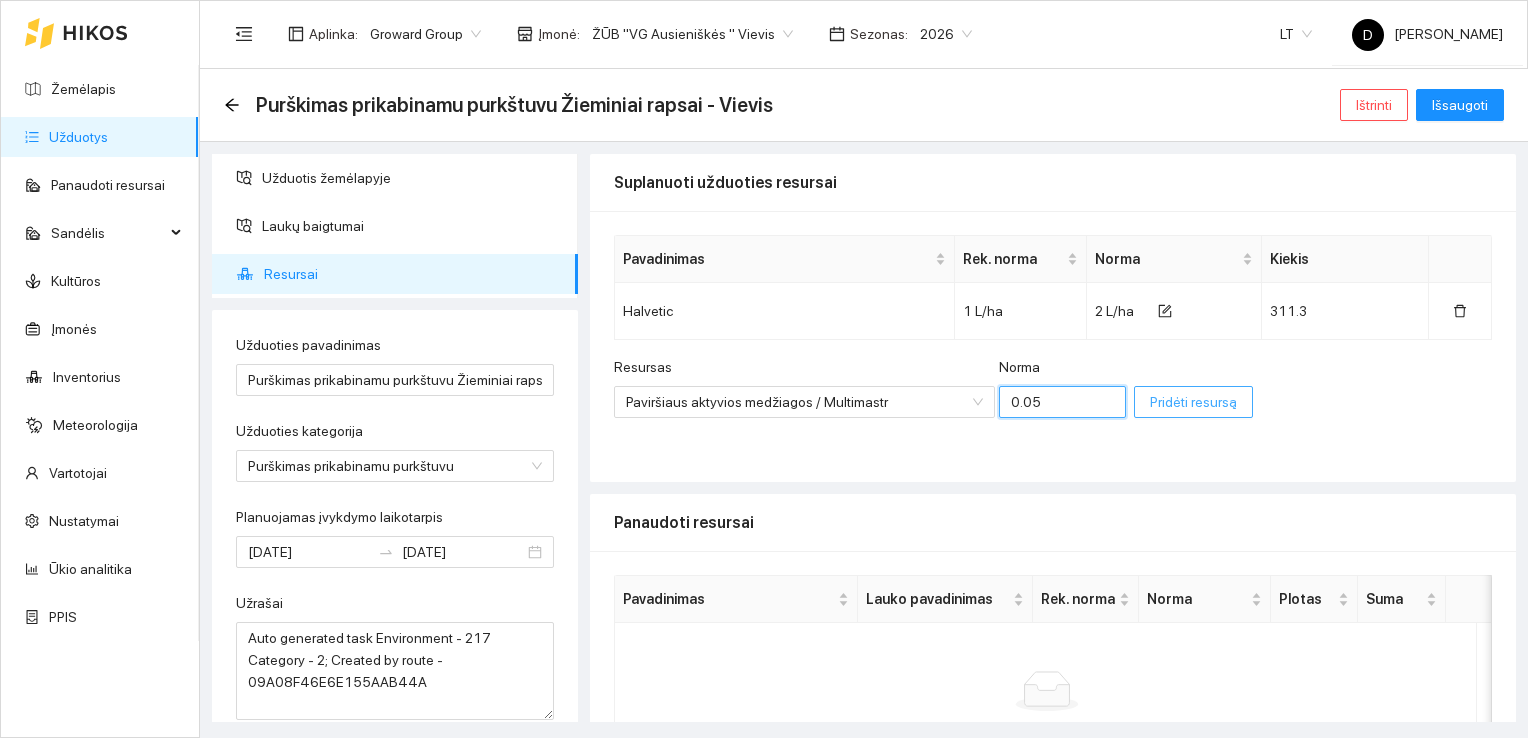 type on "0.05" 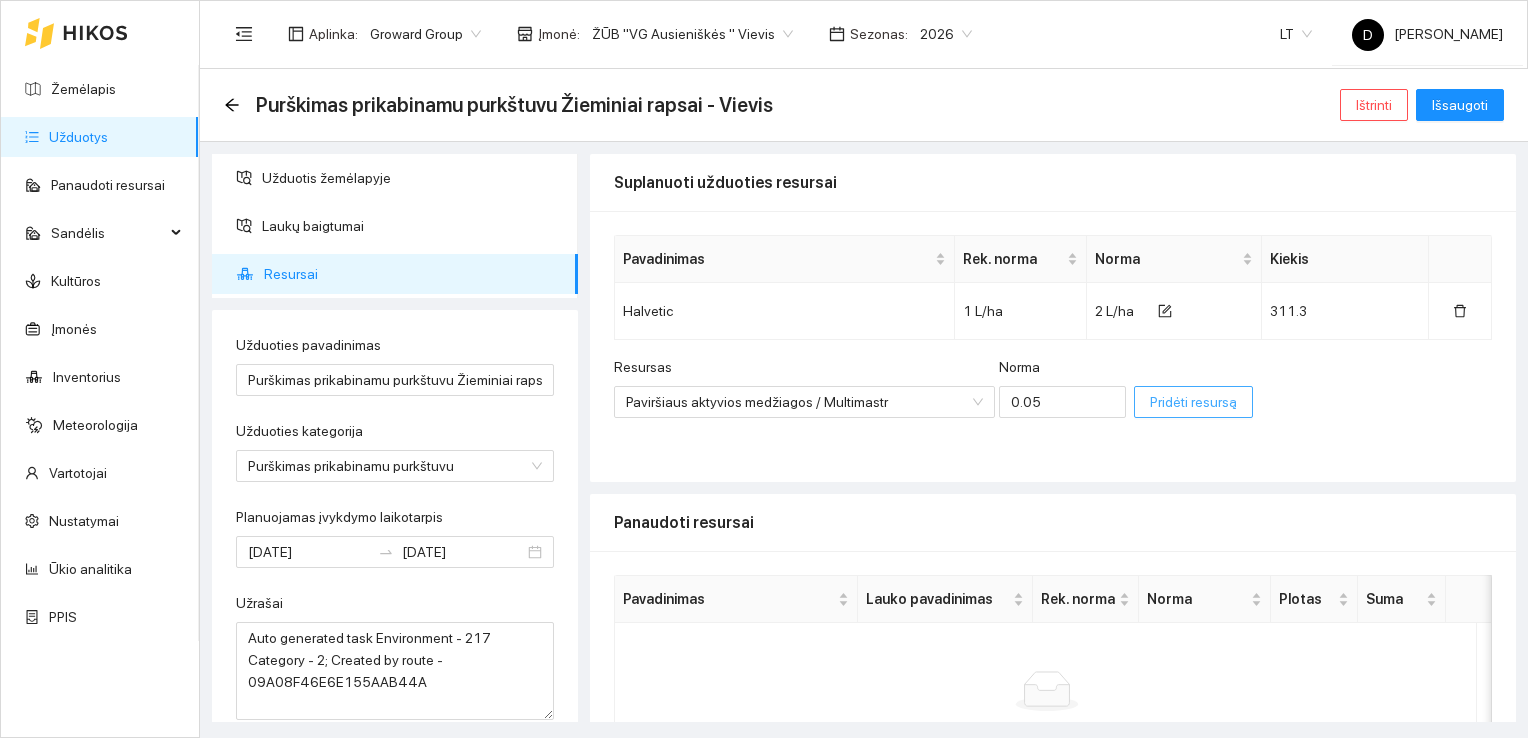click on "Pridėti resursą" at bounding box center [1193, 402] 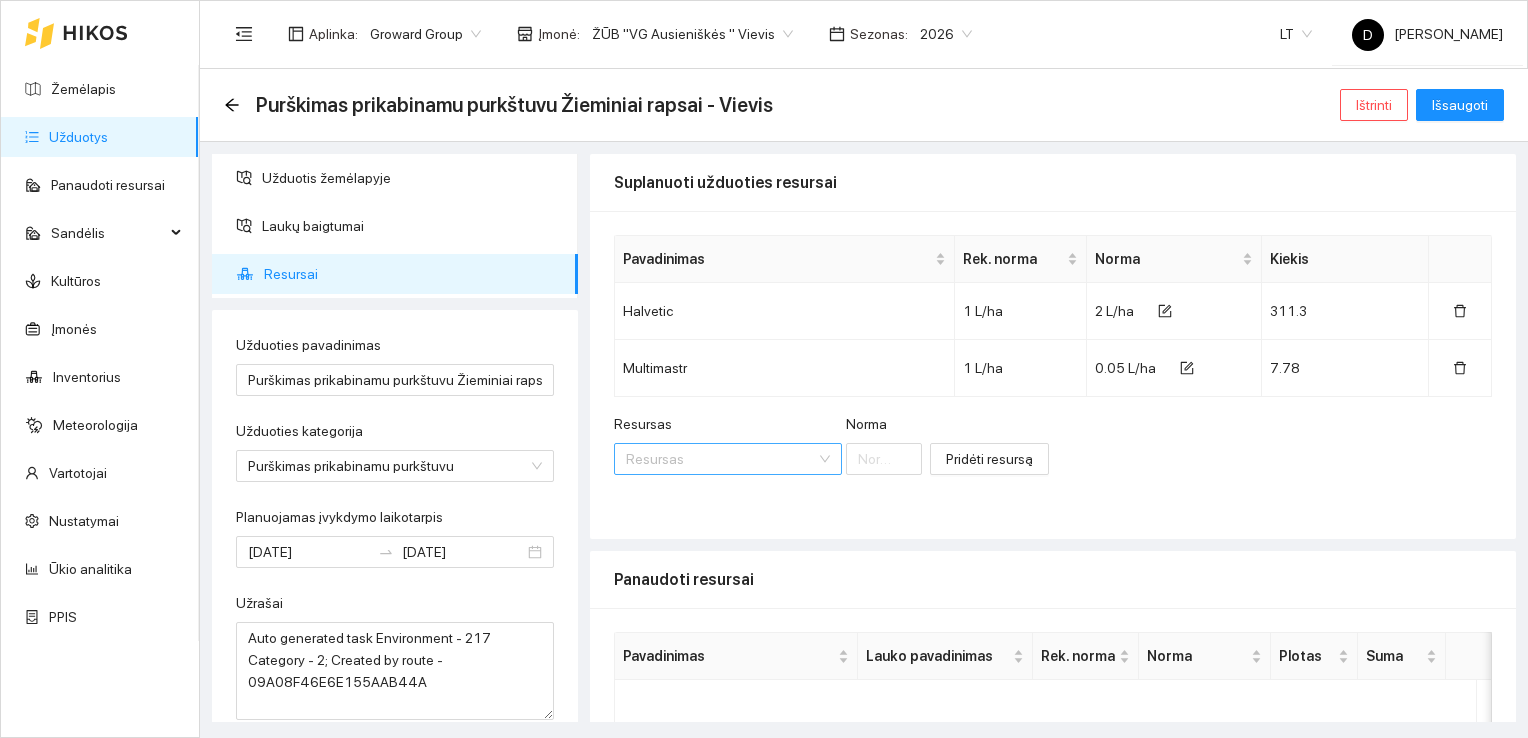 click on "Resursas" at bounding box center (721, 459) 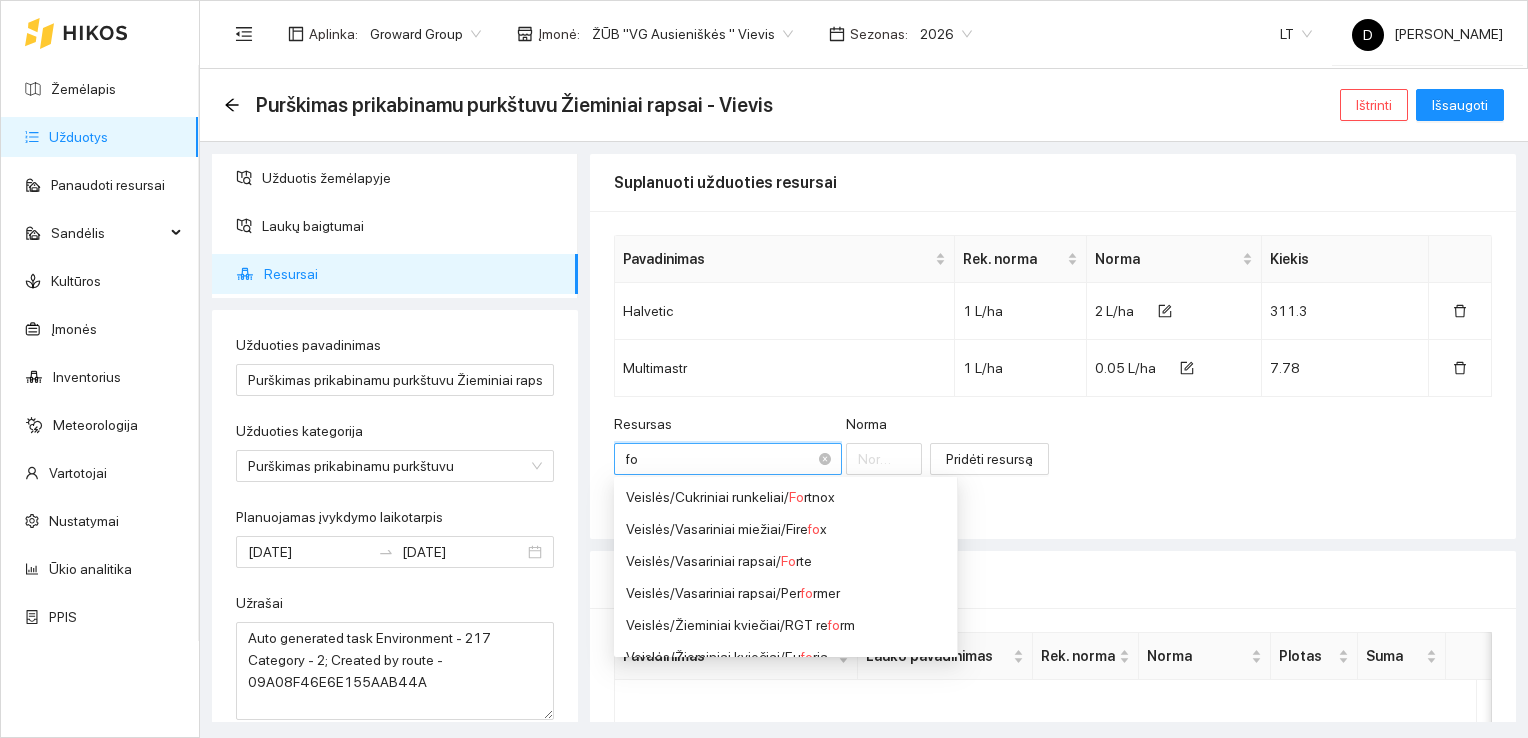type on "foa" 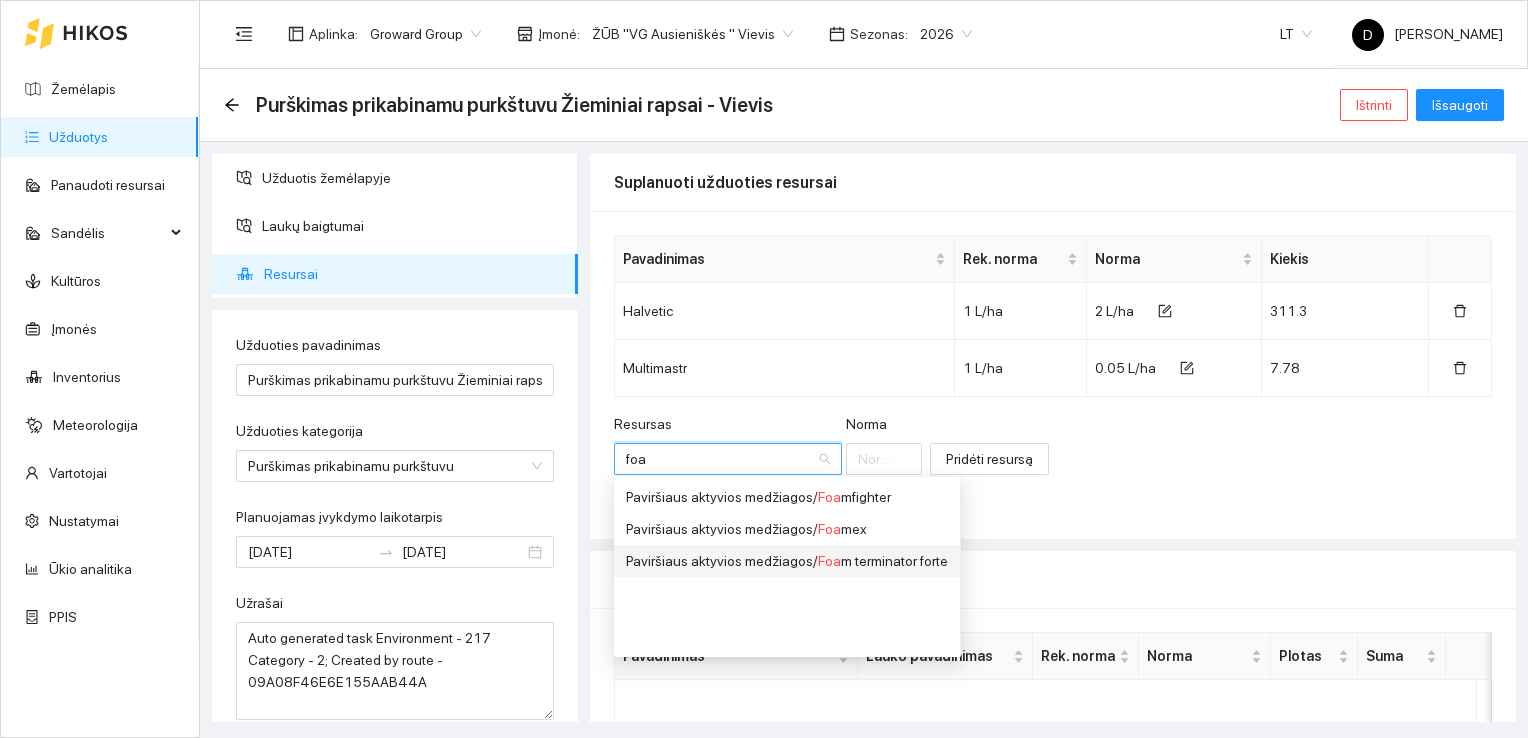 click on "Paviršiaus aktyvios medžiagos  /  Foa m terminator forte" at bounding box center (787, 561) 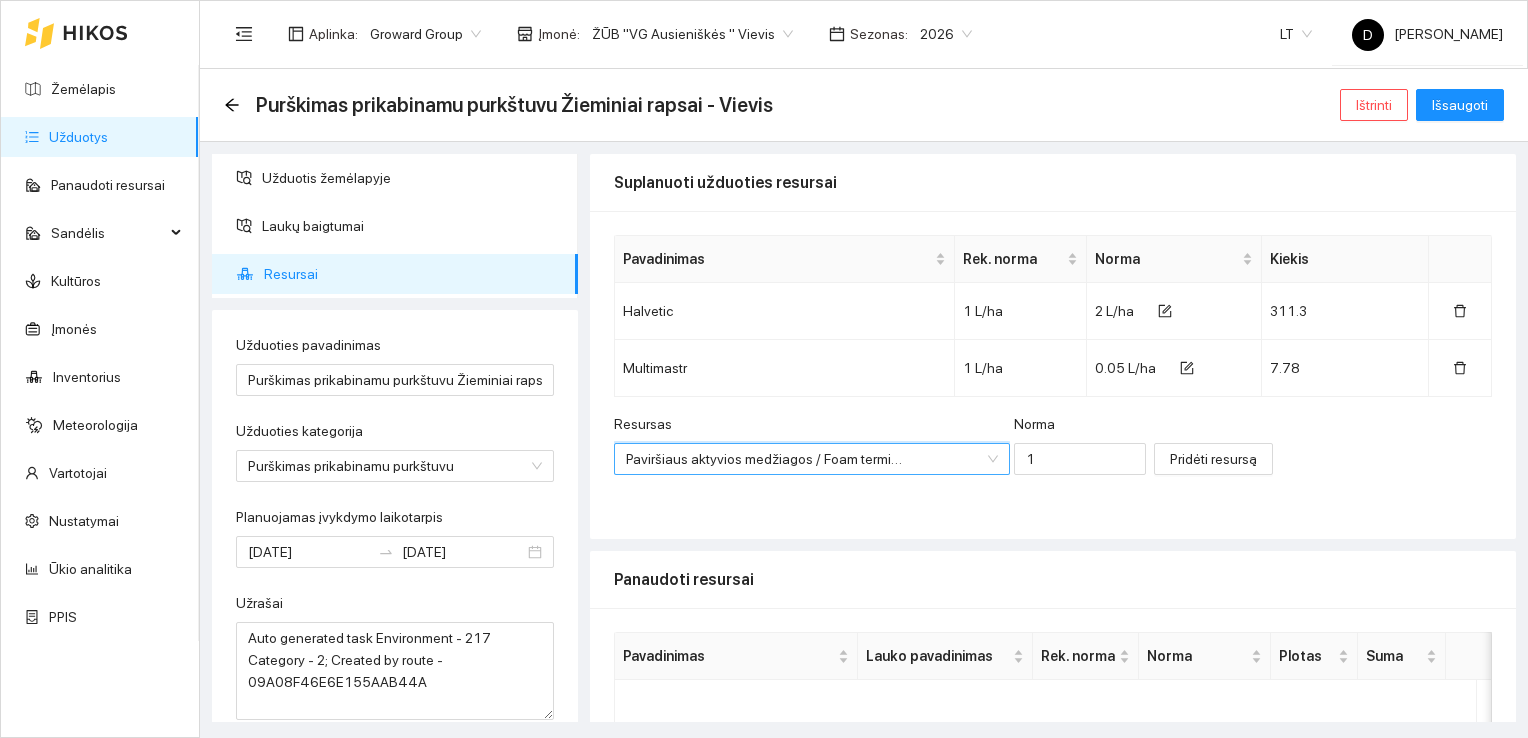 scroll, scrollTop: 368, scrollLeft: 0, axis: vertical 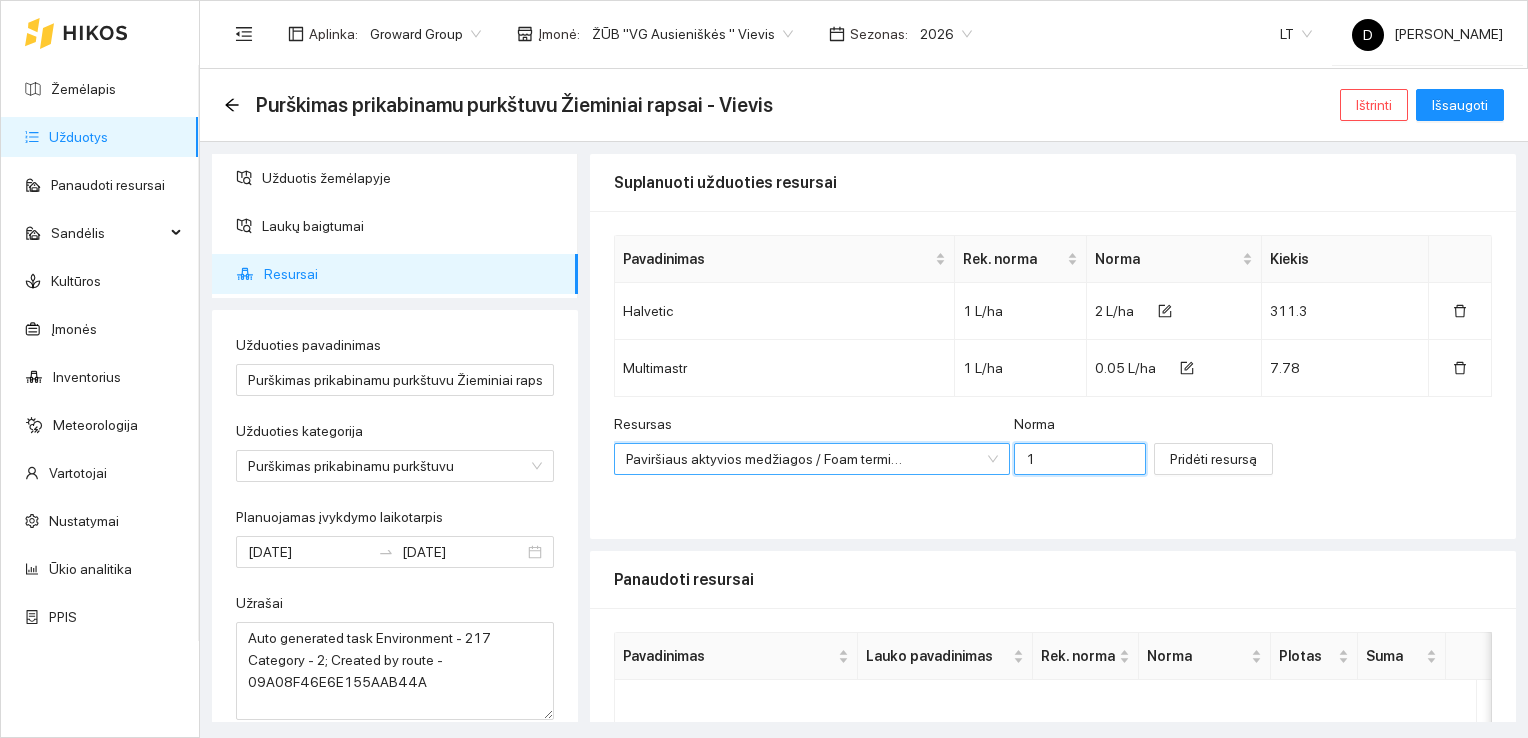click on "1" at bounding box center (1080, 459) 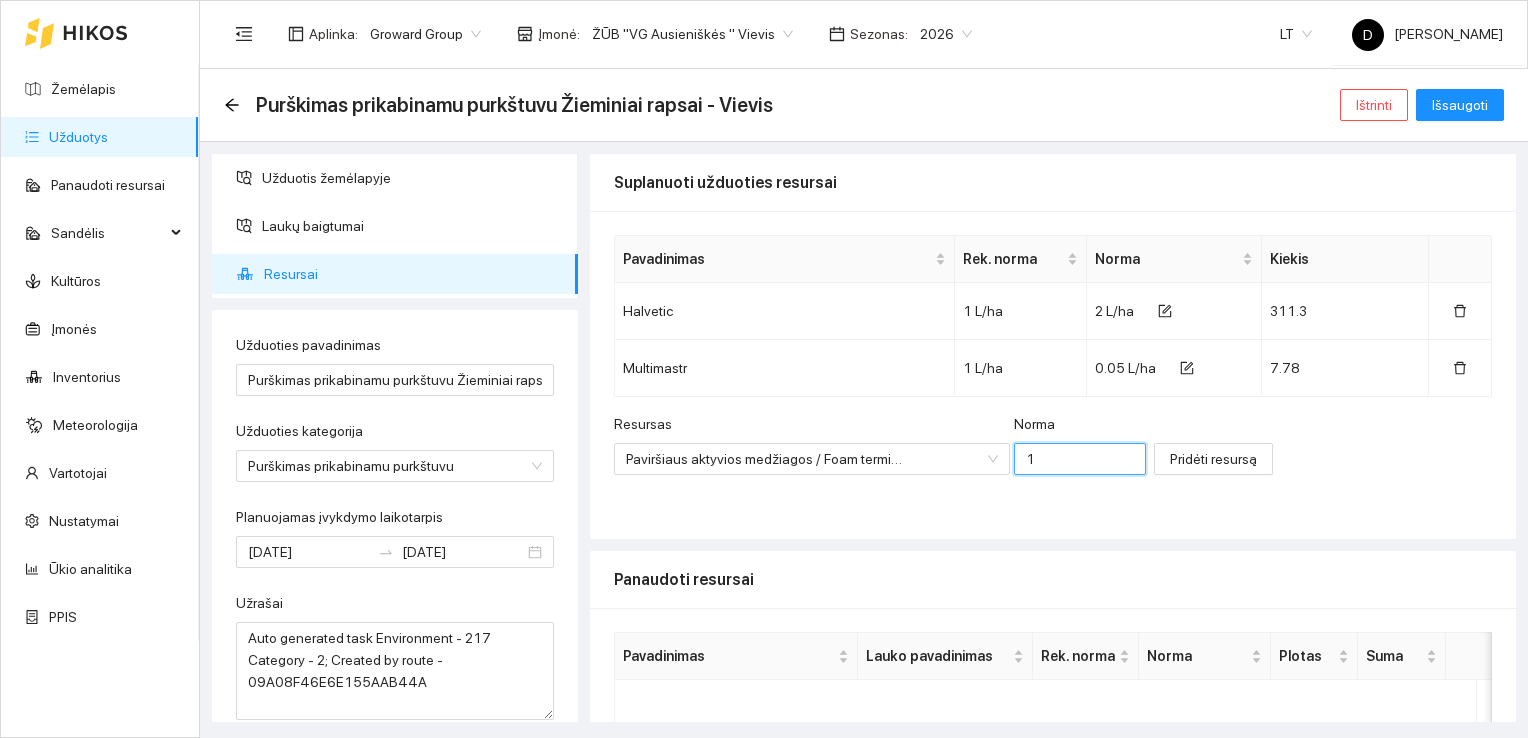 click on "1" at bounding box center [1080, 459] 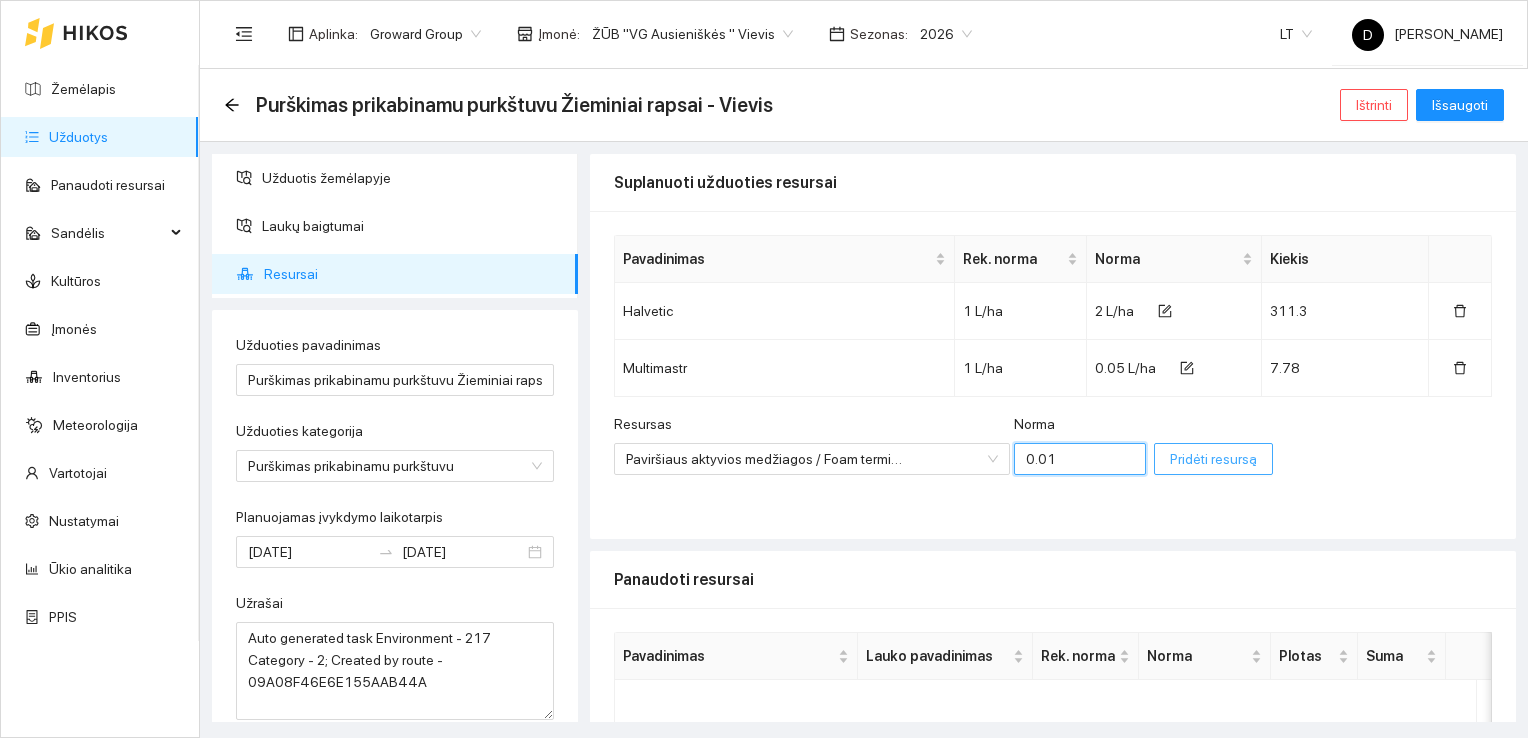 type on "0.01" 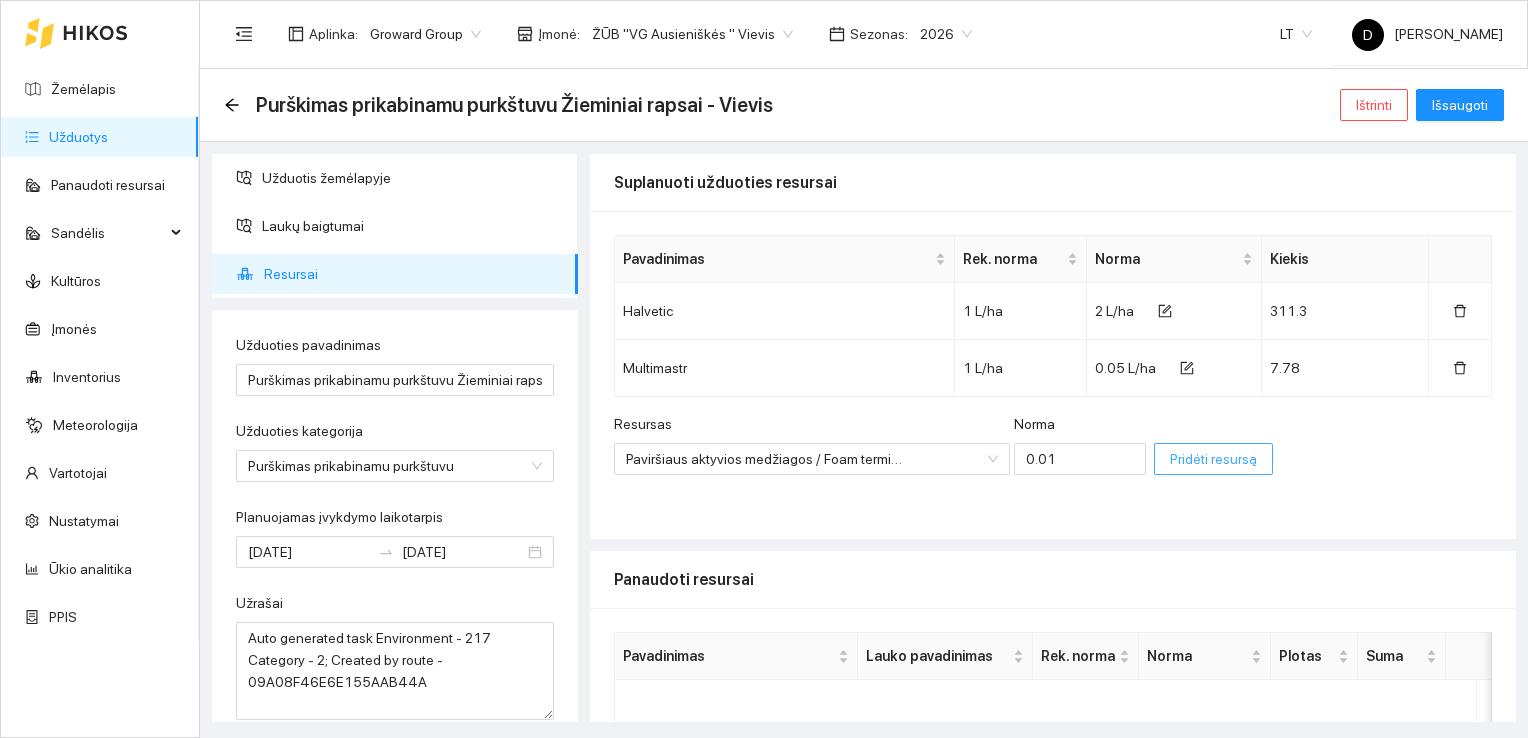 click on "Pridėti resursą" at bounding box center (1213, 459) 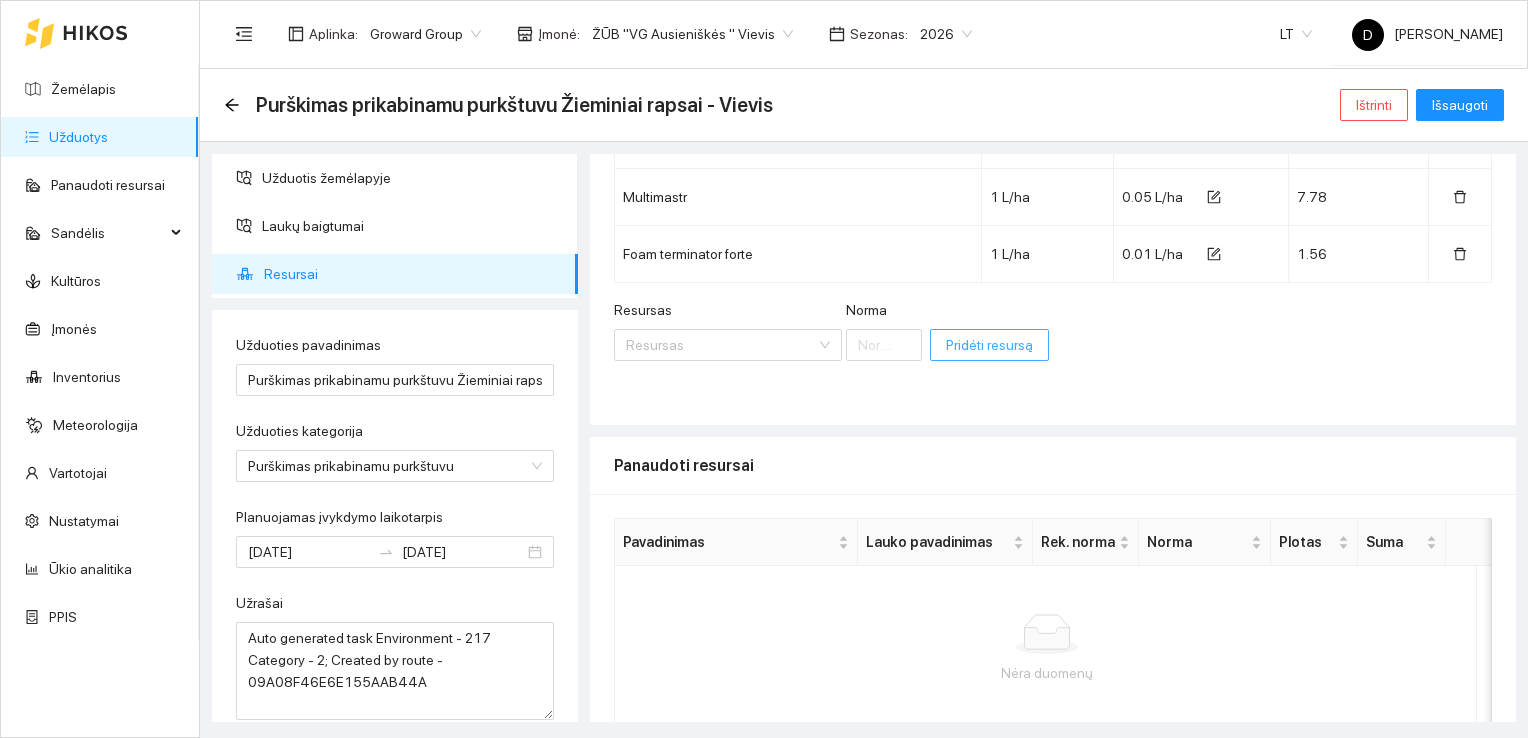 scroll, scrollTop: 0, scrollLeft: 0, axis: both 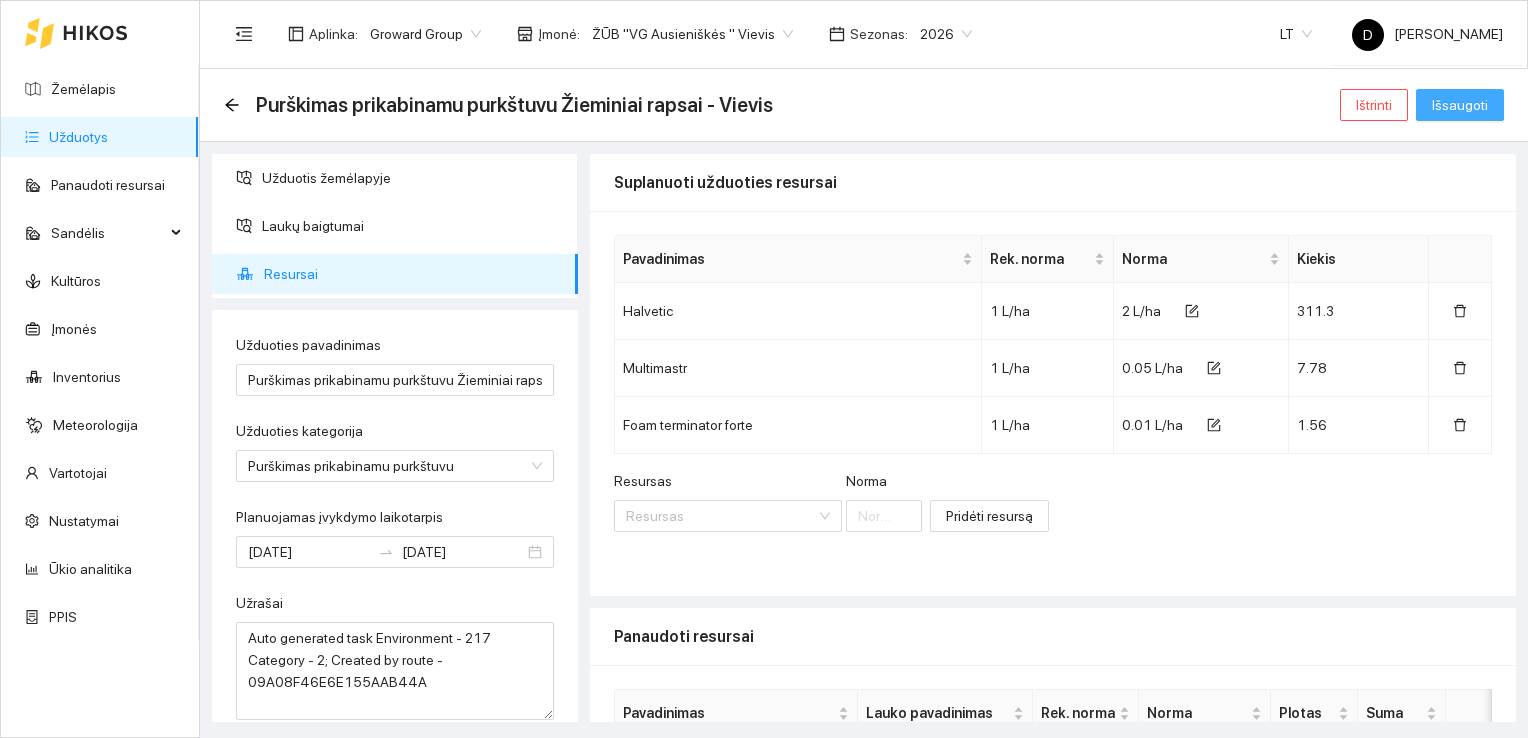 click on "Išsaugoti" at bounding box center (1460, 105) 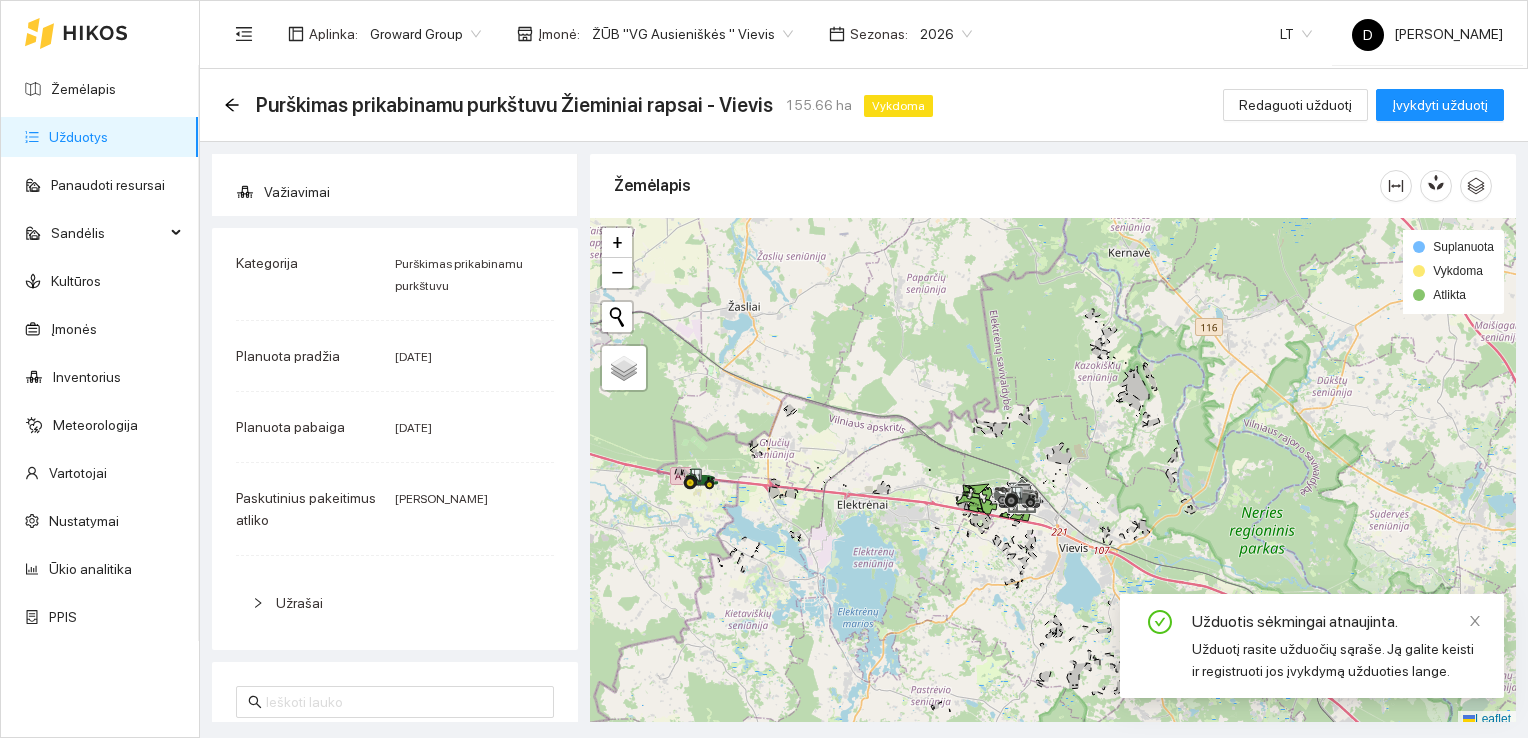scroll, scrollTop: 0, scrollLeft: 0, axis: both 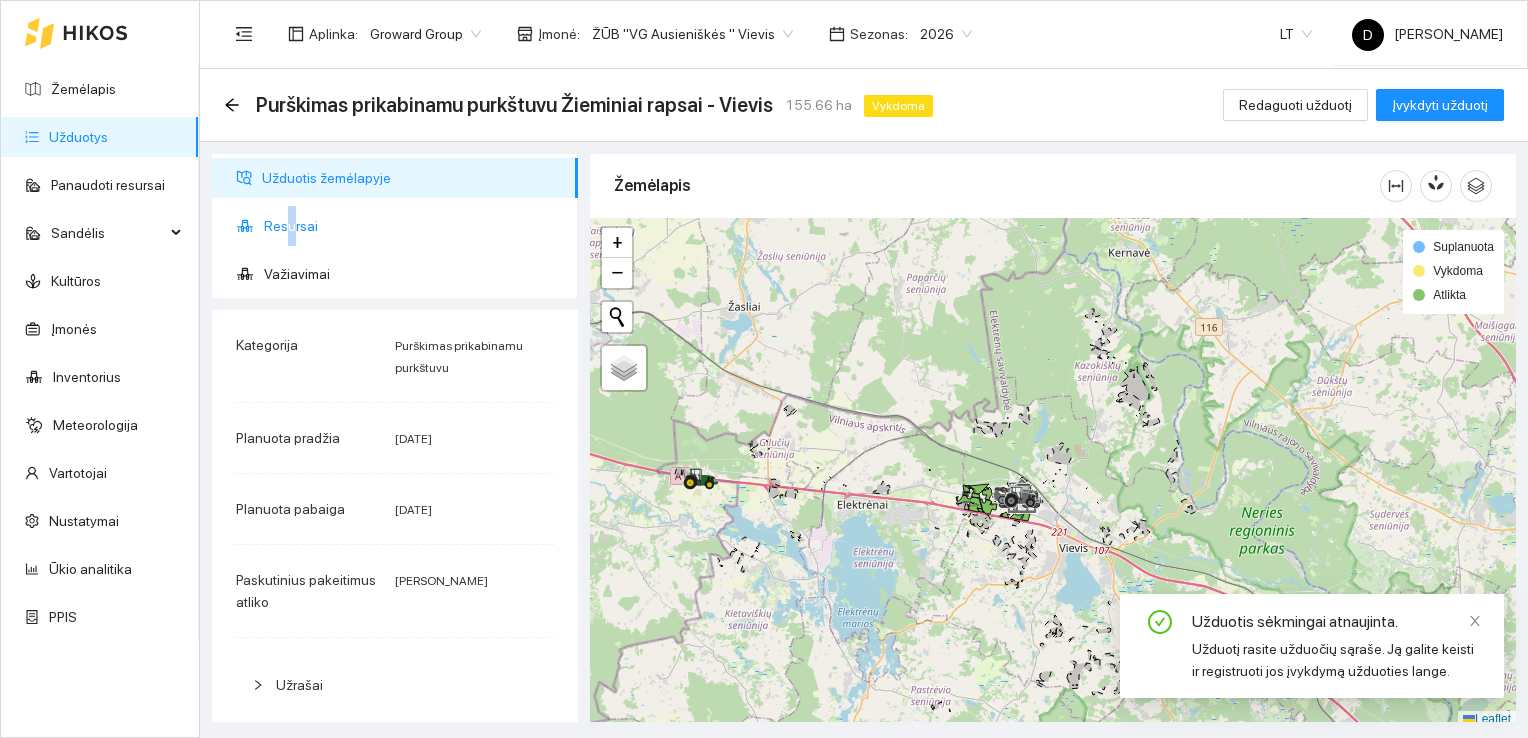 click on "Resursai" at bounding box center [413, 226] 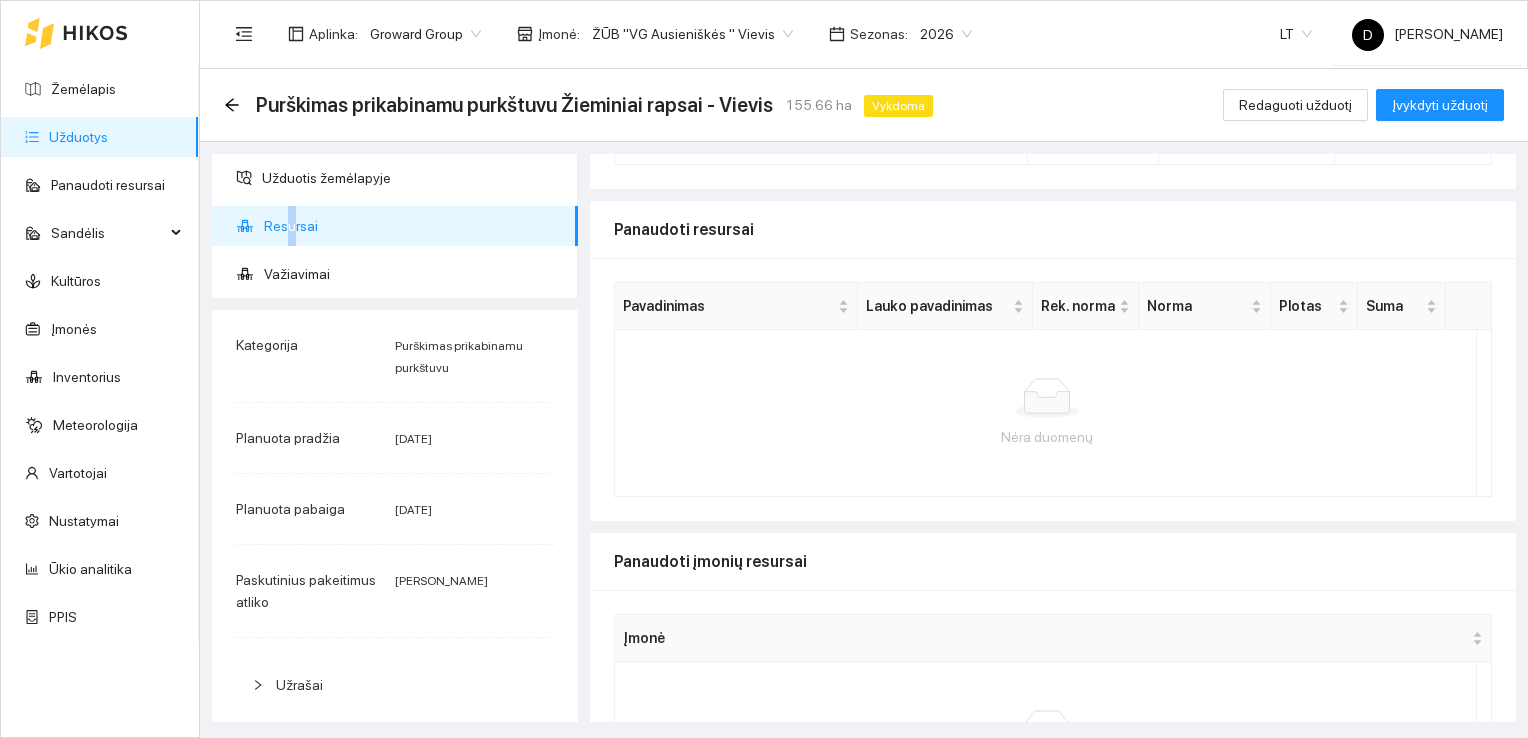 scroll, scrollTop: 0, scrollLeft: 0, axis: both 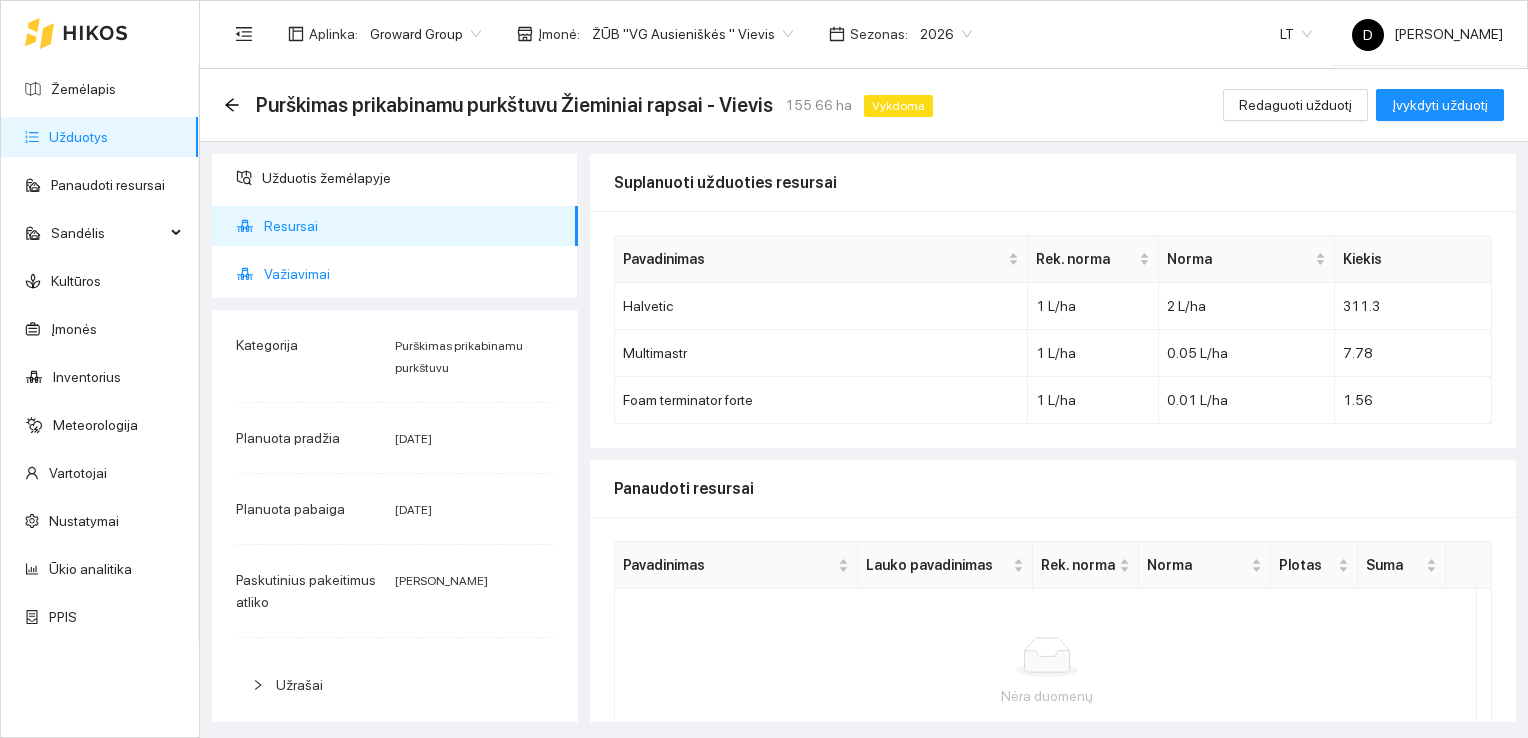 click on "Važiavimai" at bounding box center [413, 274] 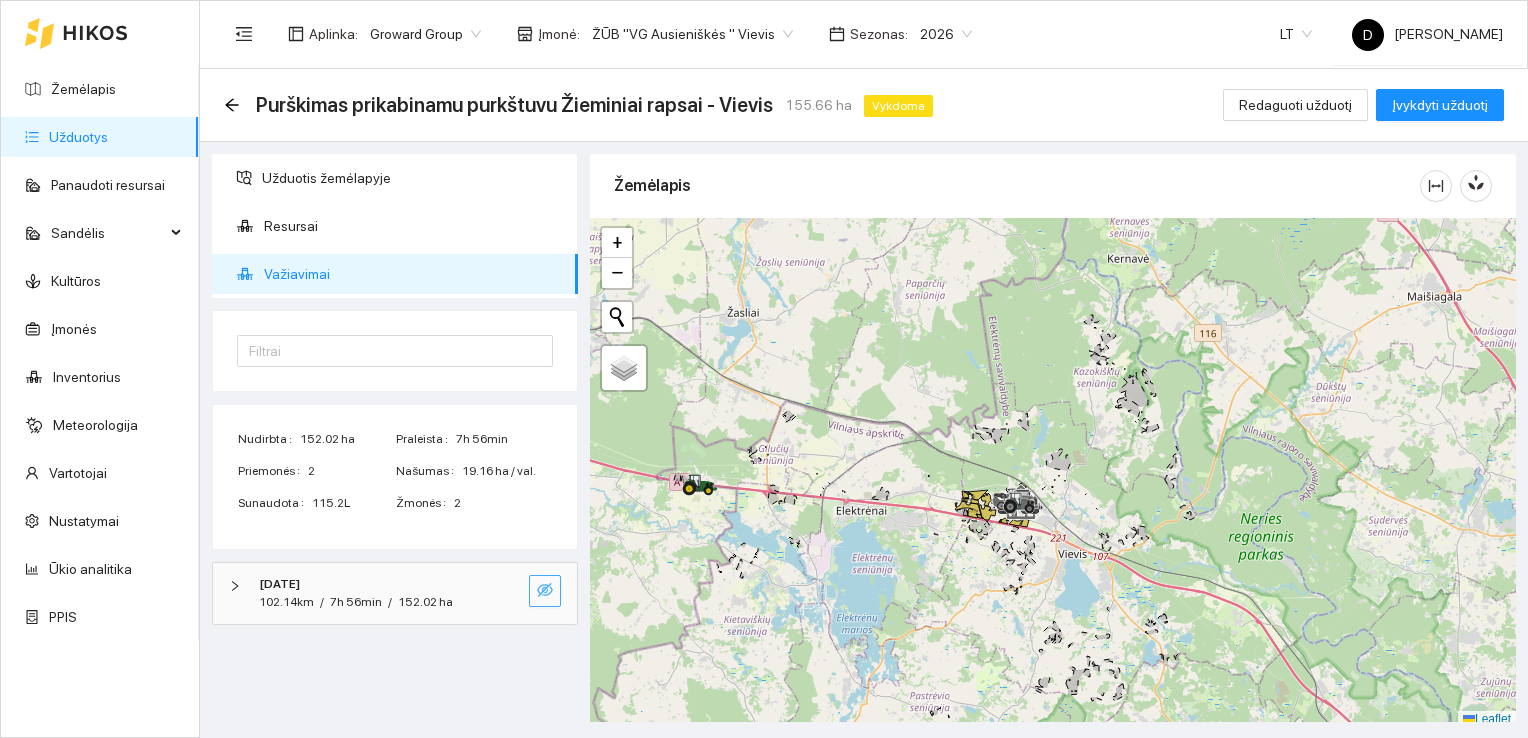 click 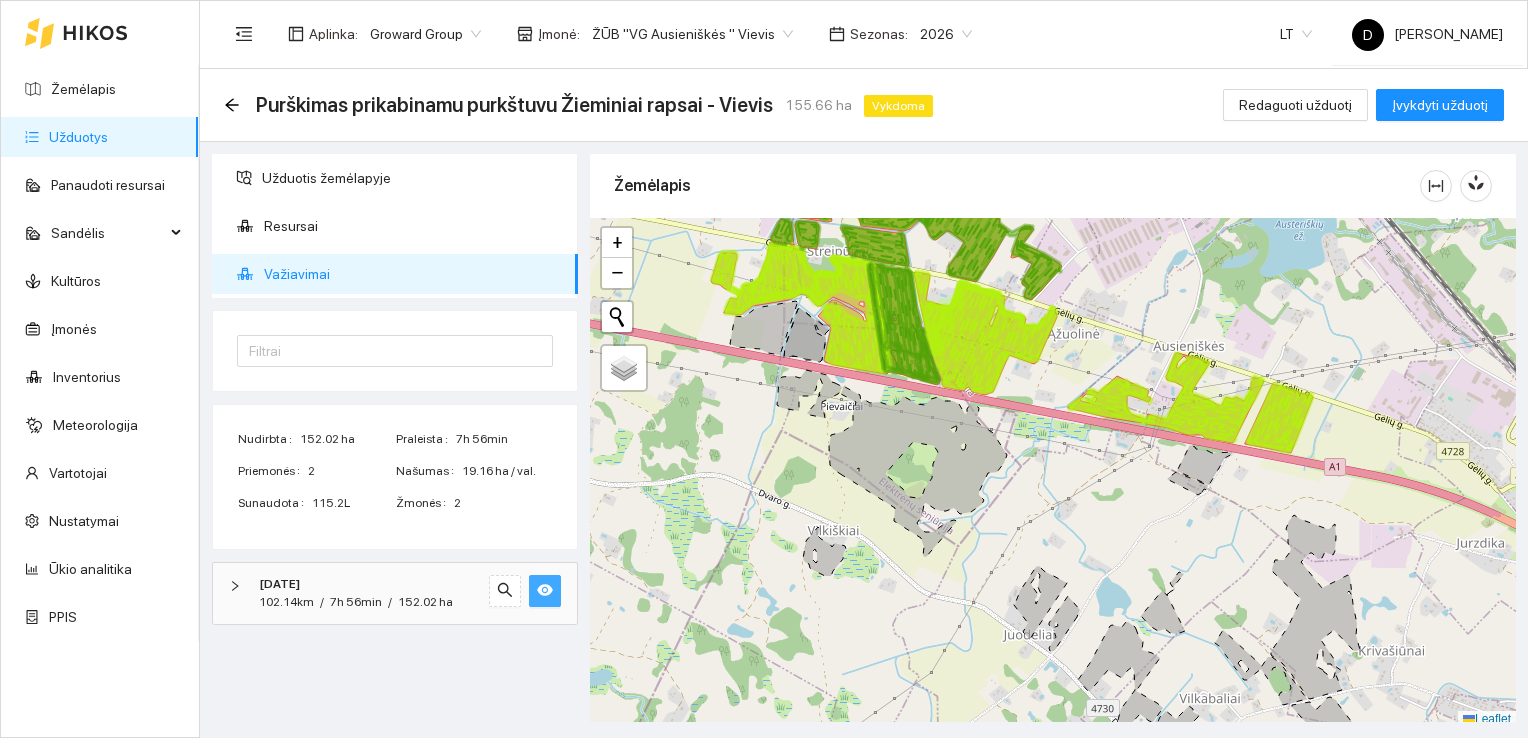 scroll, scrollTop: 5, scrollLeft: 0, axis: vertical 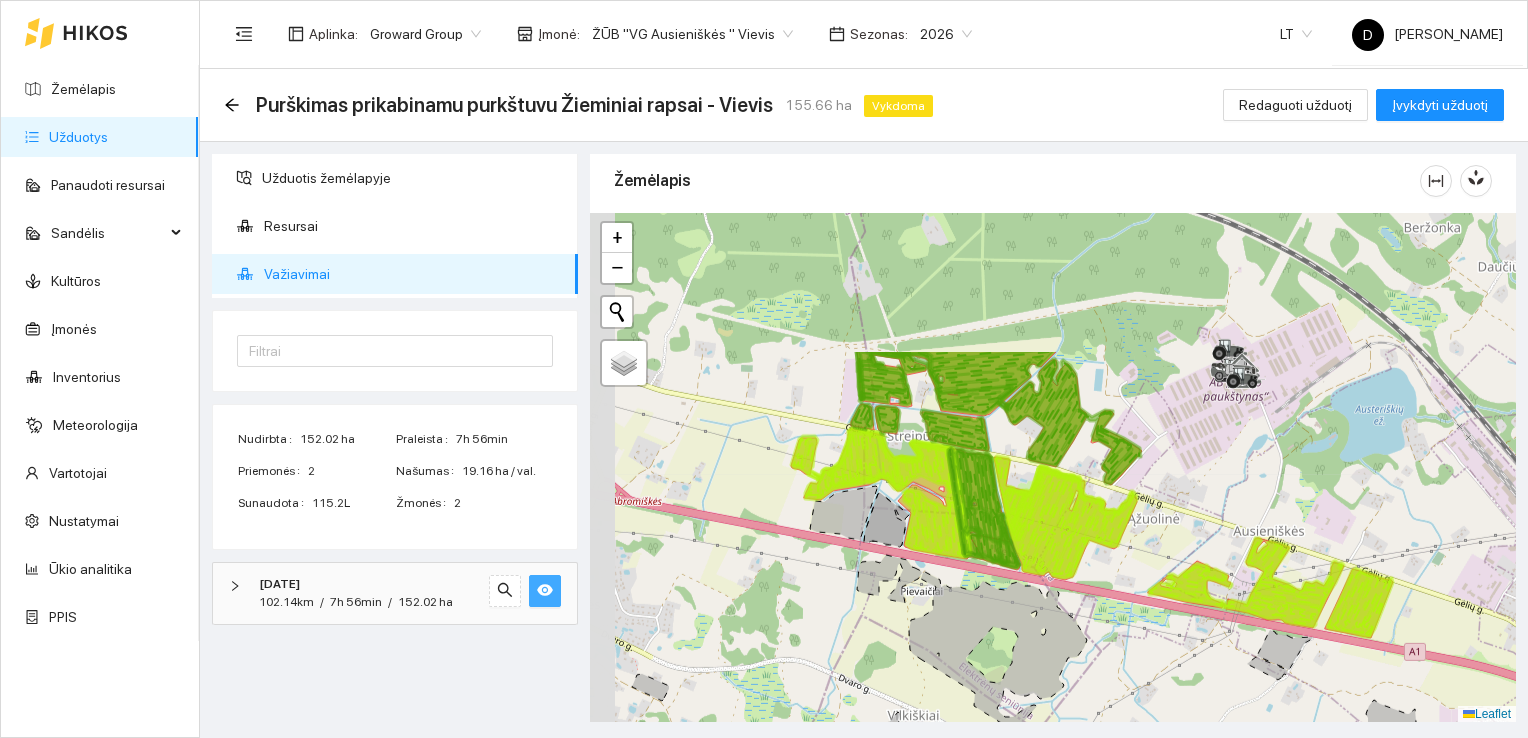 drag, startPoint x: 1060, startPoint y: 368, endPoint x: 1140, endPoint y: 558, distance: 206.15529 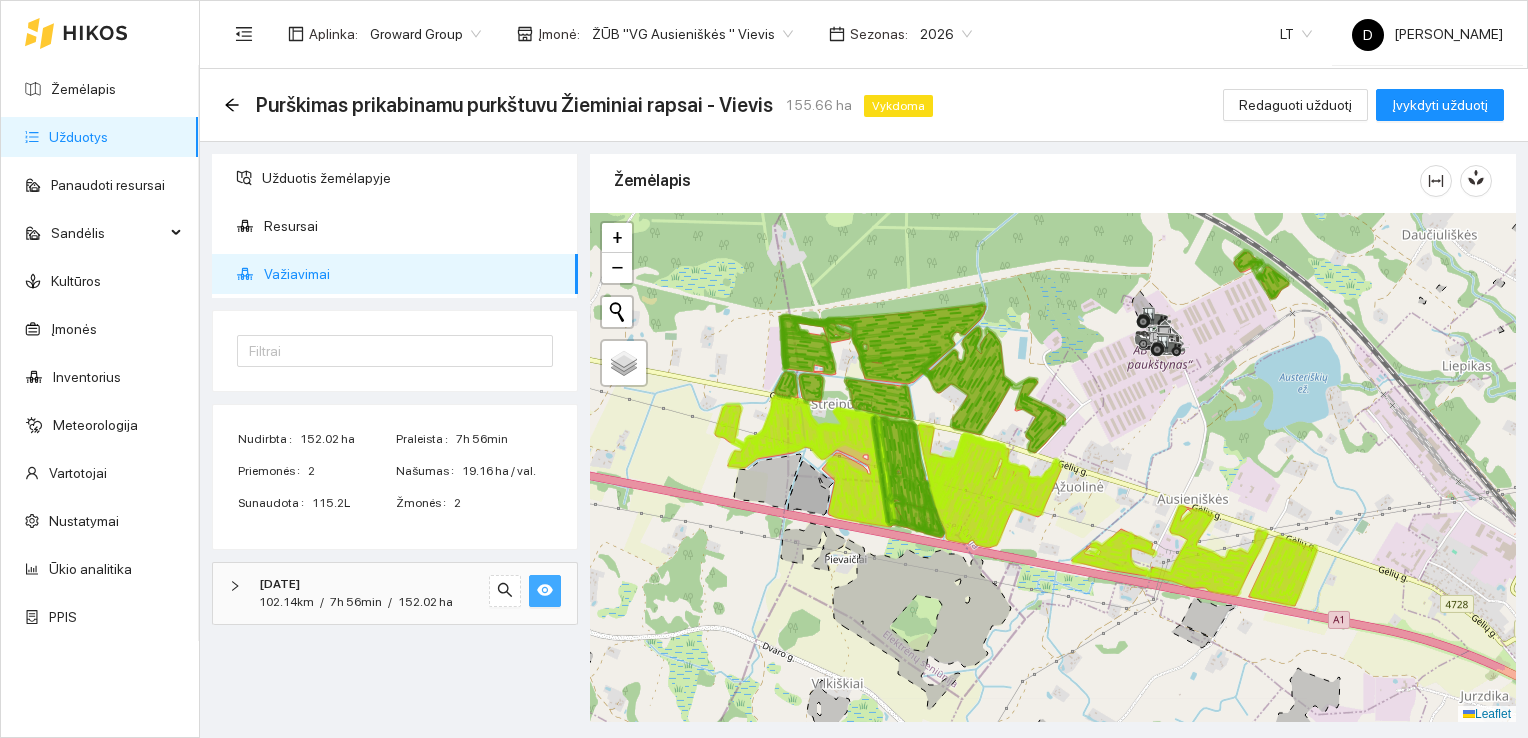 drag, startPoint x: 1154, startPoint y: 550, endPoint x: 1078, endPoint y: 518, distance: 82.46211 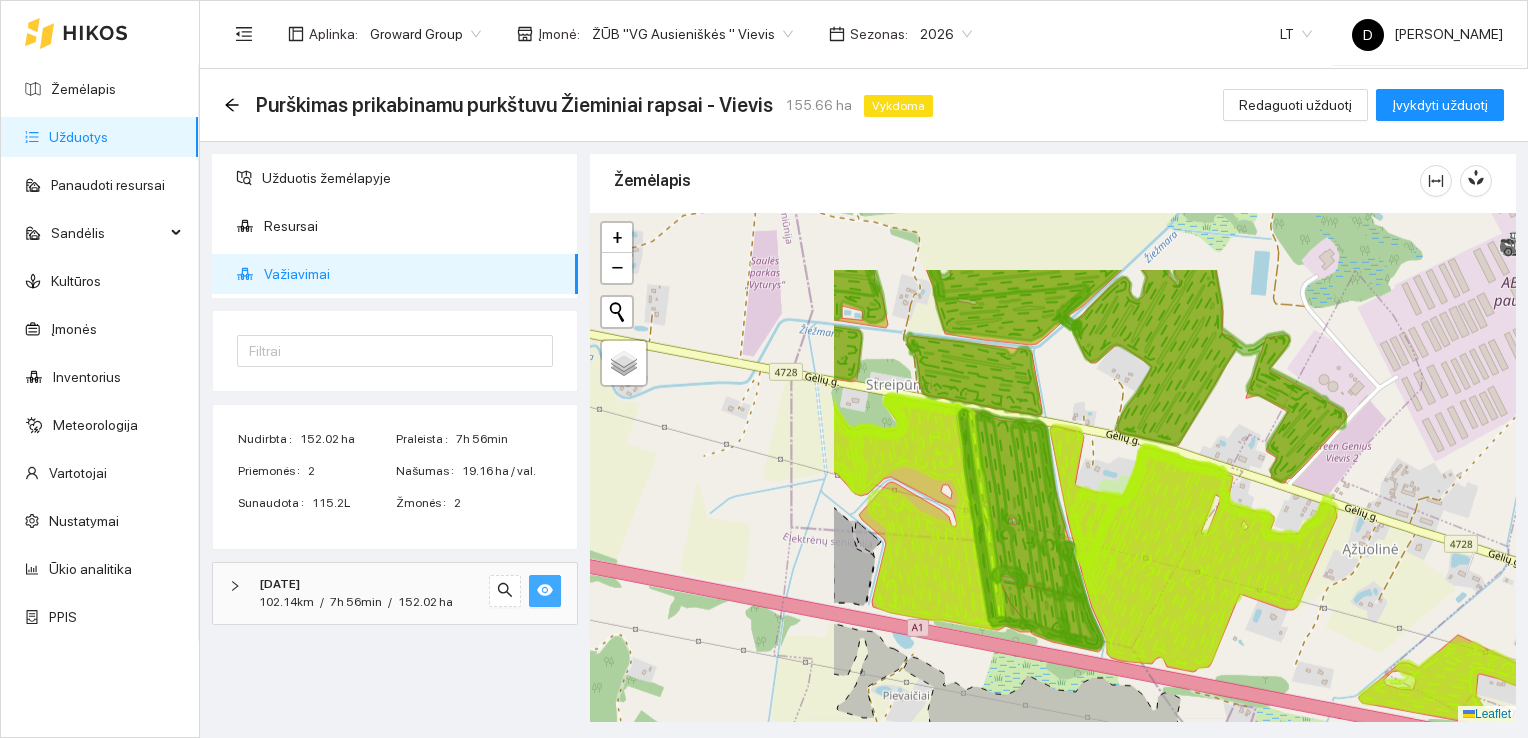 drag, startPoint x: 818, startPoint y: 396, endPoint x: 1155, endPoint y: 504, distance: 353.88275 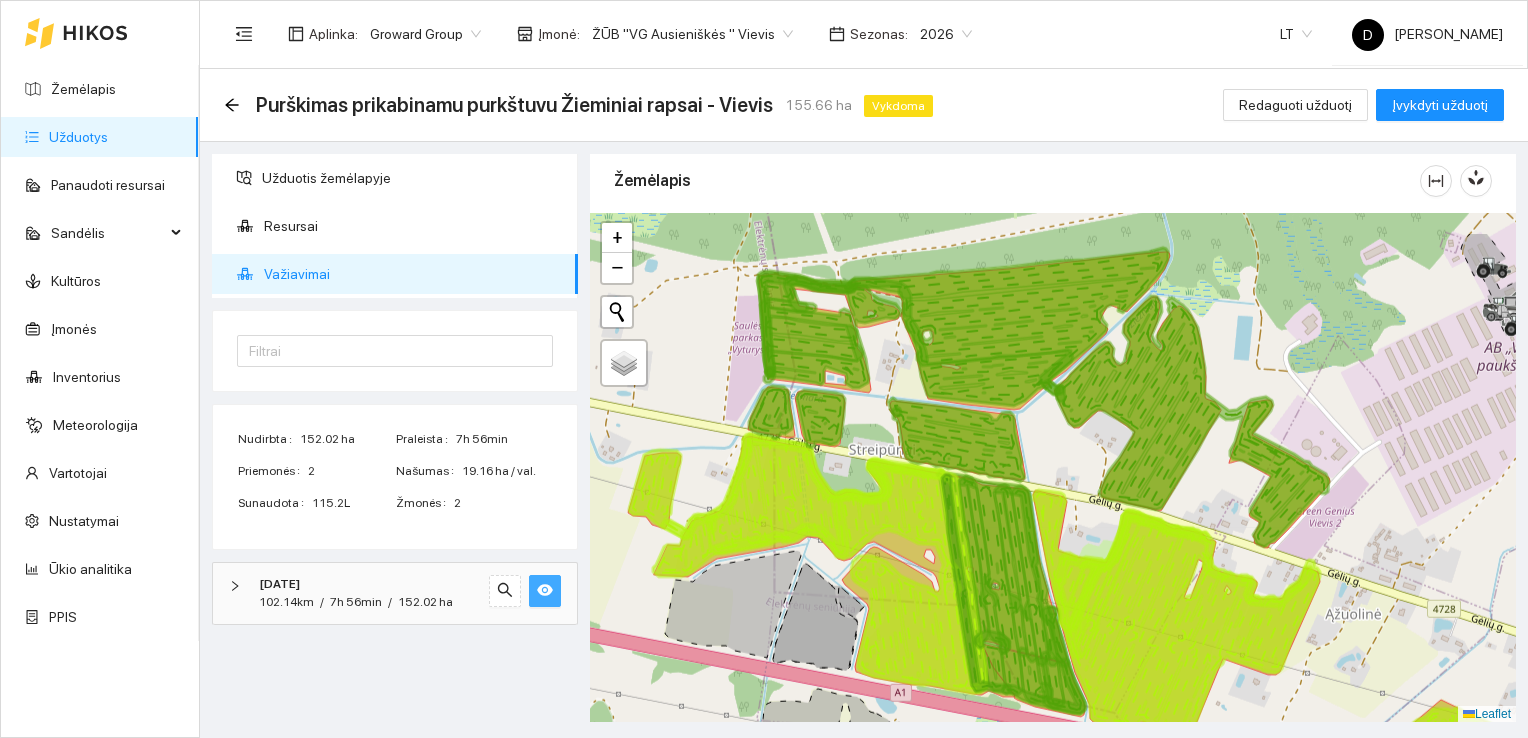 drag, startPoint x: 888, startPoint y: 318, endPoint x: 872, endPoint y: 390, distance: 73.756355 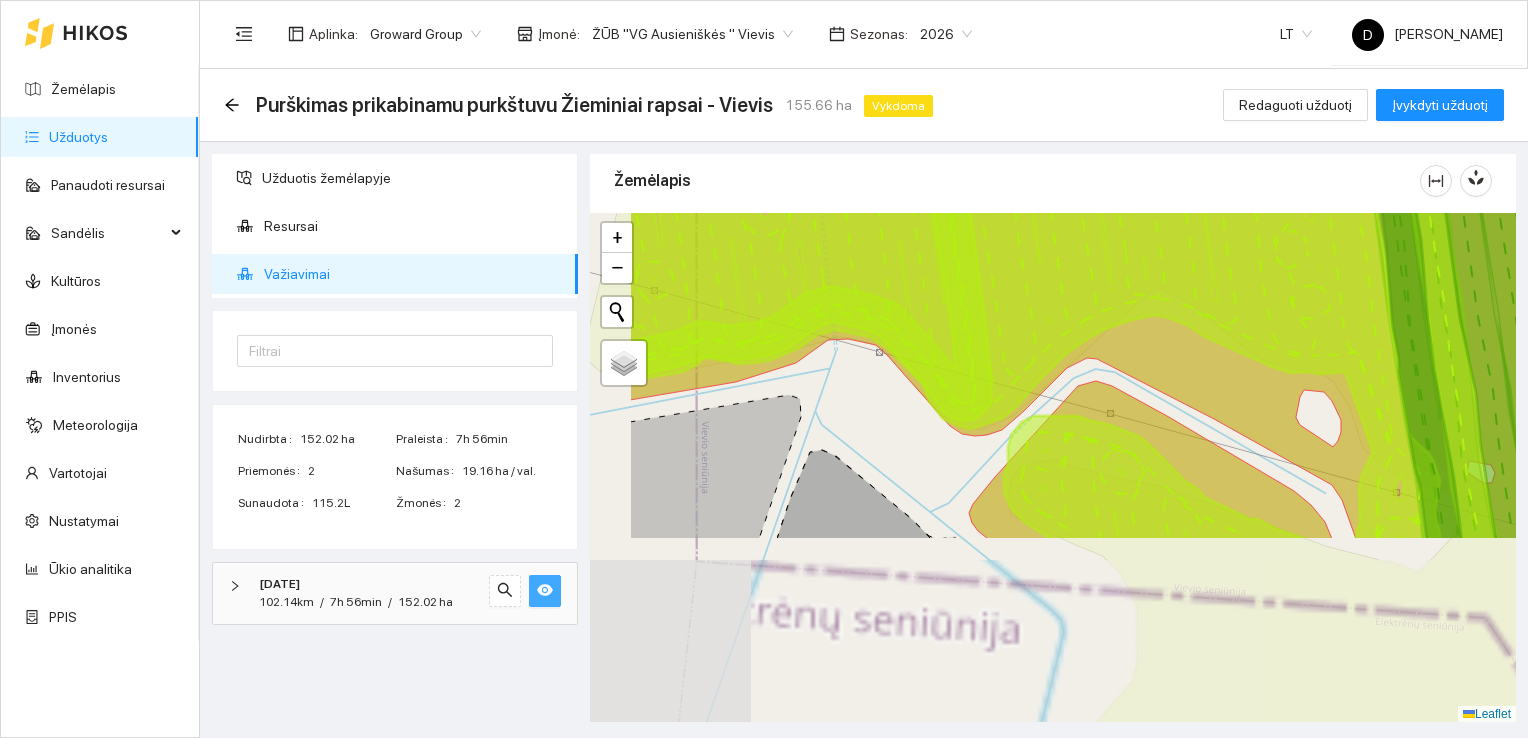 drag, startPoint x: 852, startPoint y: 669, endPoint x: 986, endPoint y: 433, distance: 271.389 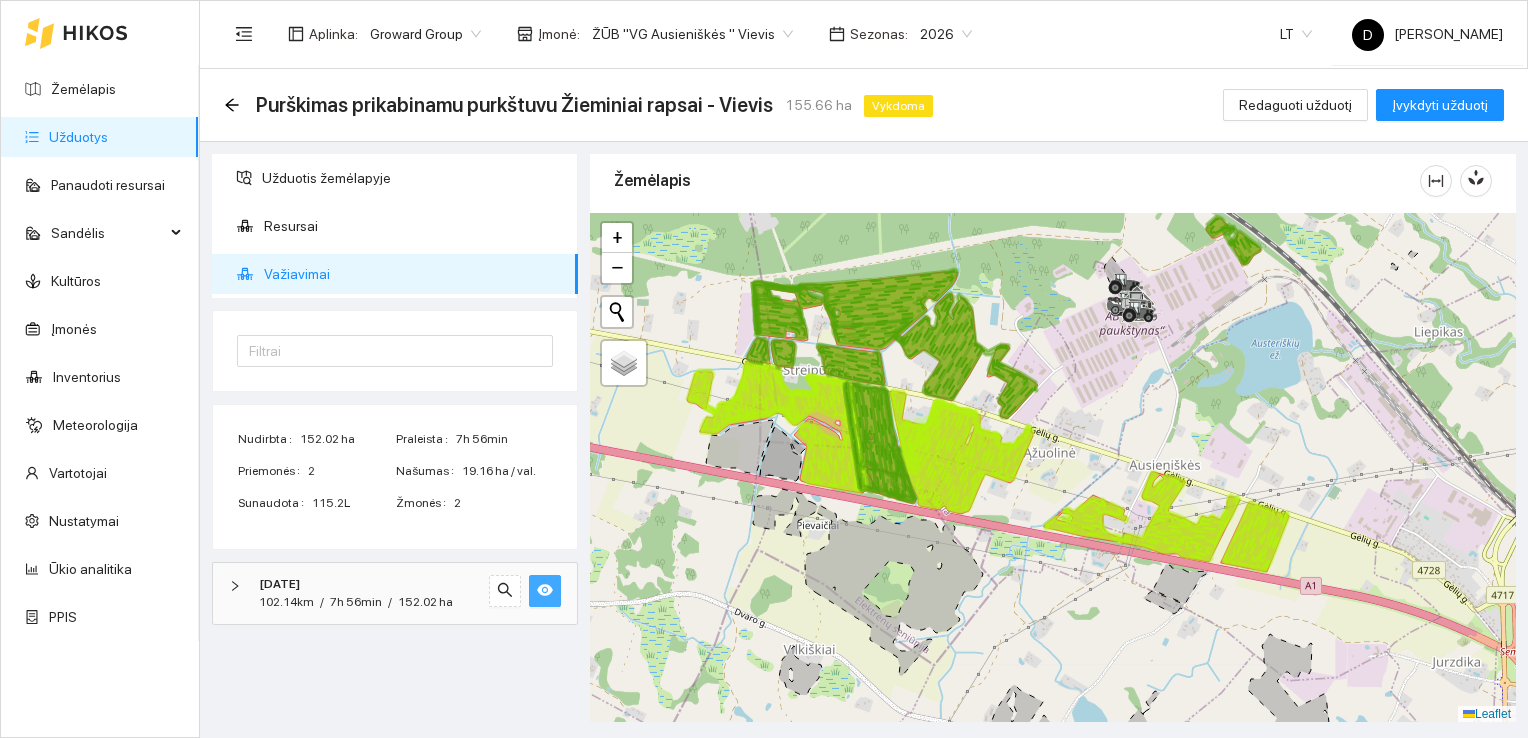 drag, startPoint x: 1084, startPoint y: 462, endPoint x: 894, endPoint y: 454, distance: 190.16835 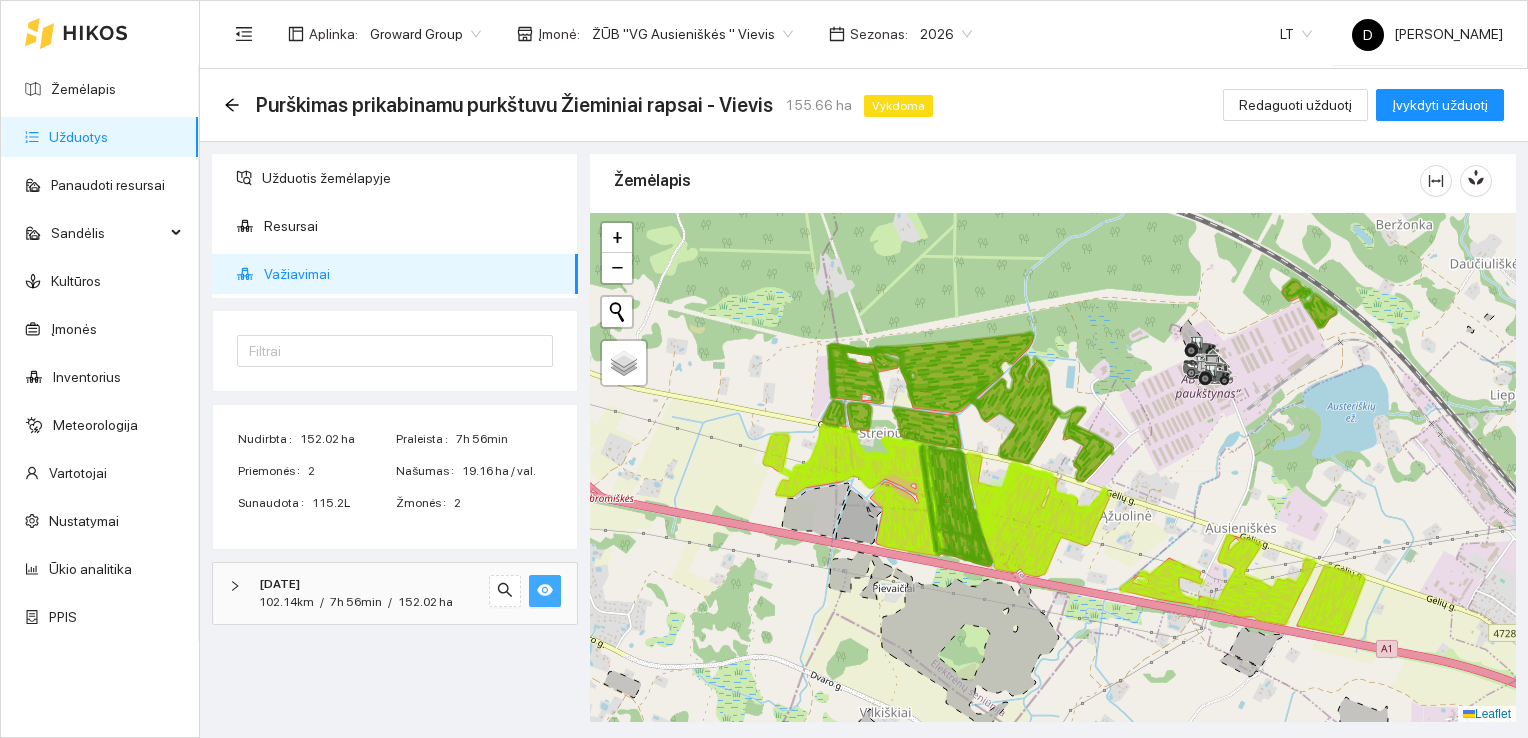 drag, startPoint x: 896, startPoint y: 338, endPoint x: 972, endPoint y: 400, distance: 98.0816 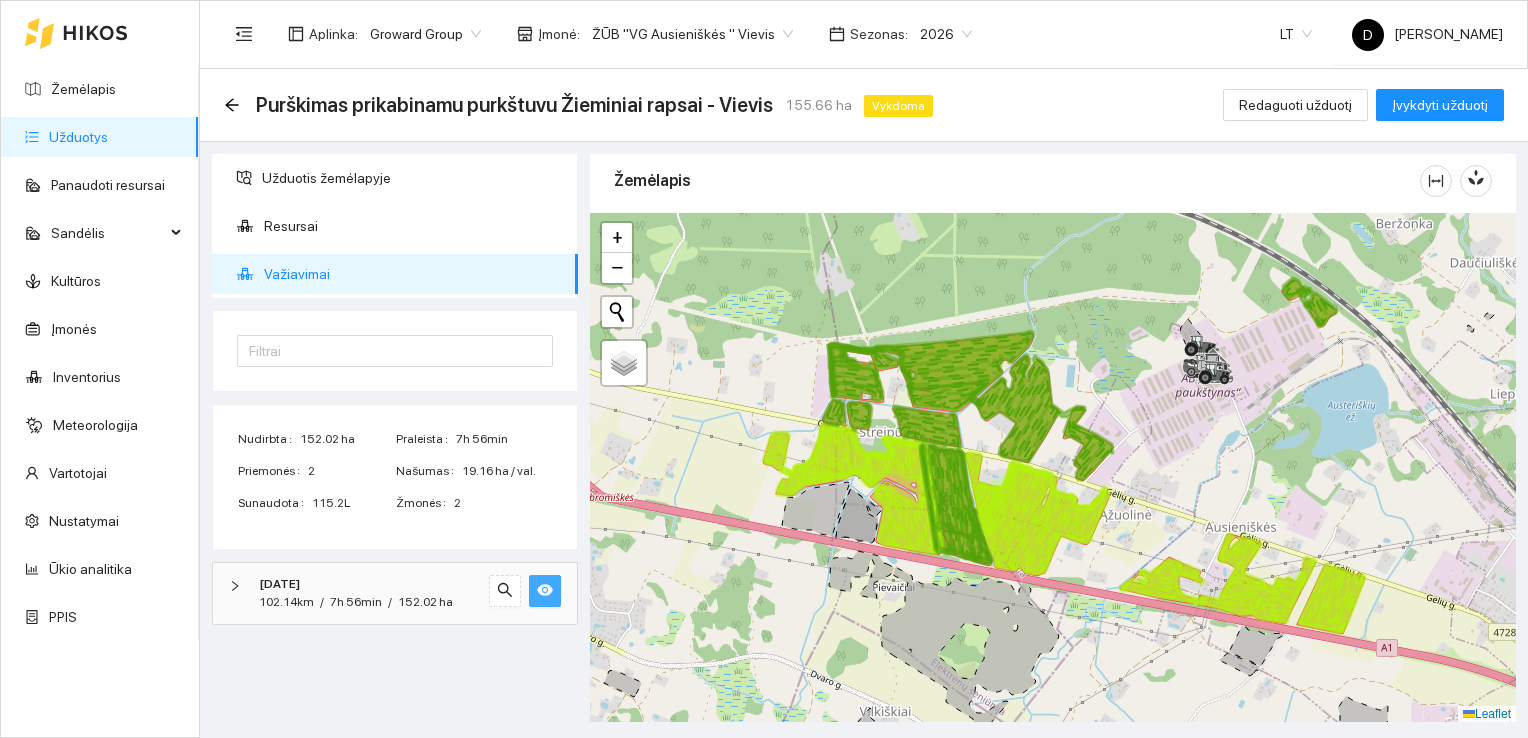 click 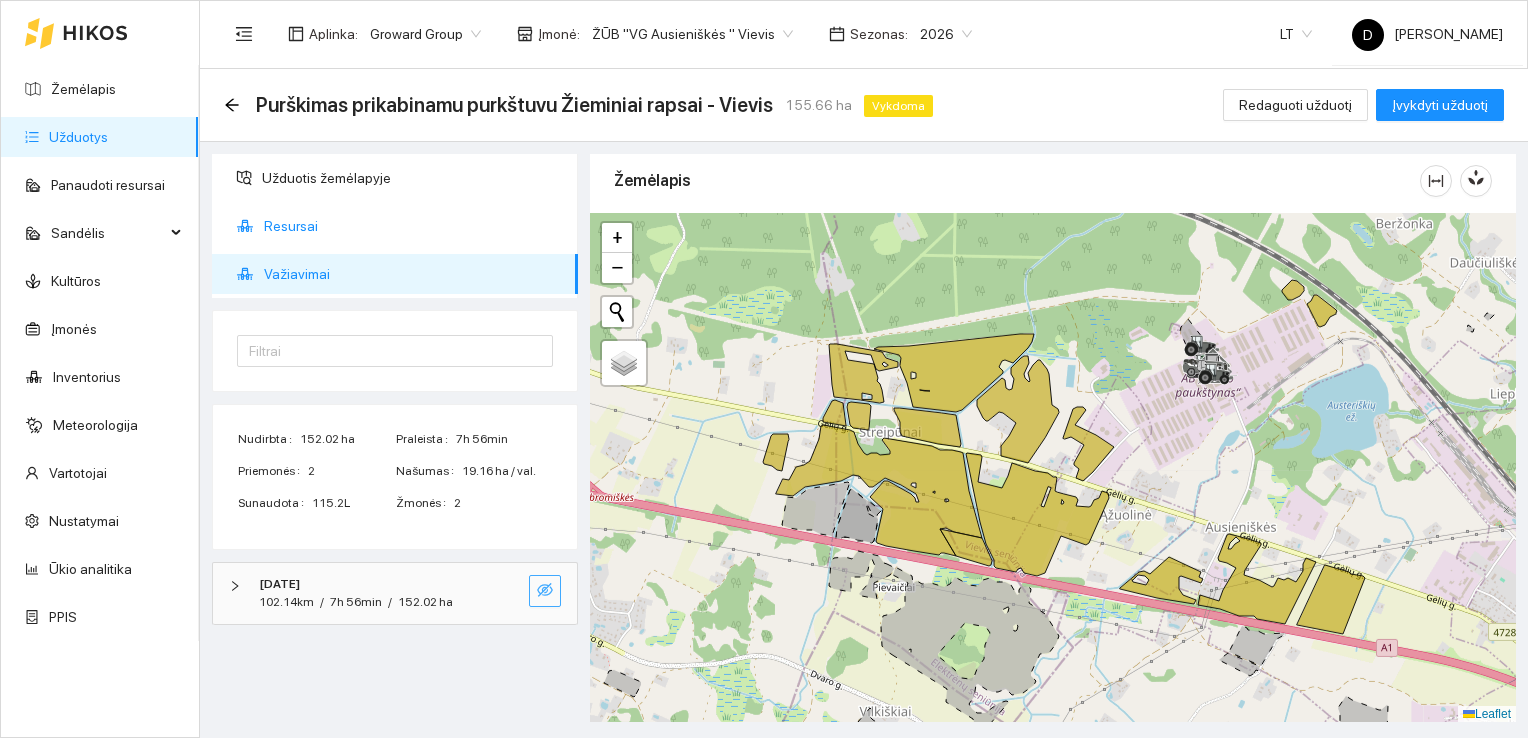 click on "Resursai" at bounding box center [413, 226] 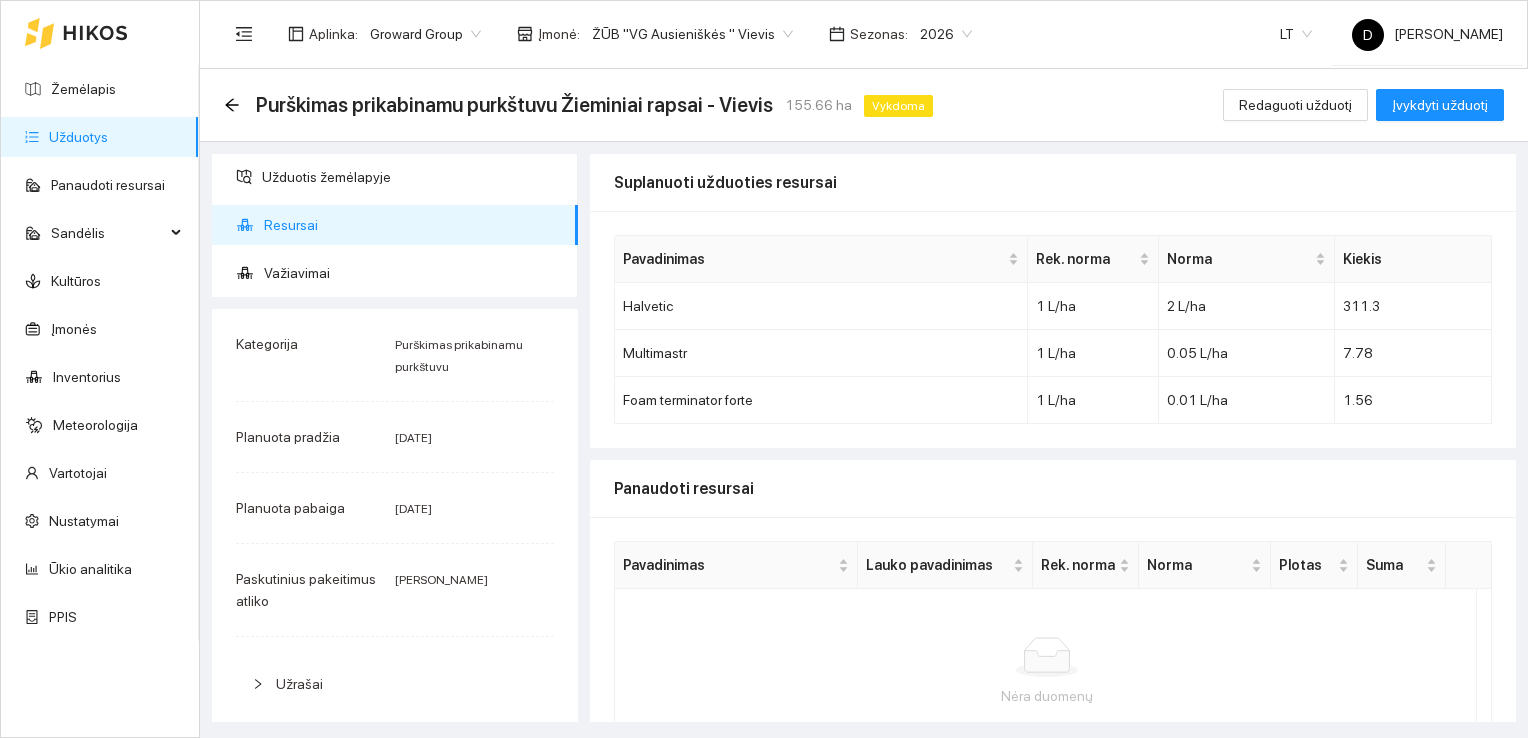 scroll, scrollTop: 0, scrollLeft: 0, axis: both 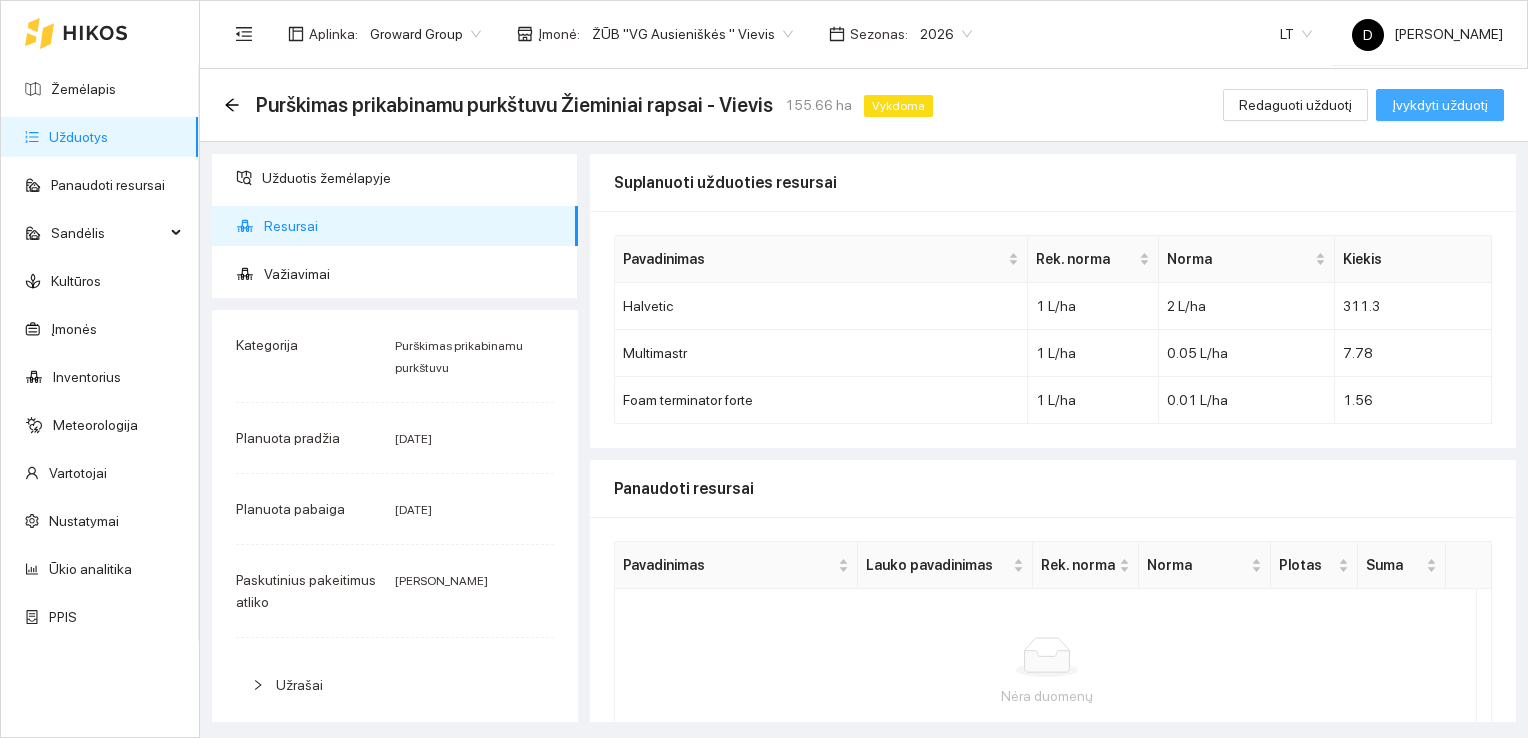 click on "Įvykdyti užduotį" at bounding box center [1440, 105] 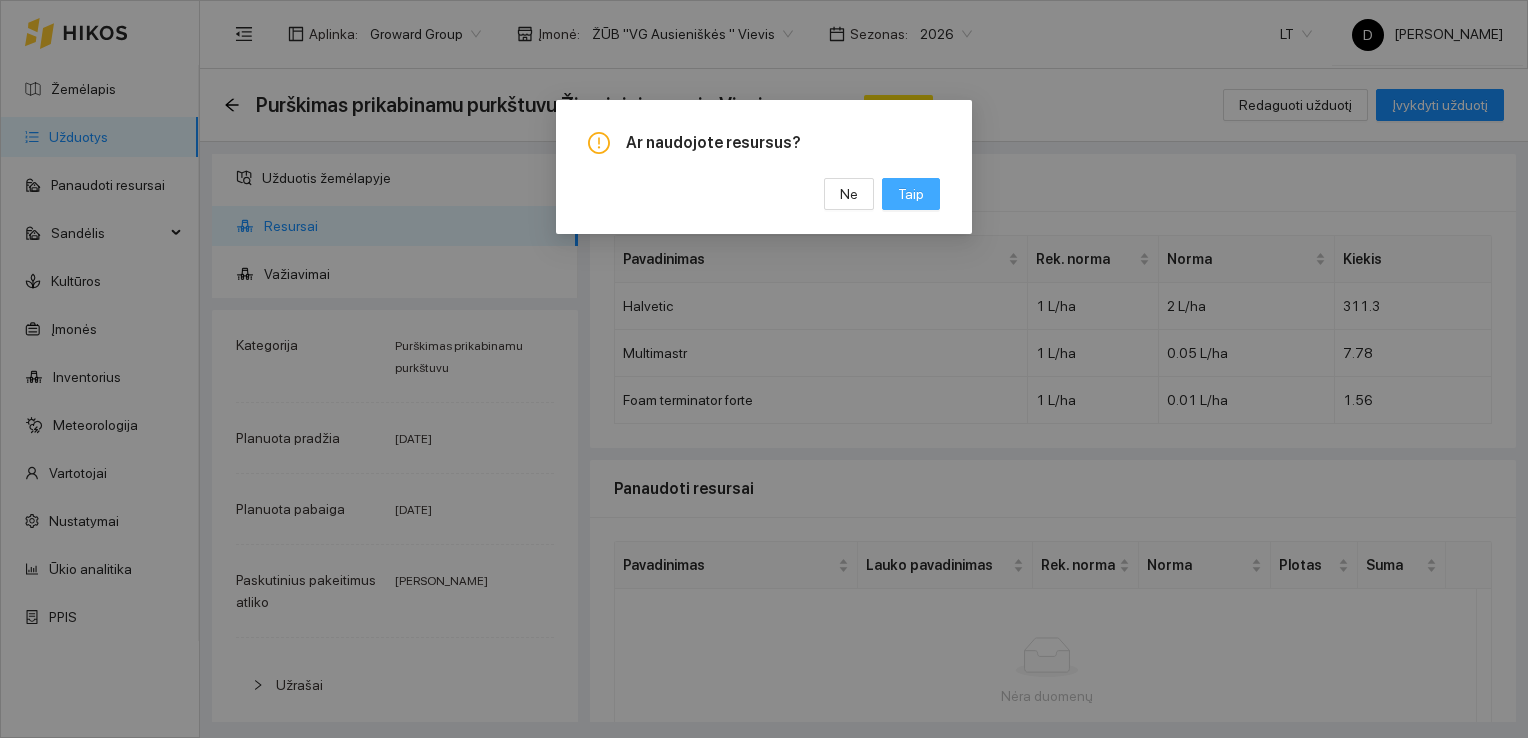 click on "Taip" at bounding box center (911, 194) 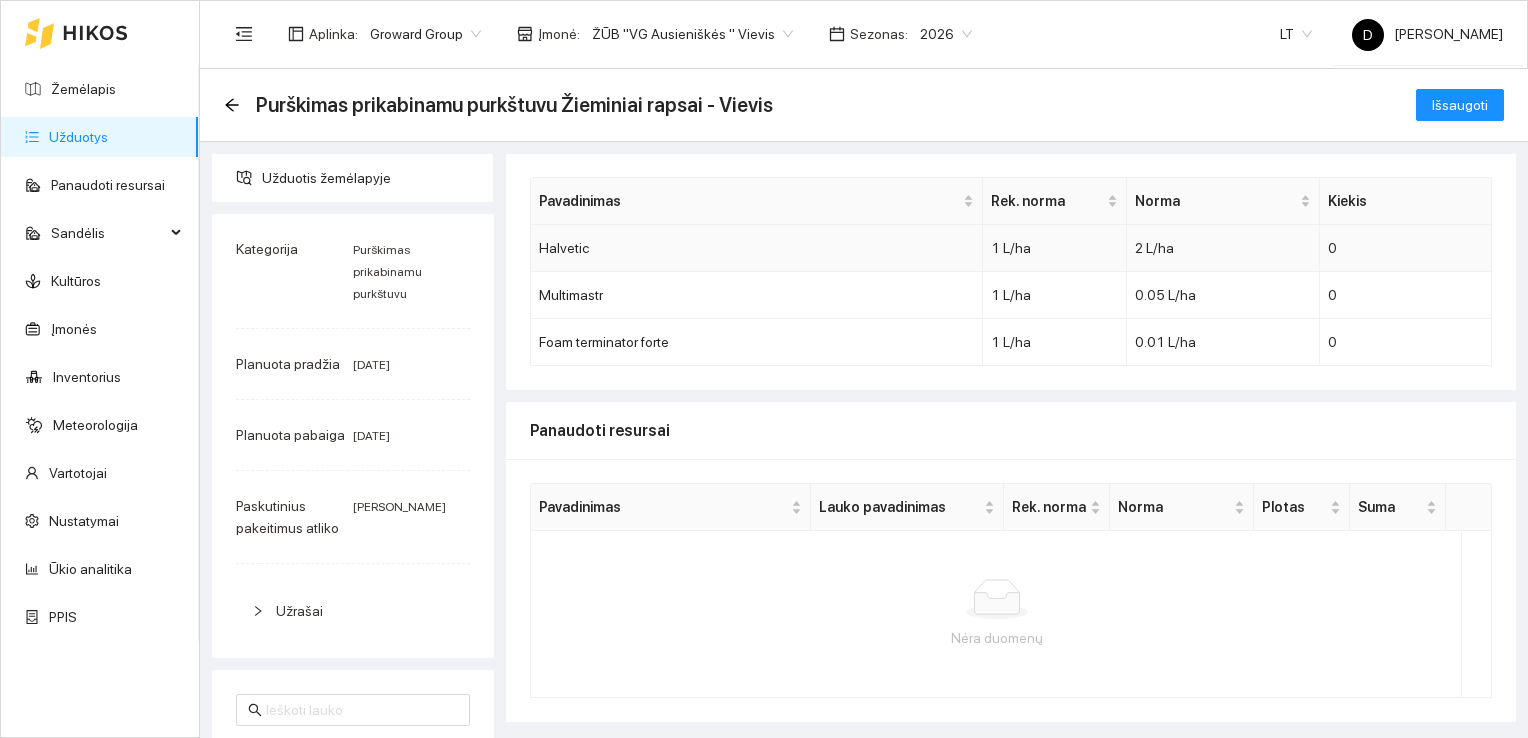 scroll, scrollTop: 117, scrollLeft: 0, axis: vertical 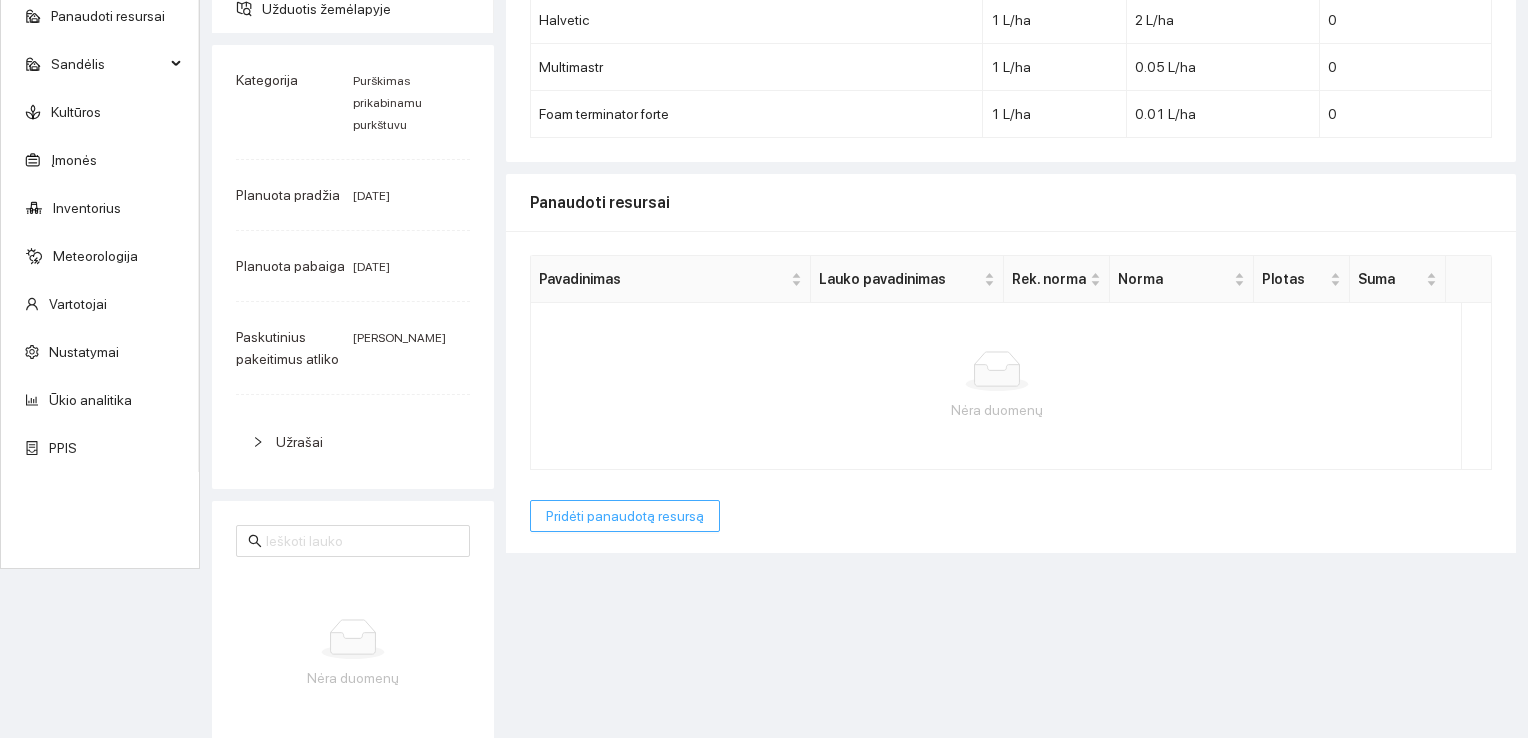 click on "Pridėti panaudotą resursą" at bounding box center (625, 516) 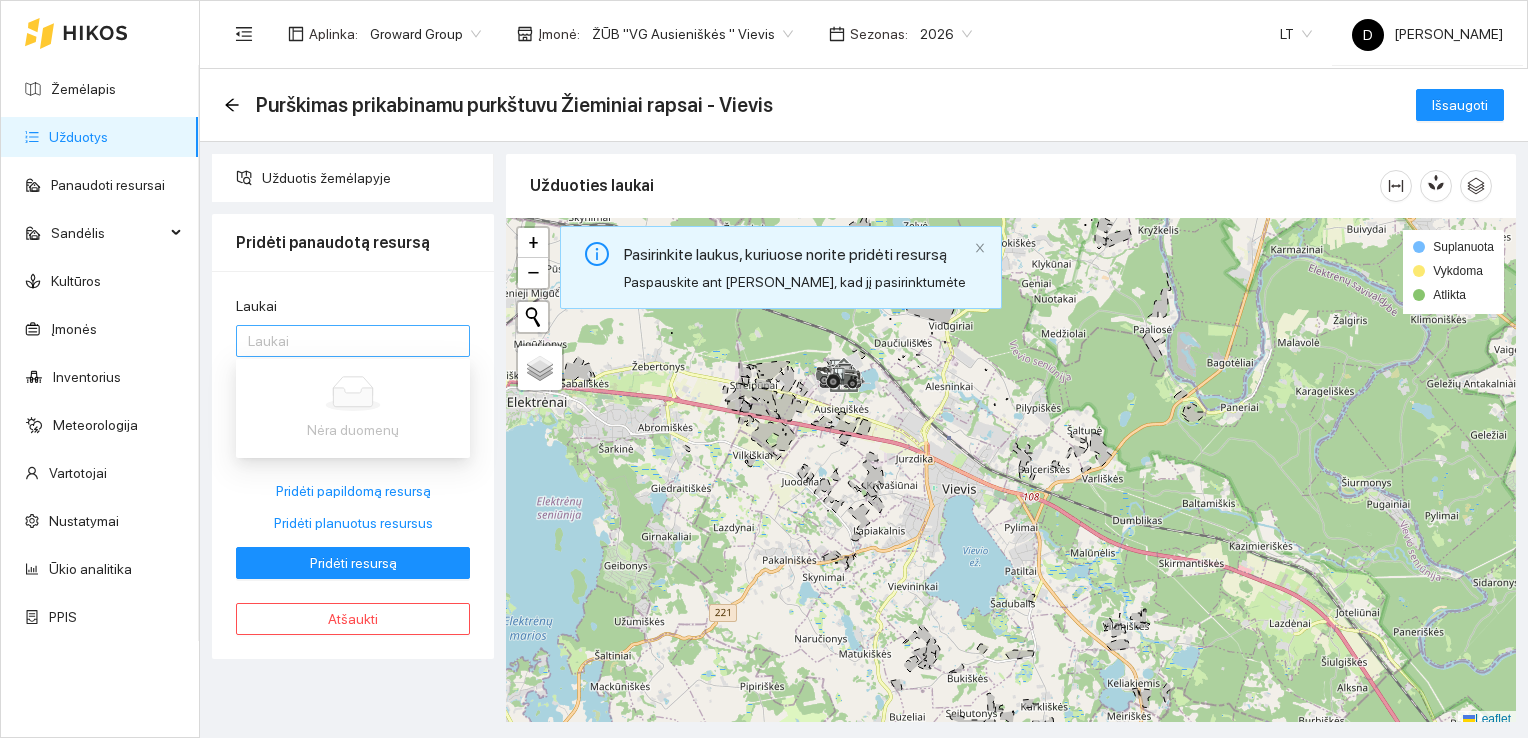 click at bounding box center [343, 341] 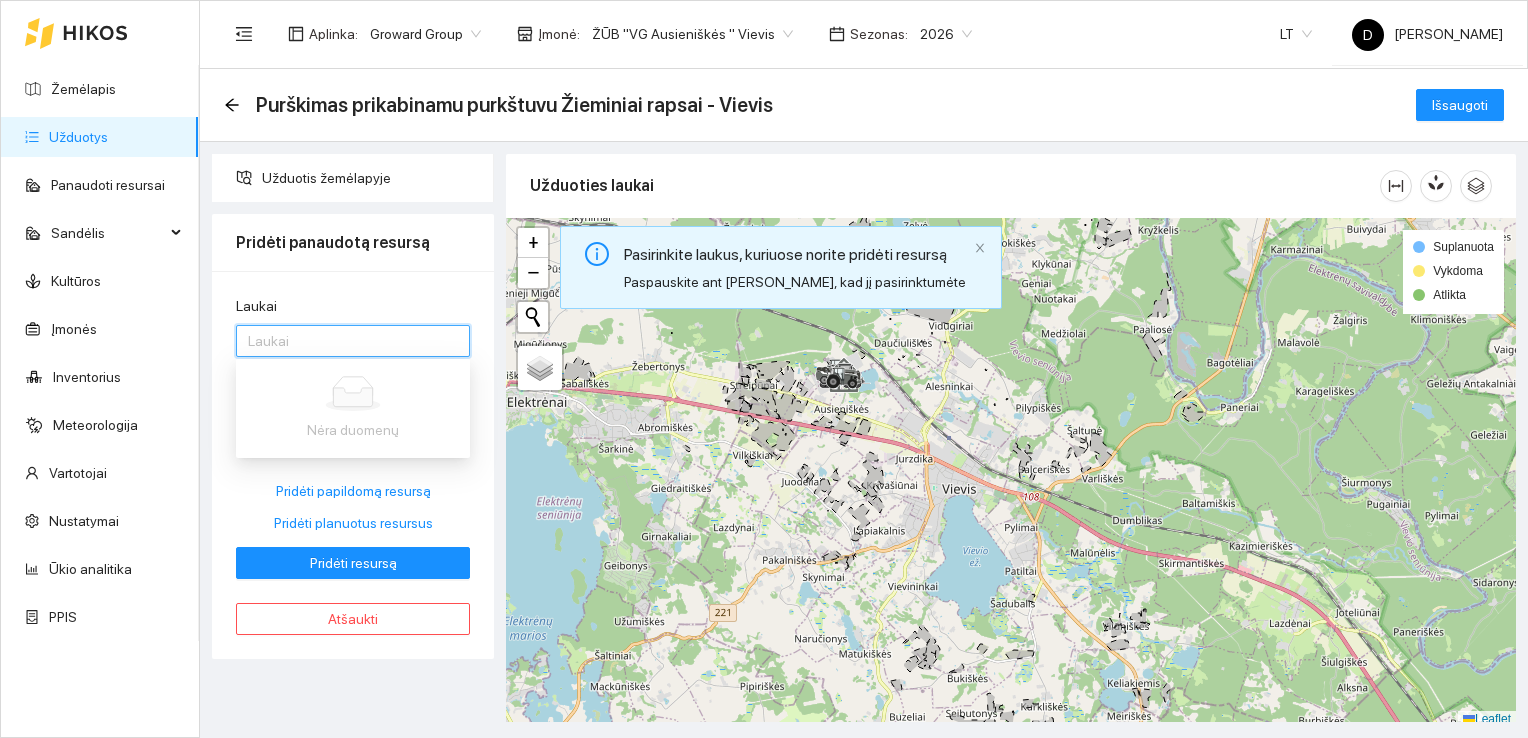 click at bounding box center (343, 341) 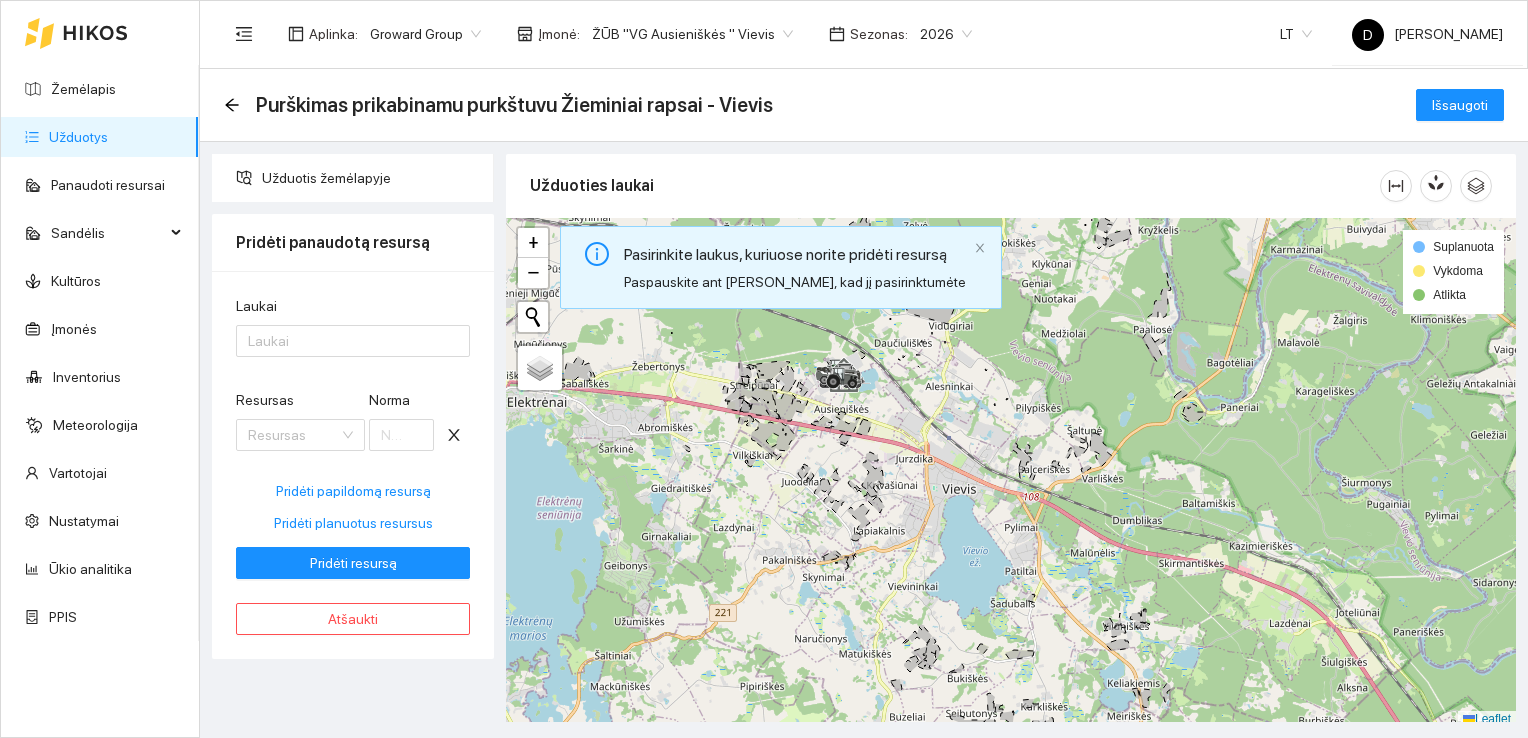 click on "Laukai" at bounding box center [353, 310] 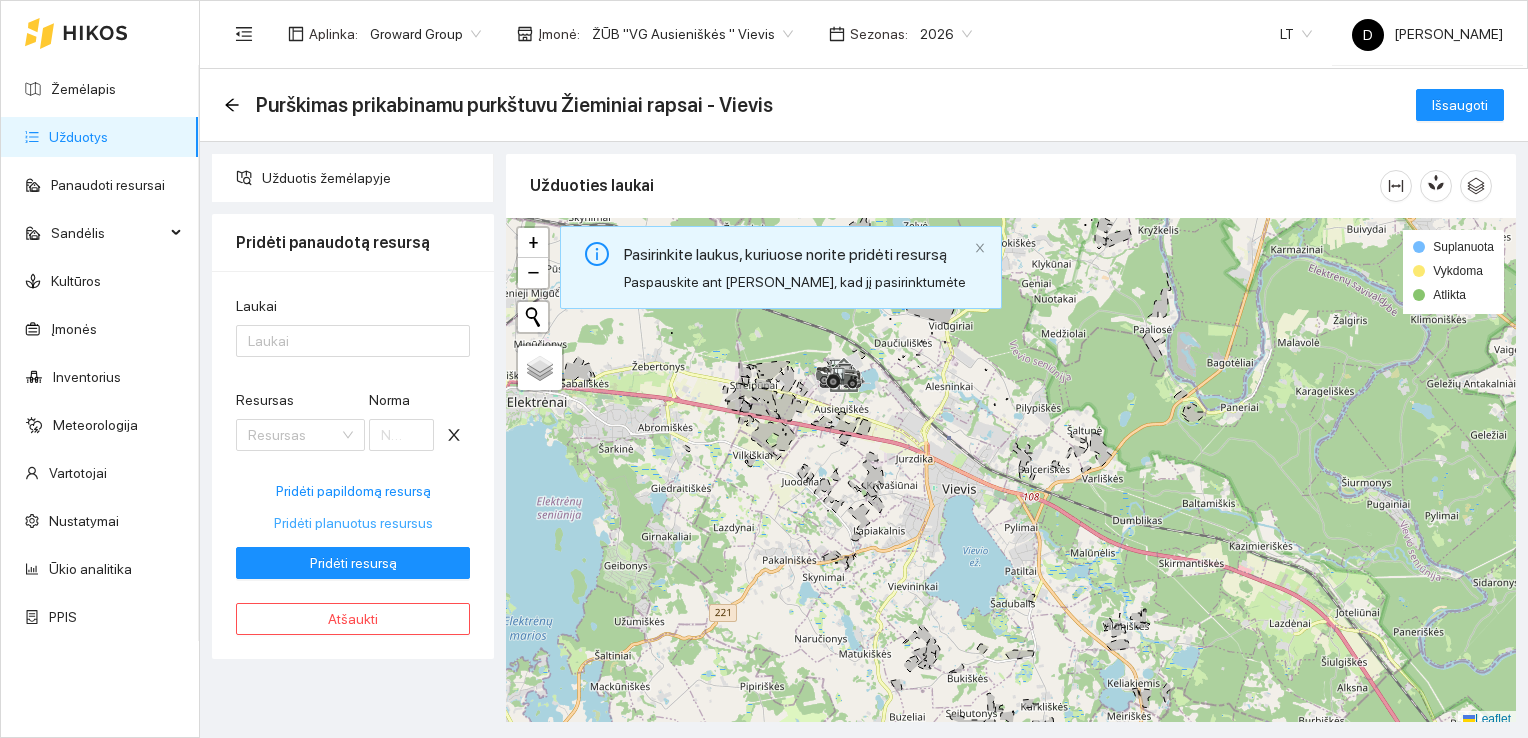 click on "Pridėti planuotus resursus" at bounding box center [353, 523] 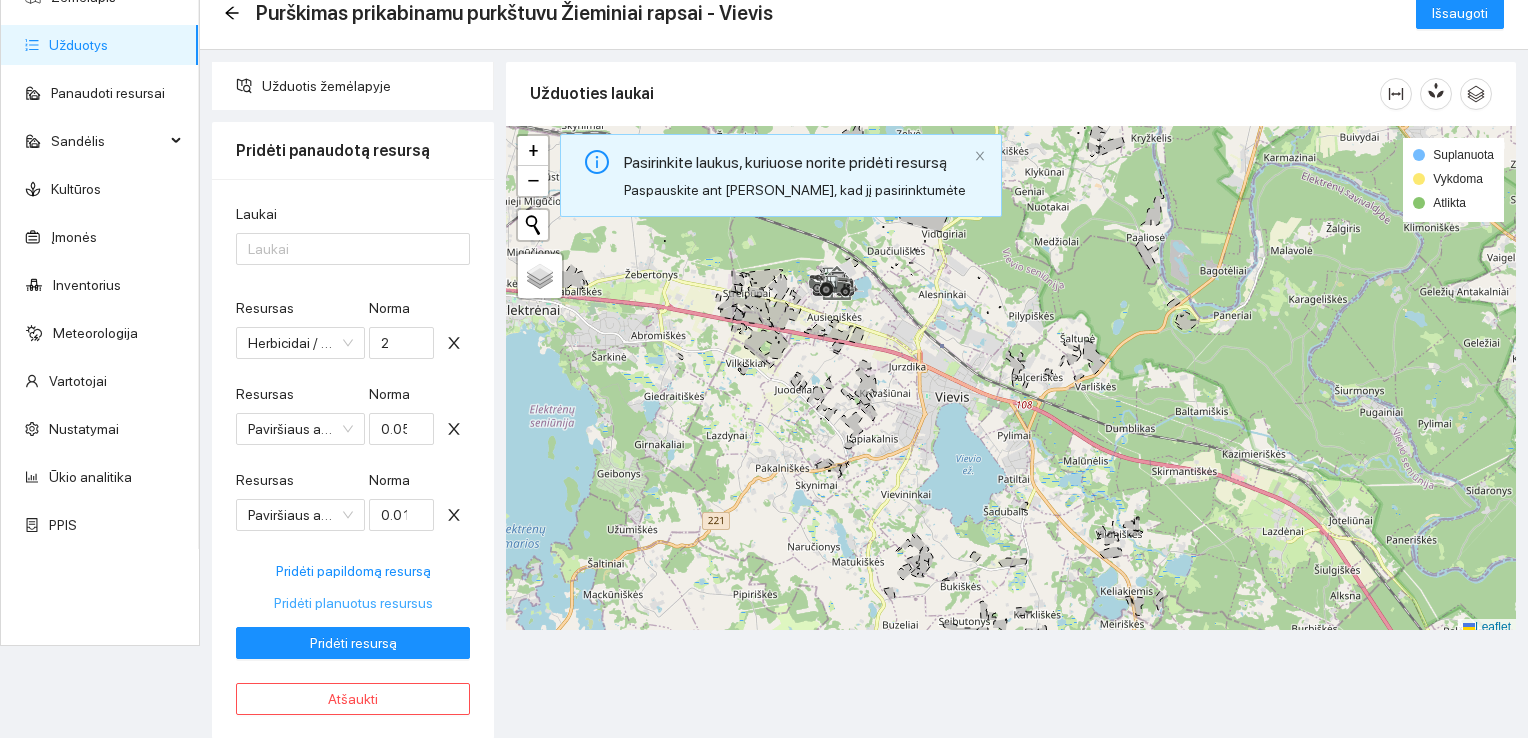 scroll, scrollTop: 0, scrollLeft: 0, axis: both 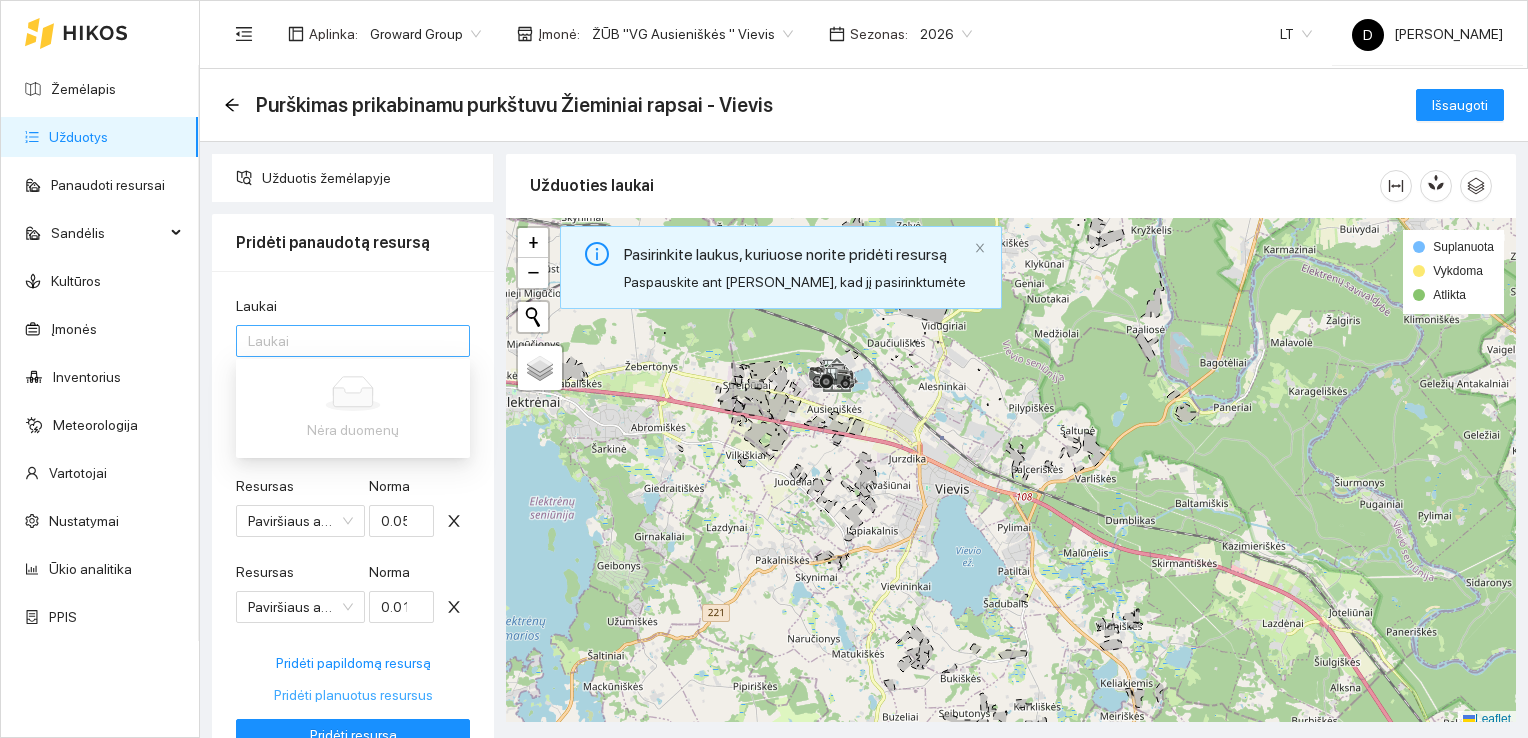 click at bounding box center (343, 341) 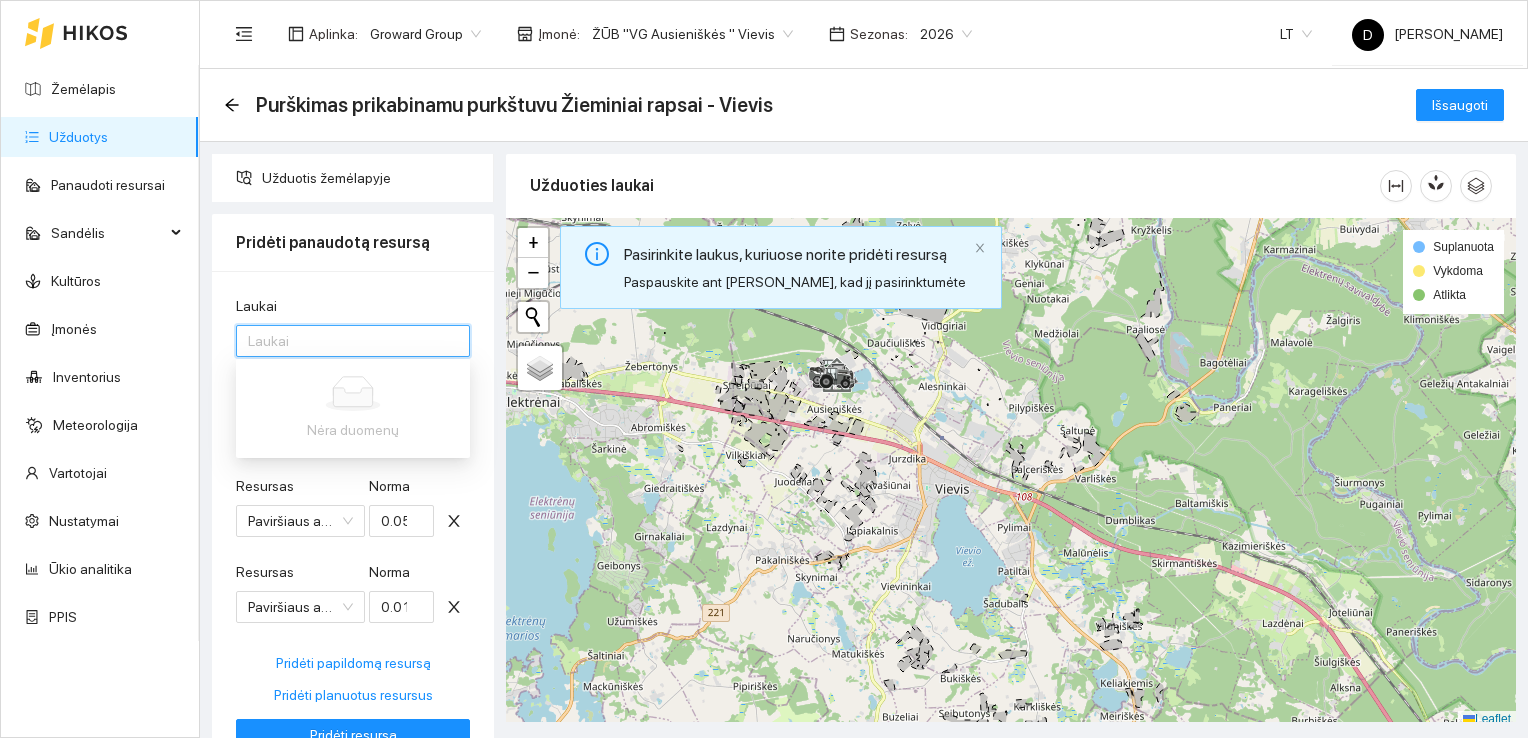 click at bounding box center (343, 341) 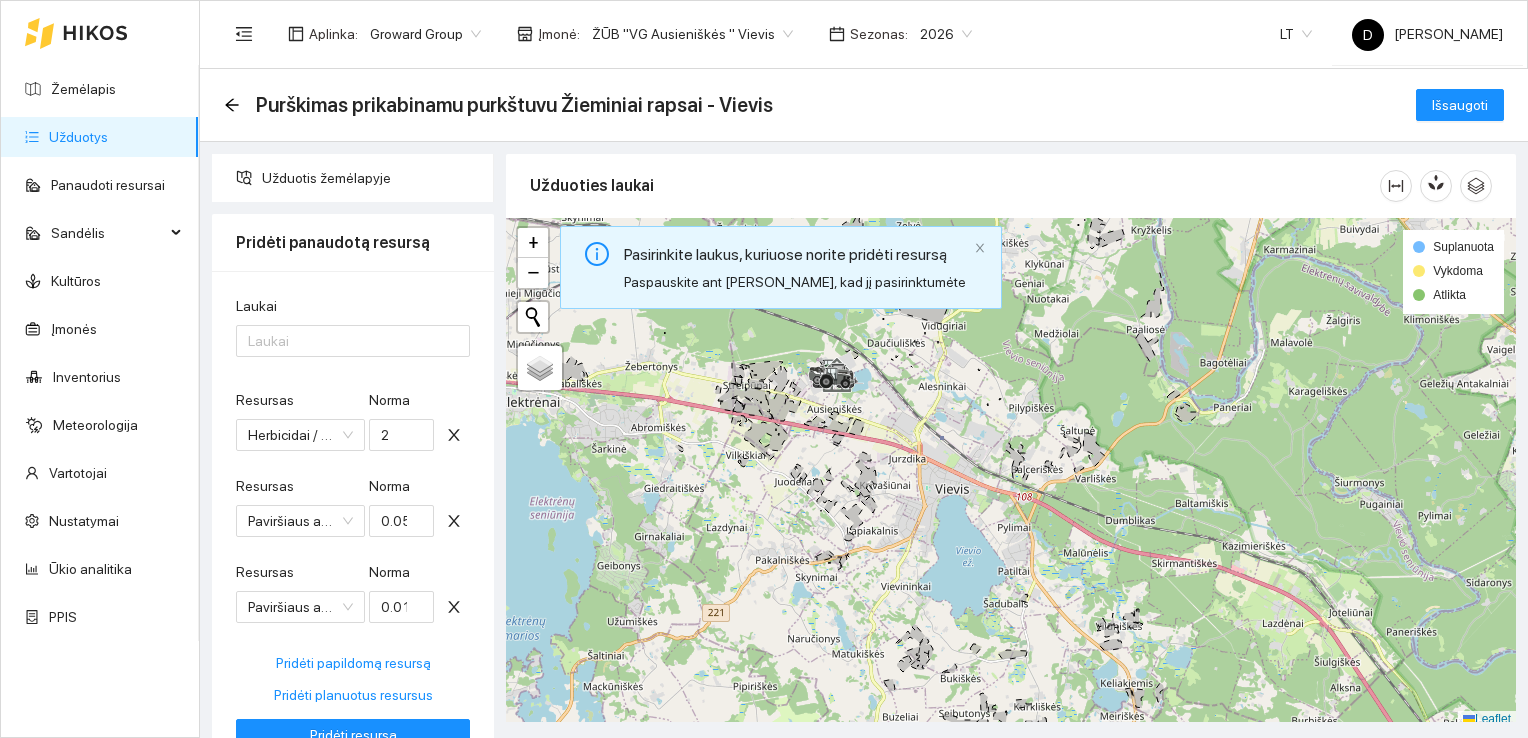 click on "Laukai   Laukai Resursas Herbicidai / Halvetic [PERSON_NAME] 2 Resursas Paviršiaus aktyvios medžiagos / Multimastr [PERSON_NAME] 0.05 Resursas Paviršiaus aktyvios medžiagos / Foam terminator [PERSON_NAME] 0.01 Pridėti papildomą resursą Pridėti planuotus resursus Pridėti resursą Atšaukti" at bounding box center [353, 551] 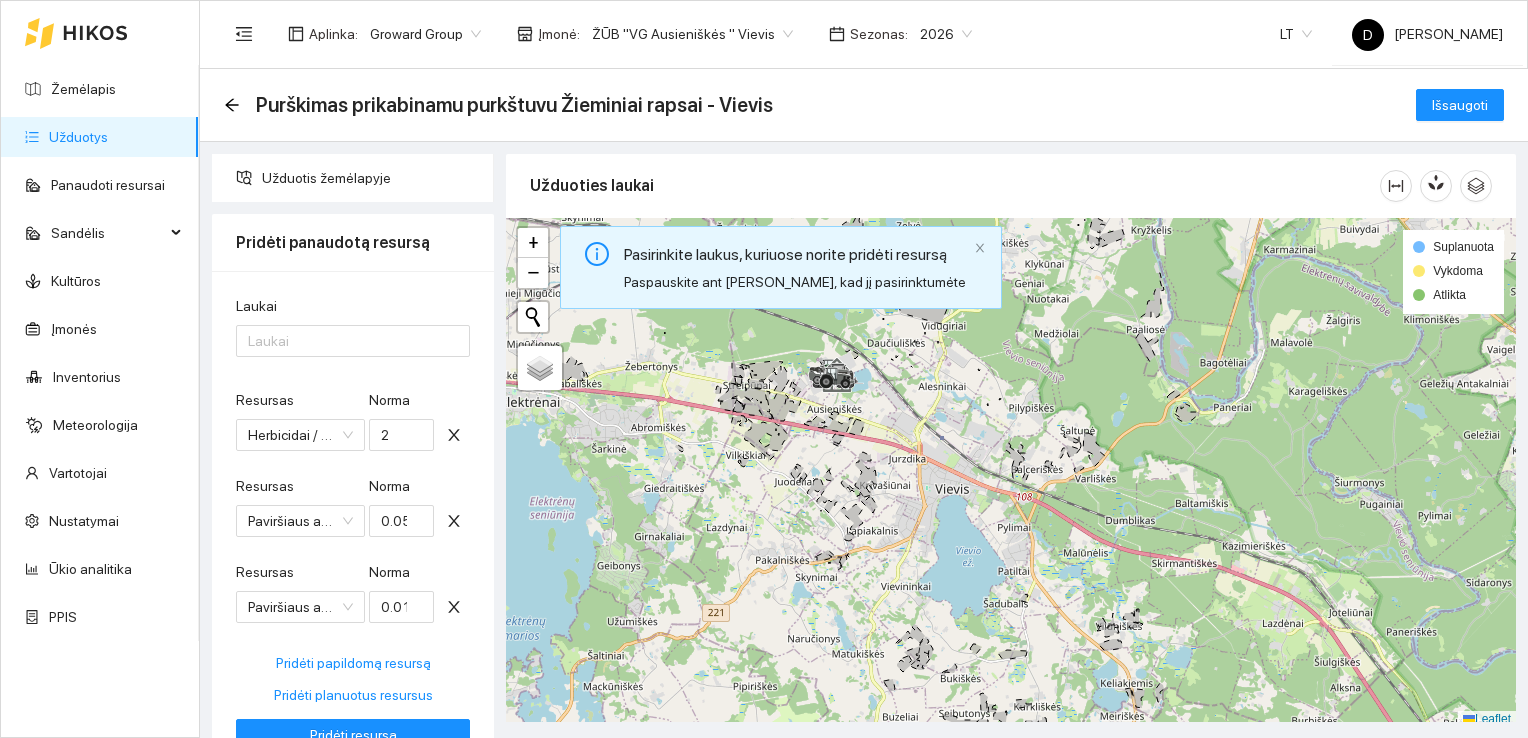 click on "Purškimas prikabinamu purkštuvu Žieminiai rapsai - Vievis Išsaugoti" at bounding box center (864, 105) 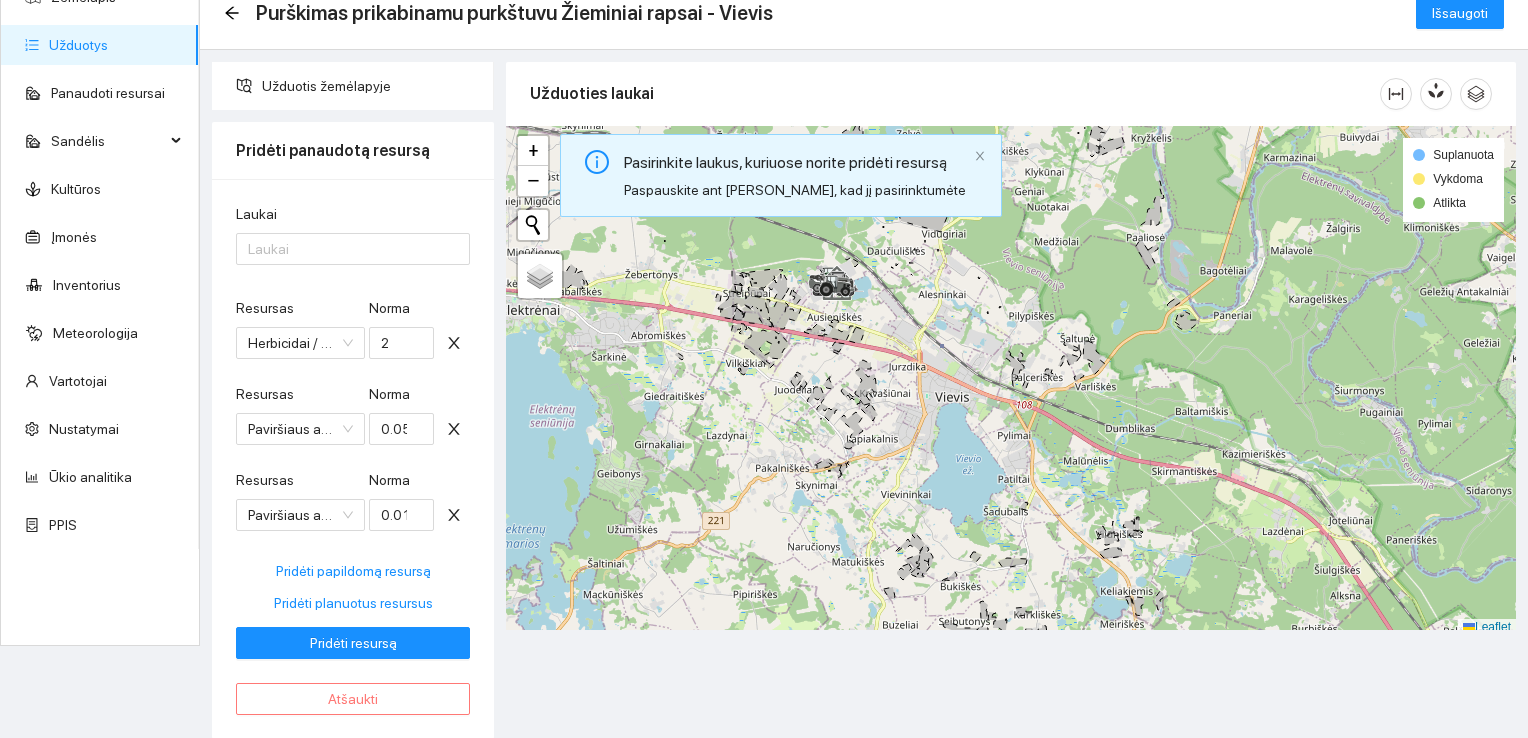 click on "Atšaukti" at bounding box center [353, 699] 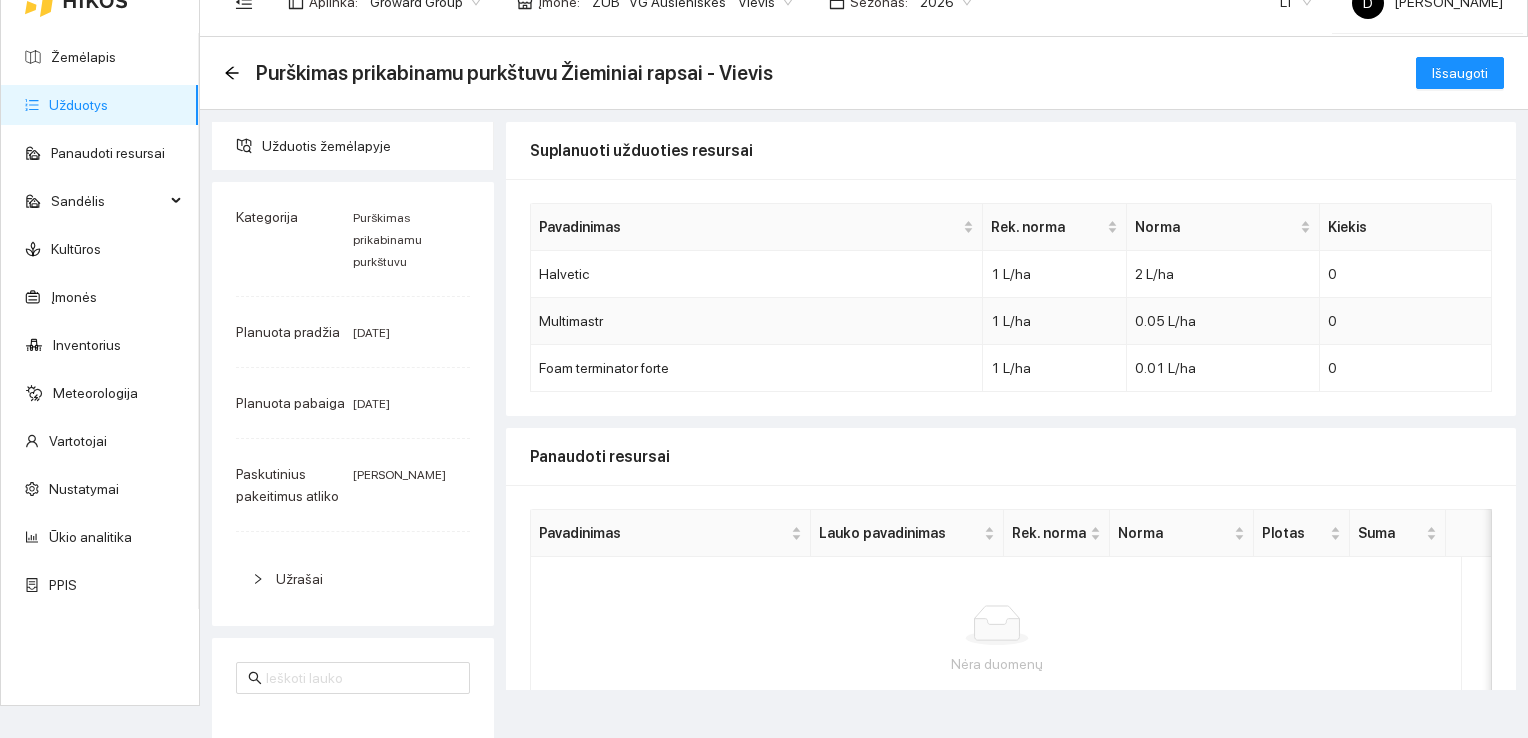 scroll, scrollTop: 0, scrollLeft: 0, axis: both 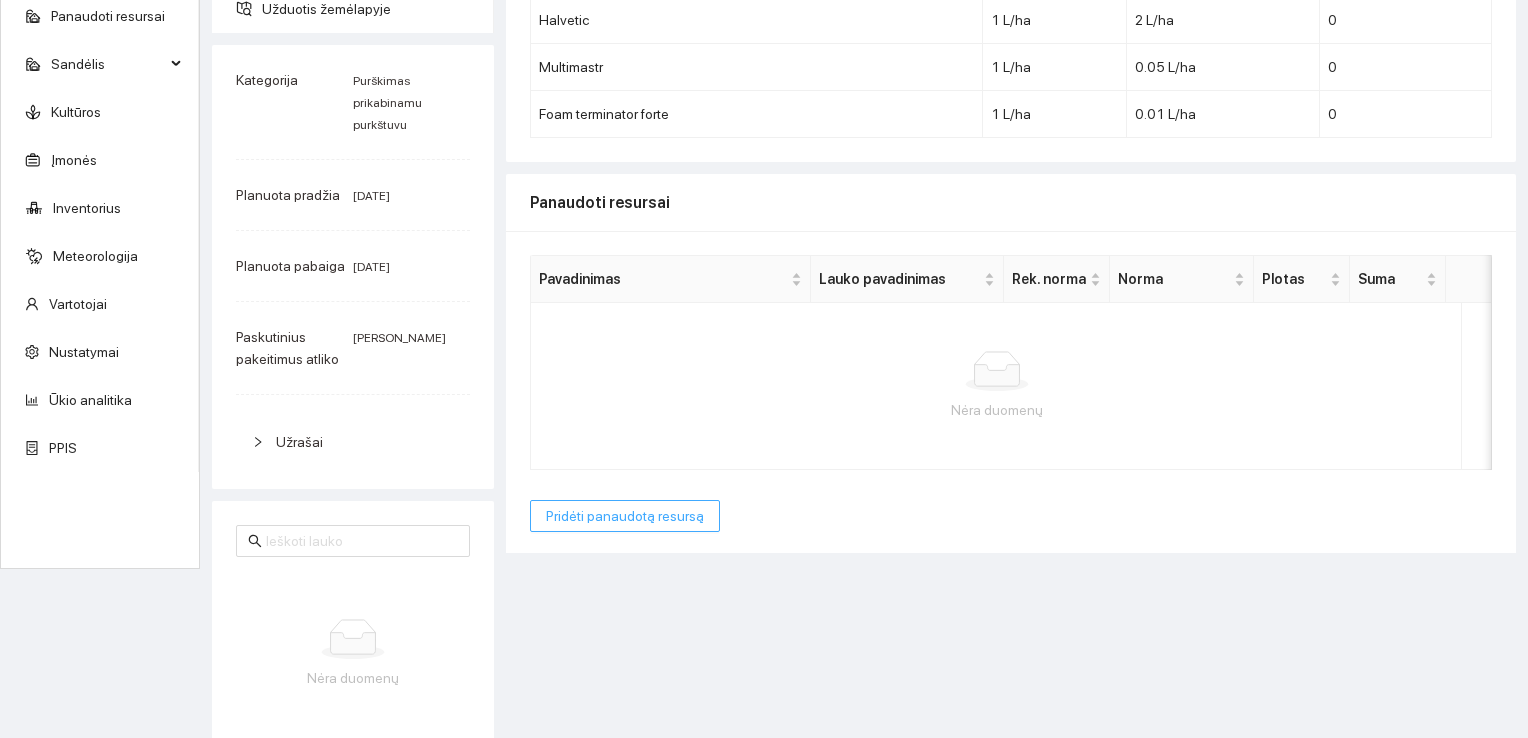 click on "Pridėti panaudotą resursą" at bounding box center (625, 516) 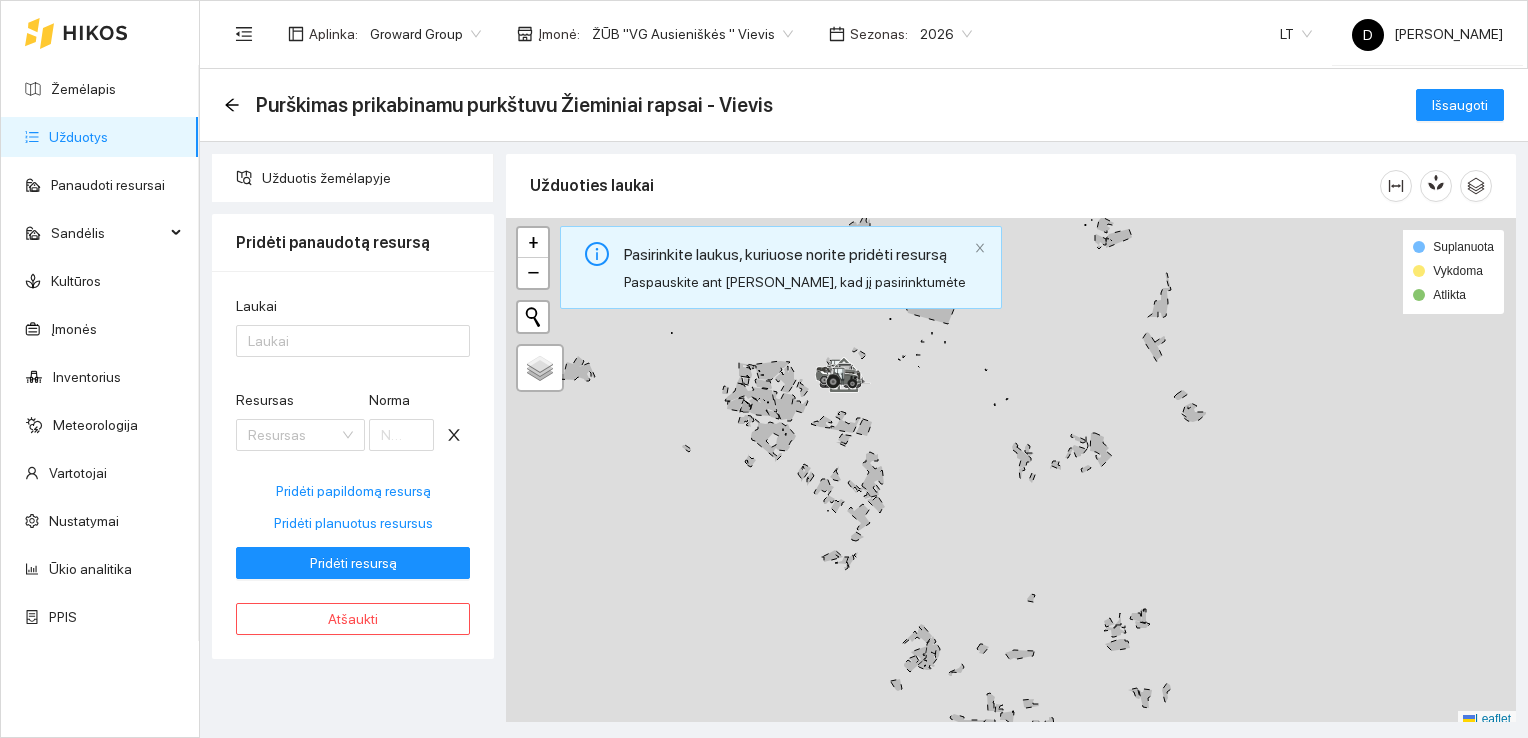 scroll, scrollTop: 0, scrollLeft: 0, axis: both 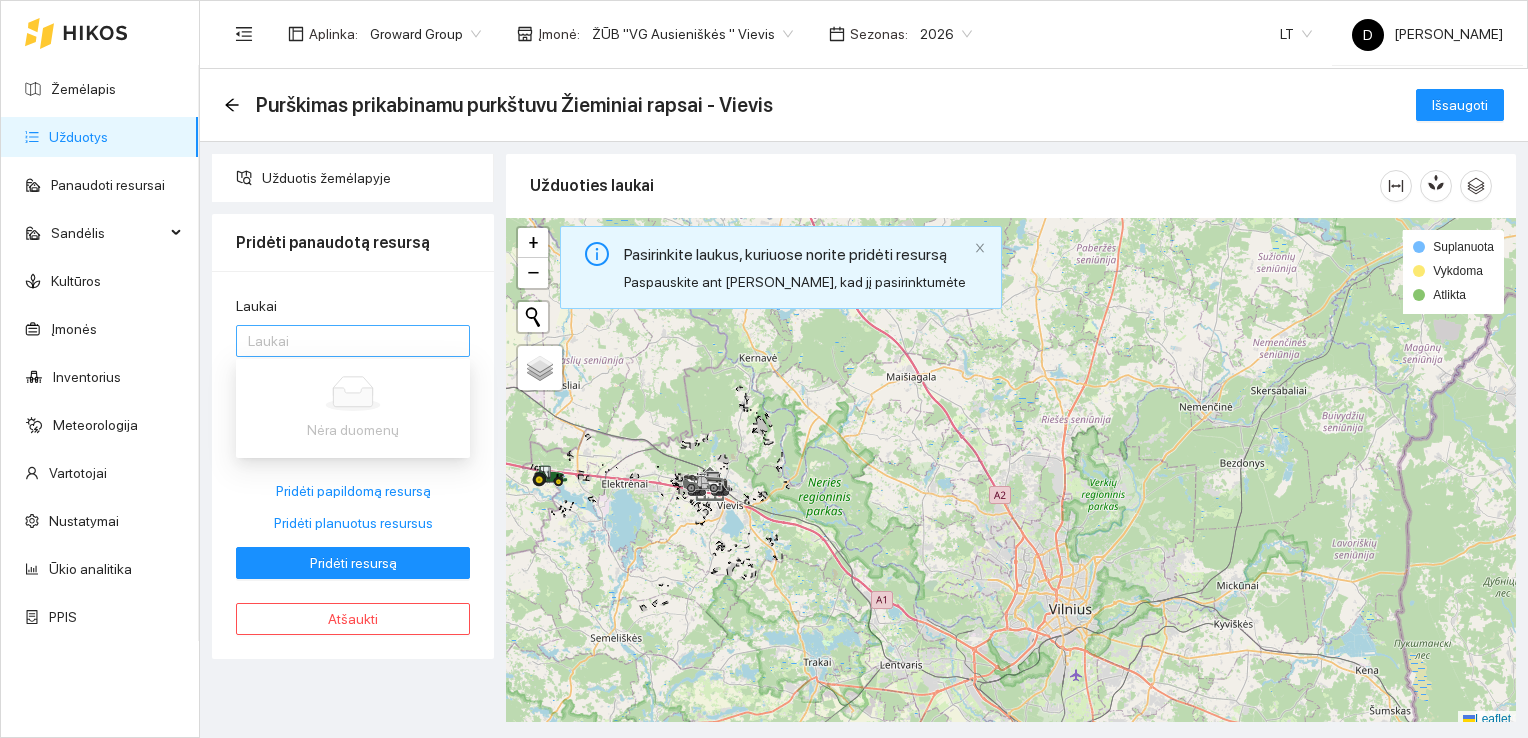 click at bounding box center (343, 341) 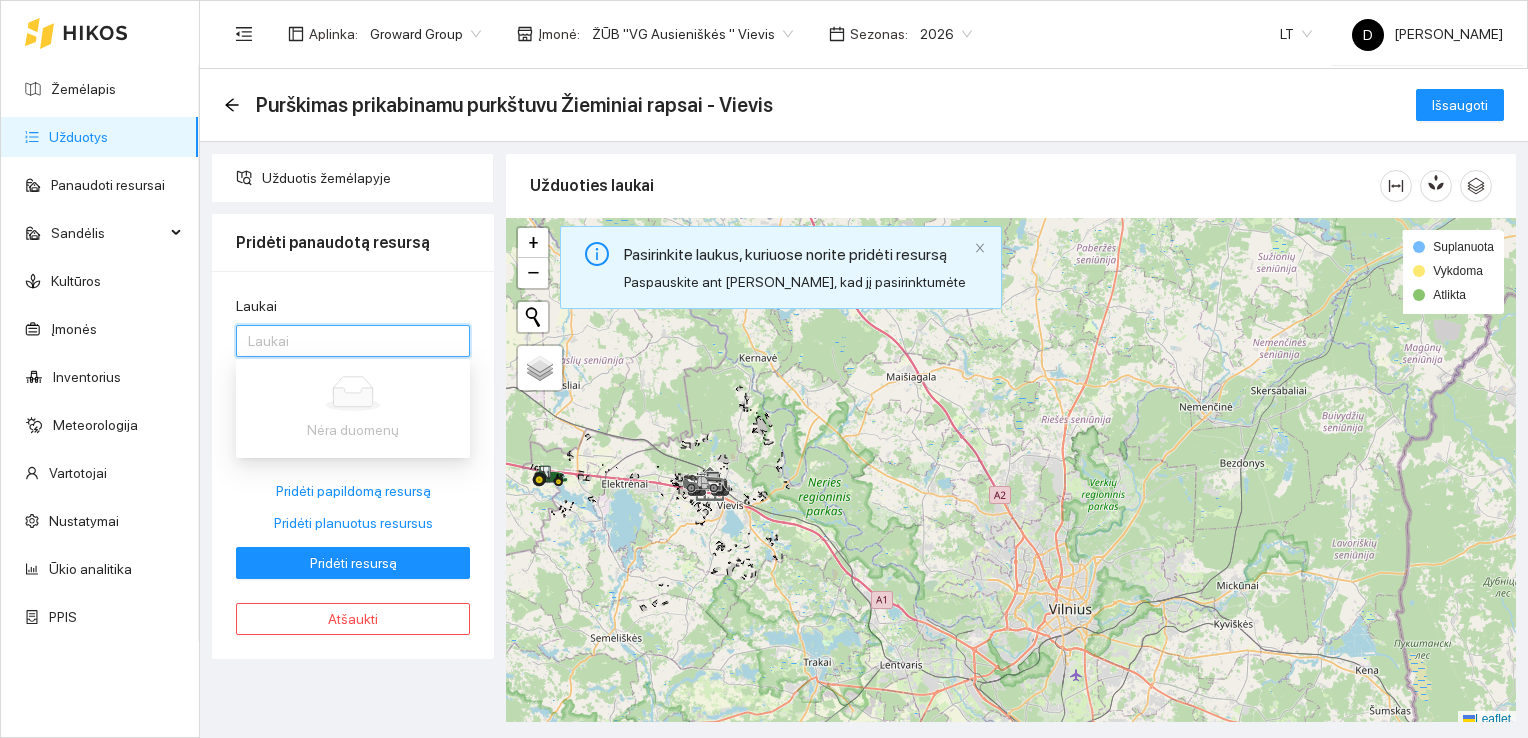 click at bounding box center [343, 341] 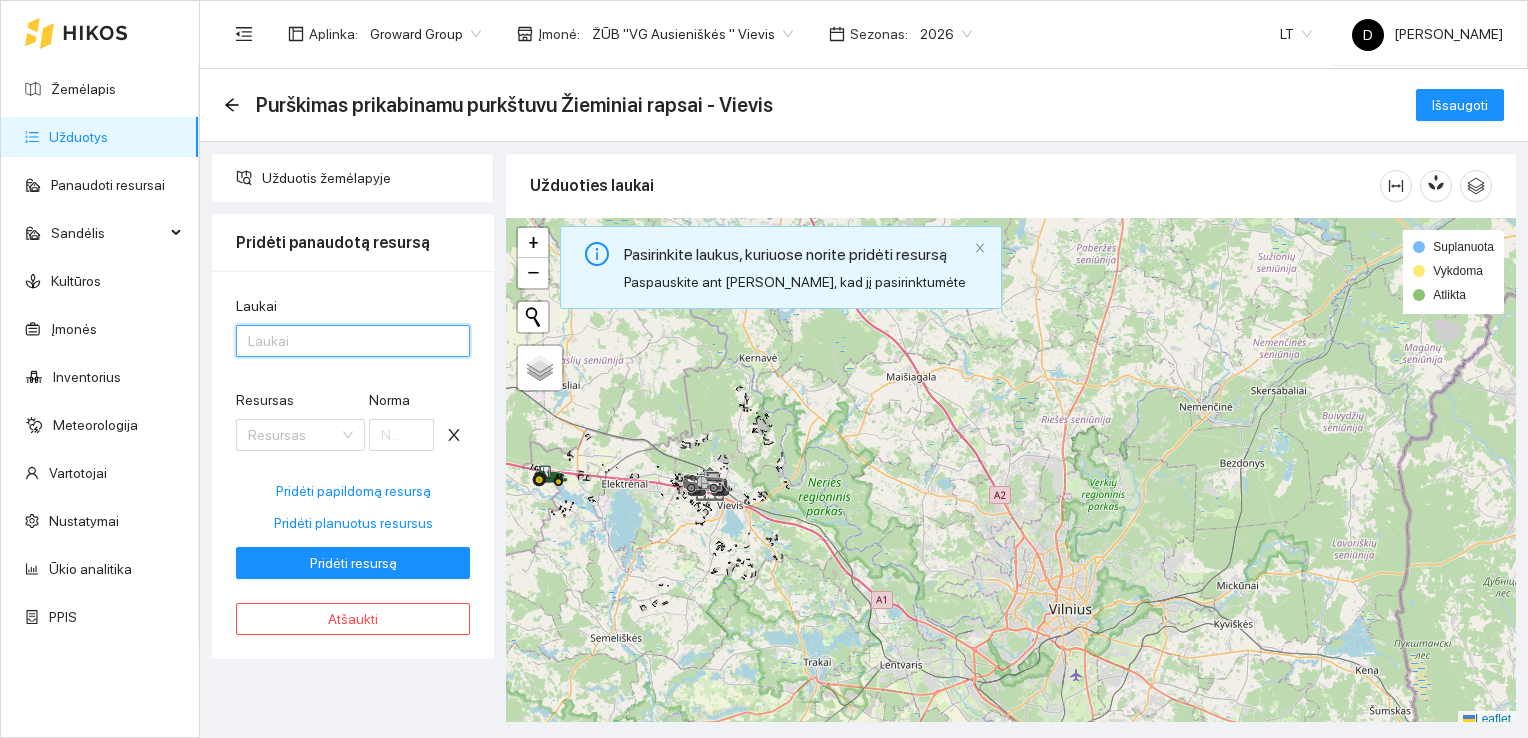 click at bounding box center [343, 341] 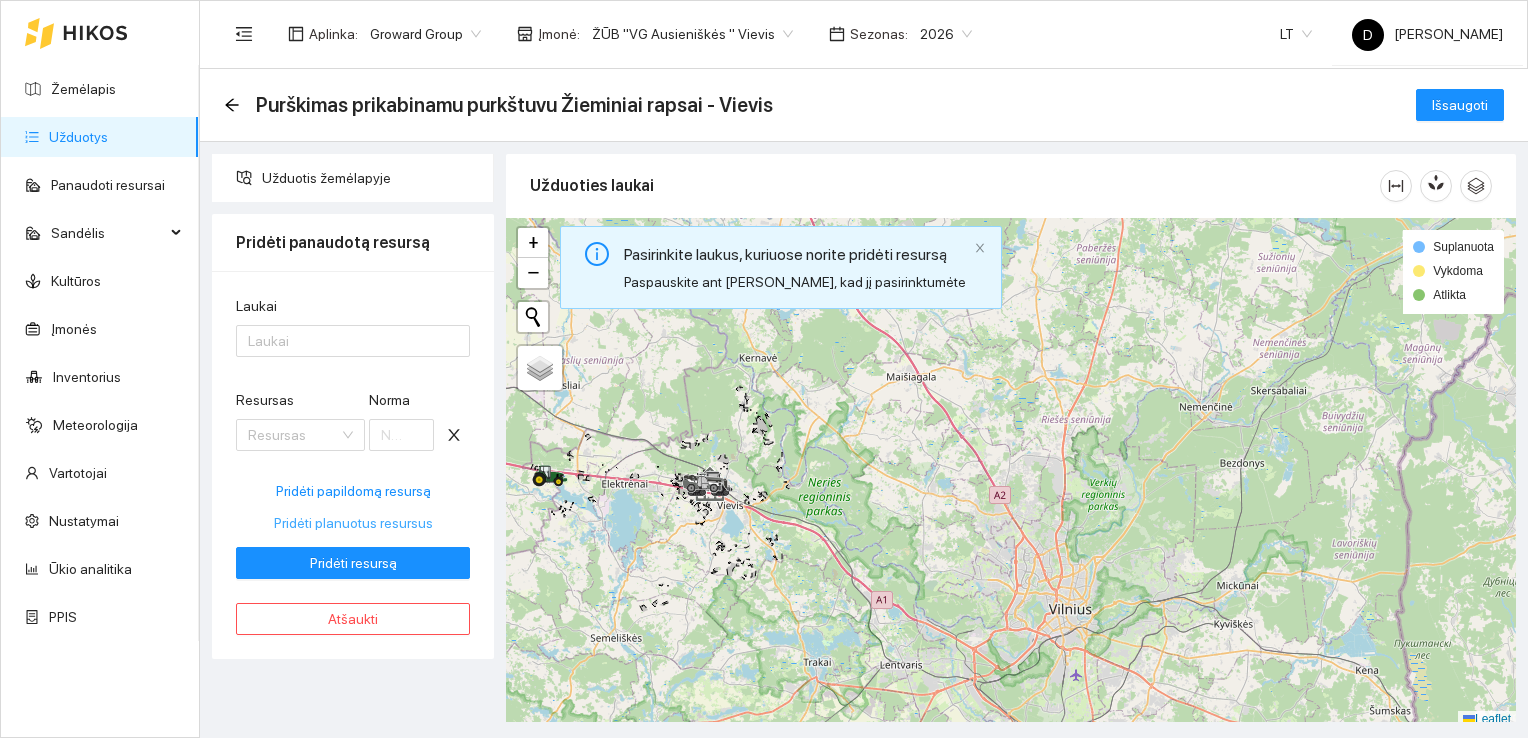 click on "Pridėti planuotus resursus" at bounding box center [353, 523] 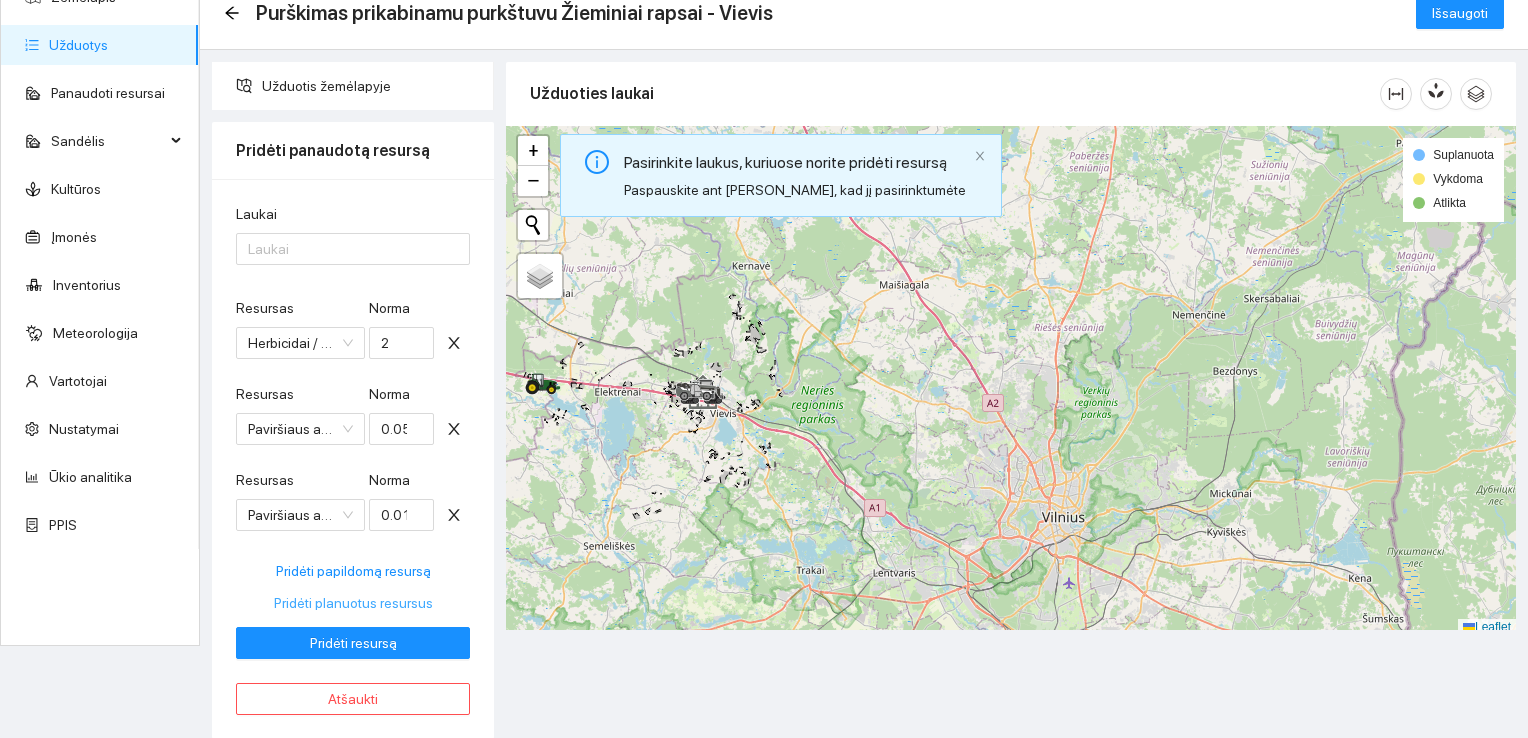 scroll, scrollTop: 0, scrollLeft: 0, axis: both 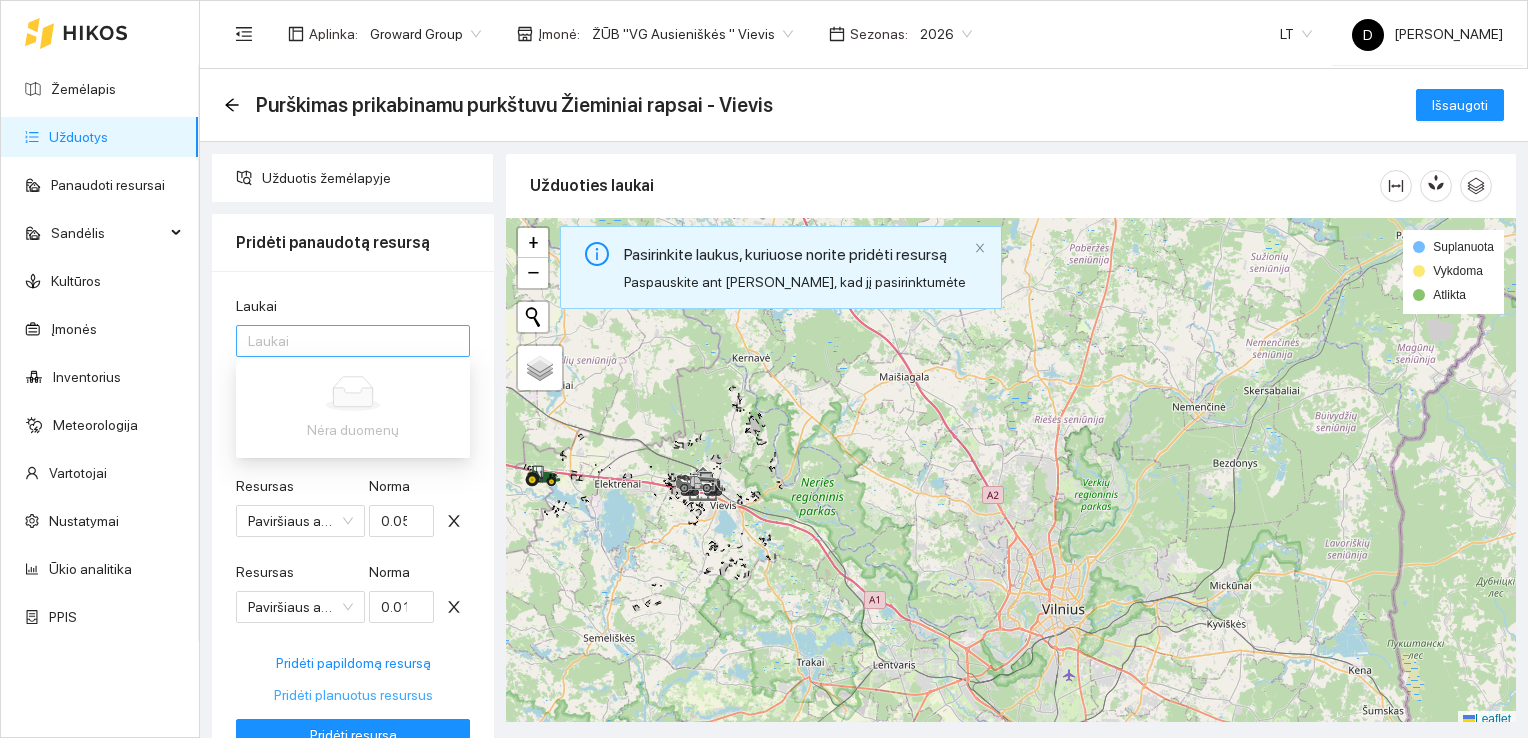 click at bounding box center [343, 341] 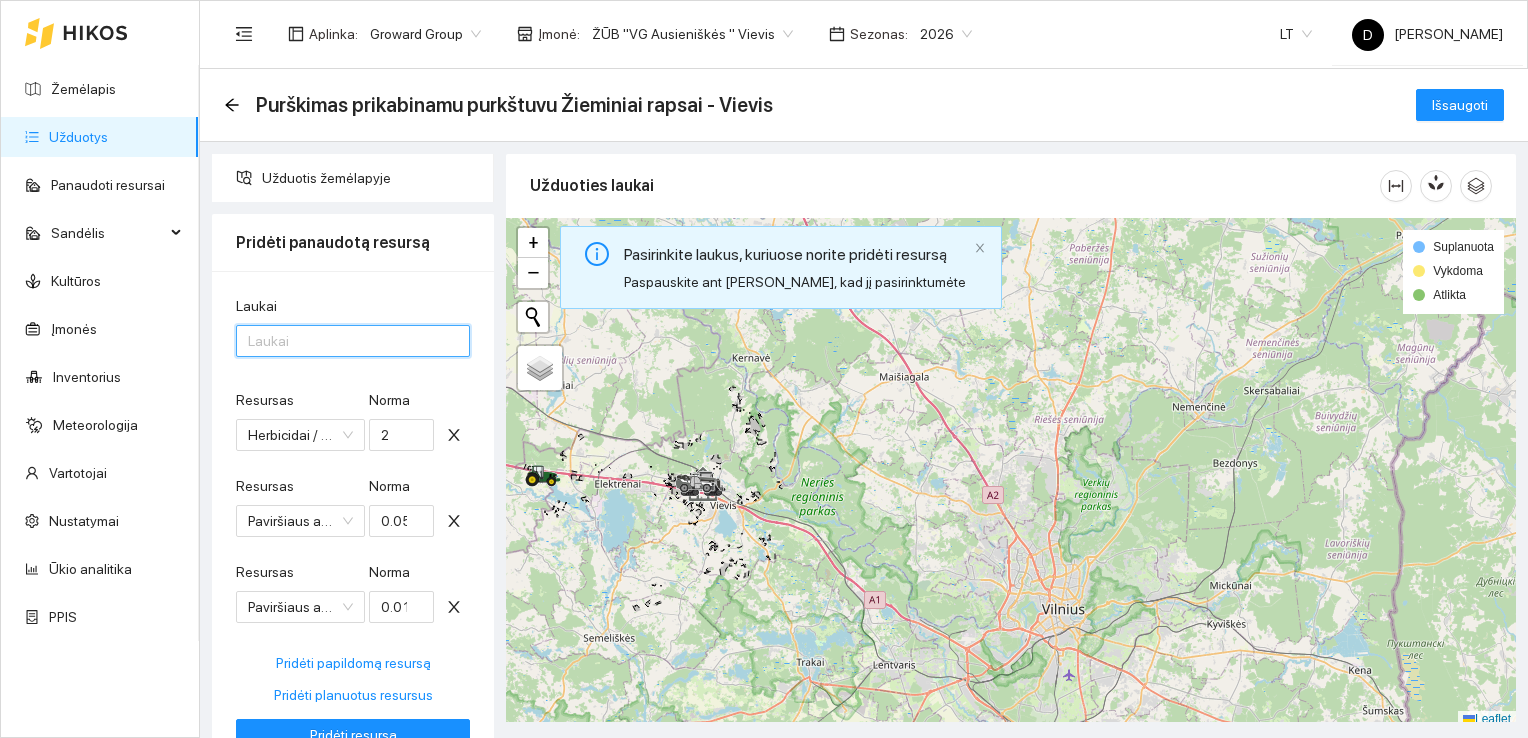 drag, startPoint x: 318, startPoint y: 336, endPoint x: 301, endPoint y: 340, distance: 17.464249 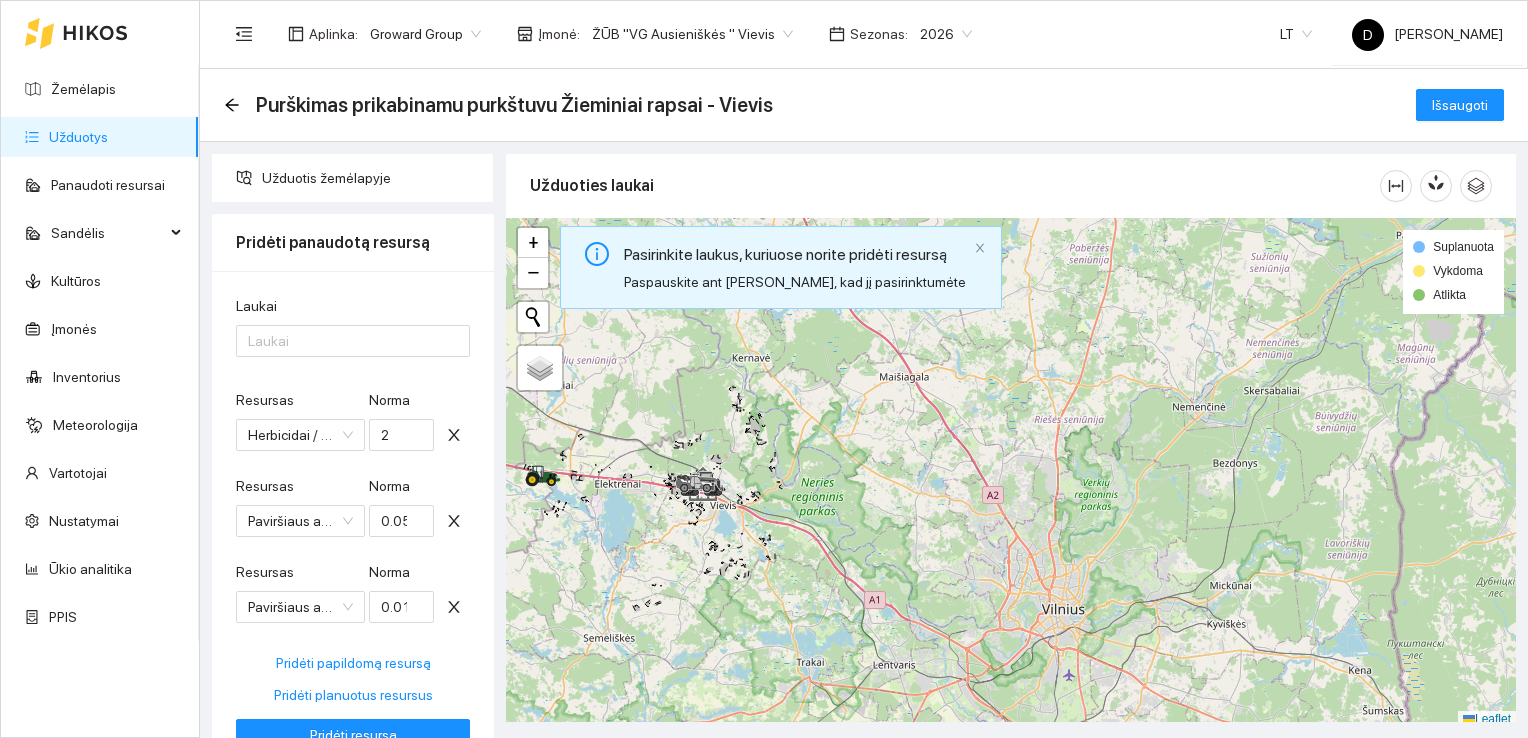 click on "Laukai   Laukai Resursas Herbicidai / Halvetic [PERSON_NAME] 2 Resursas Paviršiaus aktyvios medžiagos / Multimastr [PERSON_NAME] 0.05 Resursas Paviršiaus aktyvios medžiagos / Foam terminator [PERSON_NAME] 0.01 Pridėti papildomą resursą Pridėti planuotus resursus Pridėti resursą Atšaukti" at bounding box center (353, 551) 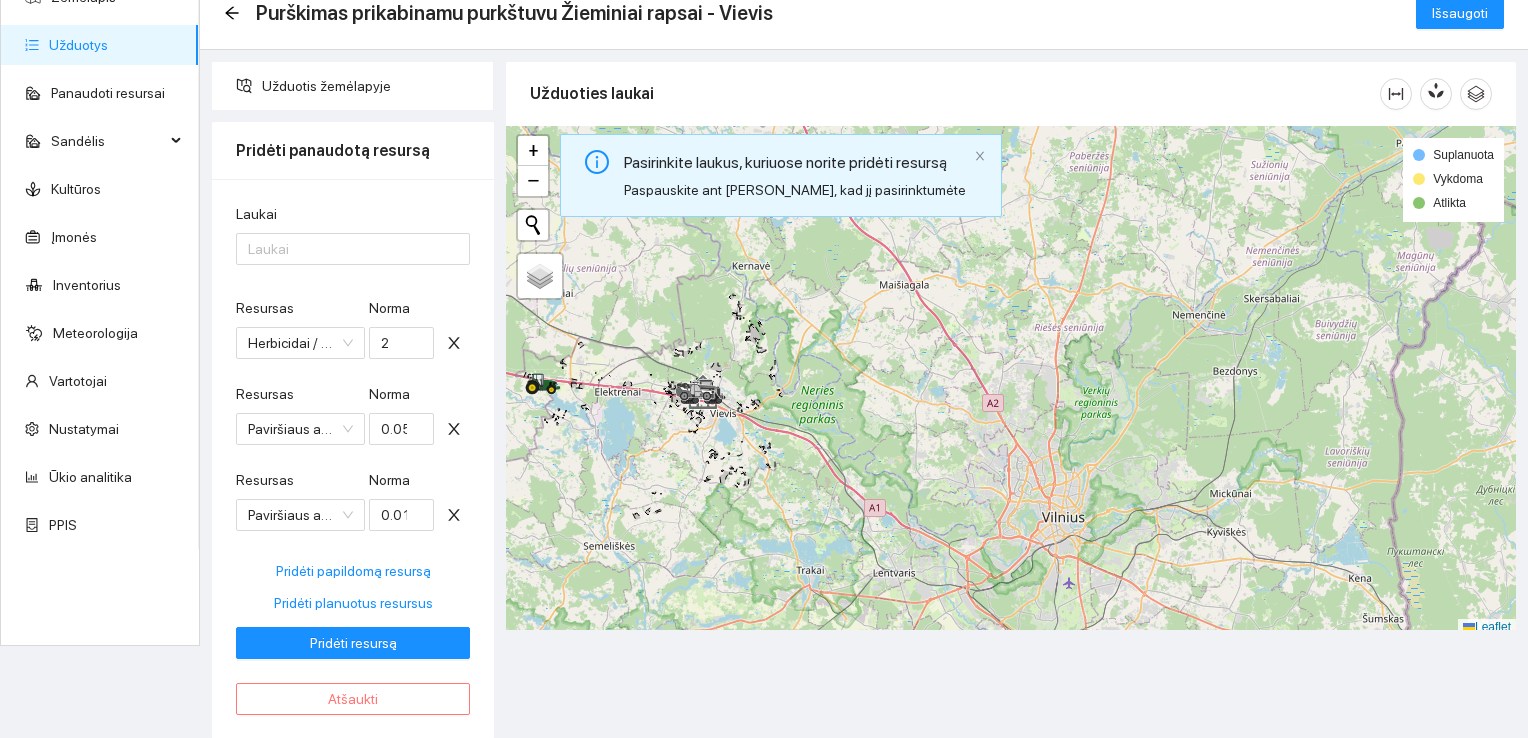 click on "Atšaukti" at bounding box center [353, 699] 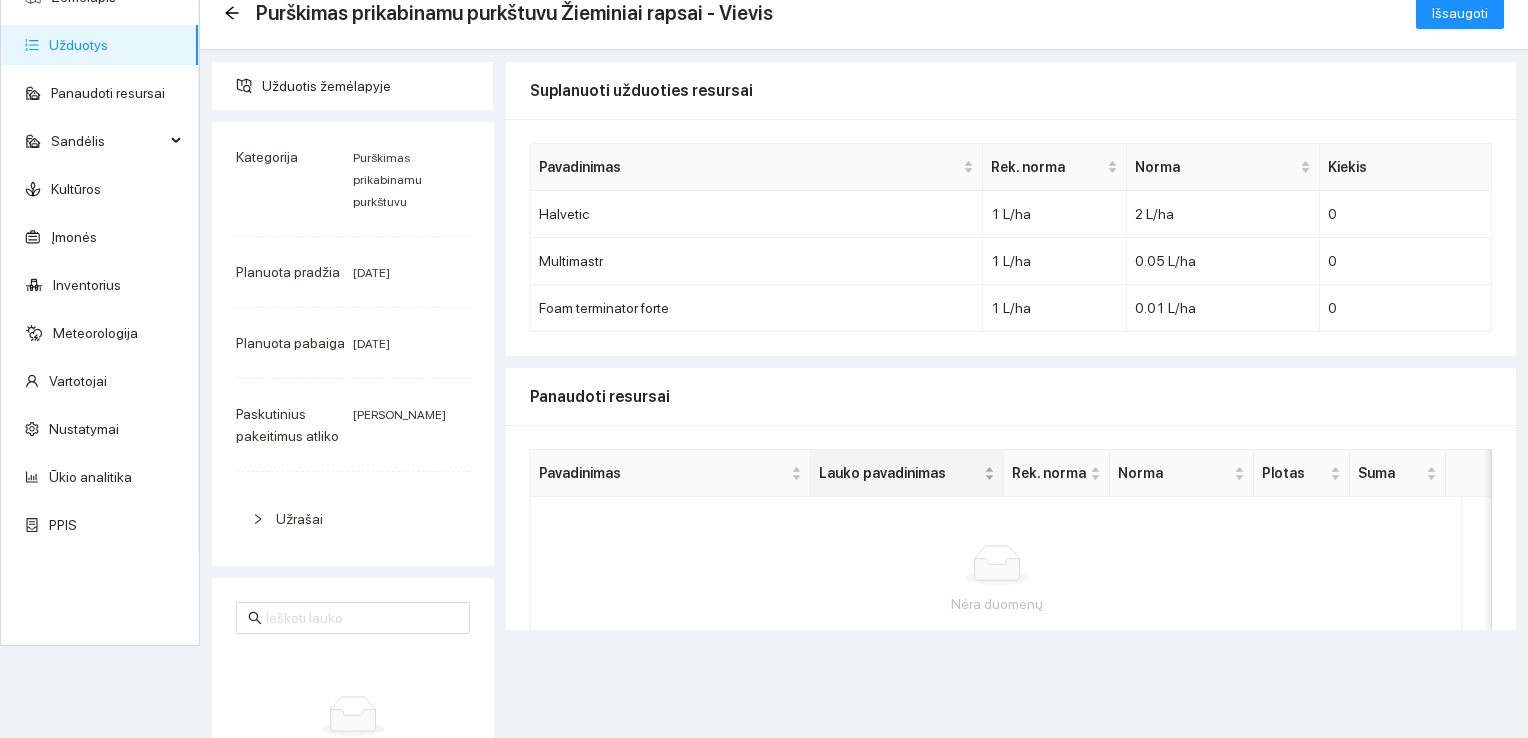 click on "Lauko pavadinimas" at bounding box center (906, 473) 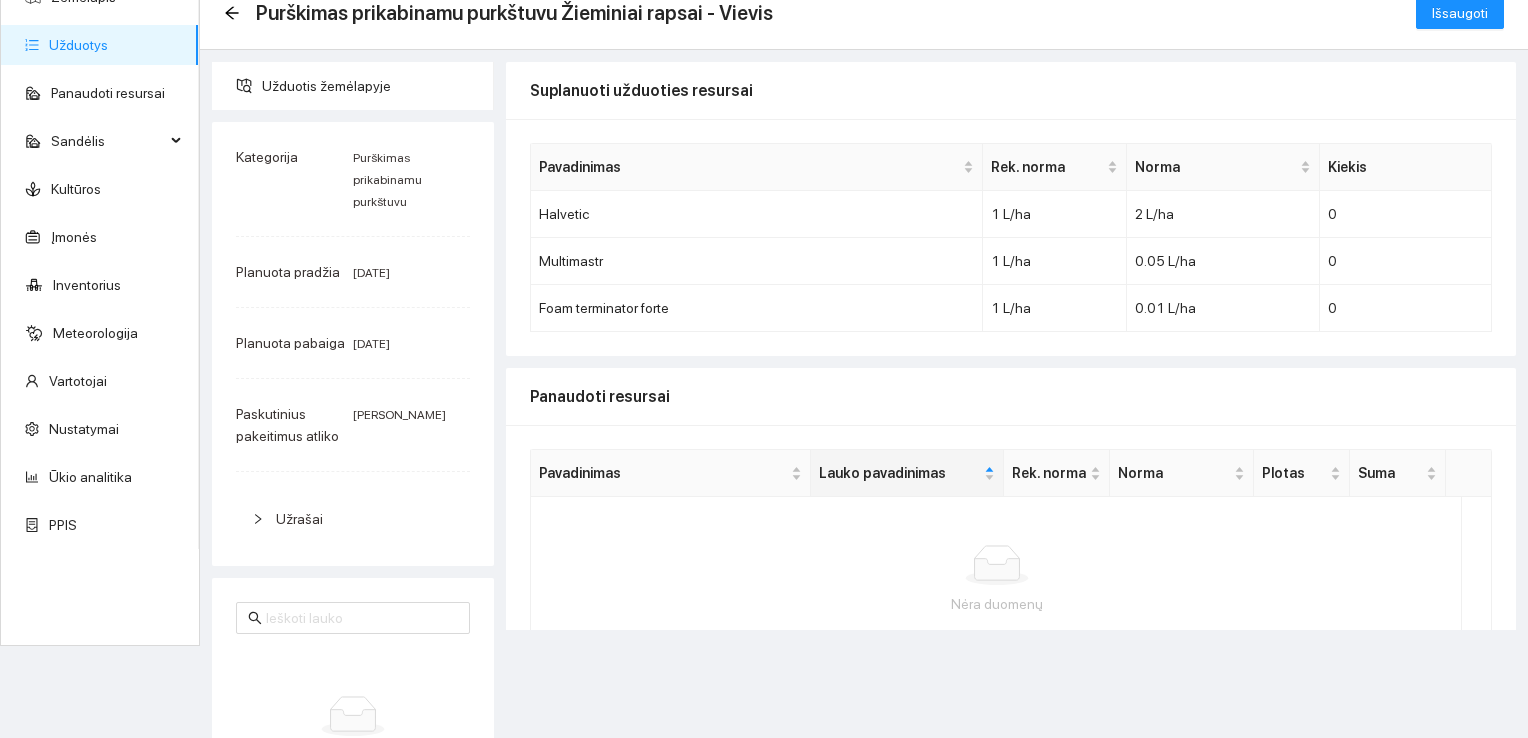 click at bounding box center [997, 565] 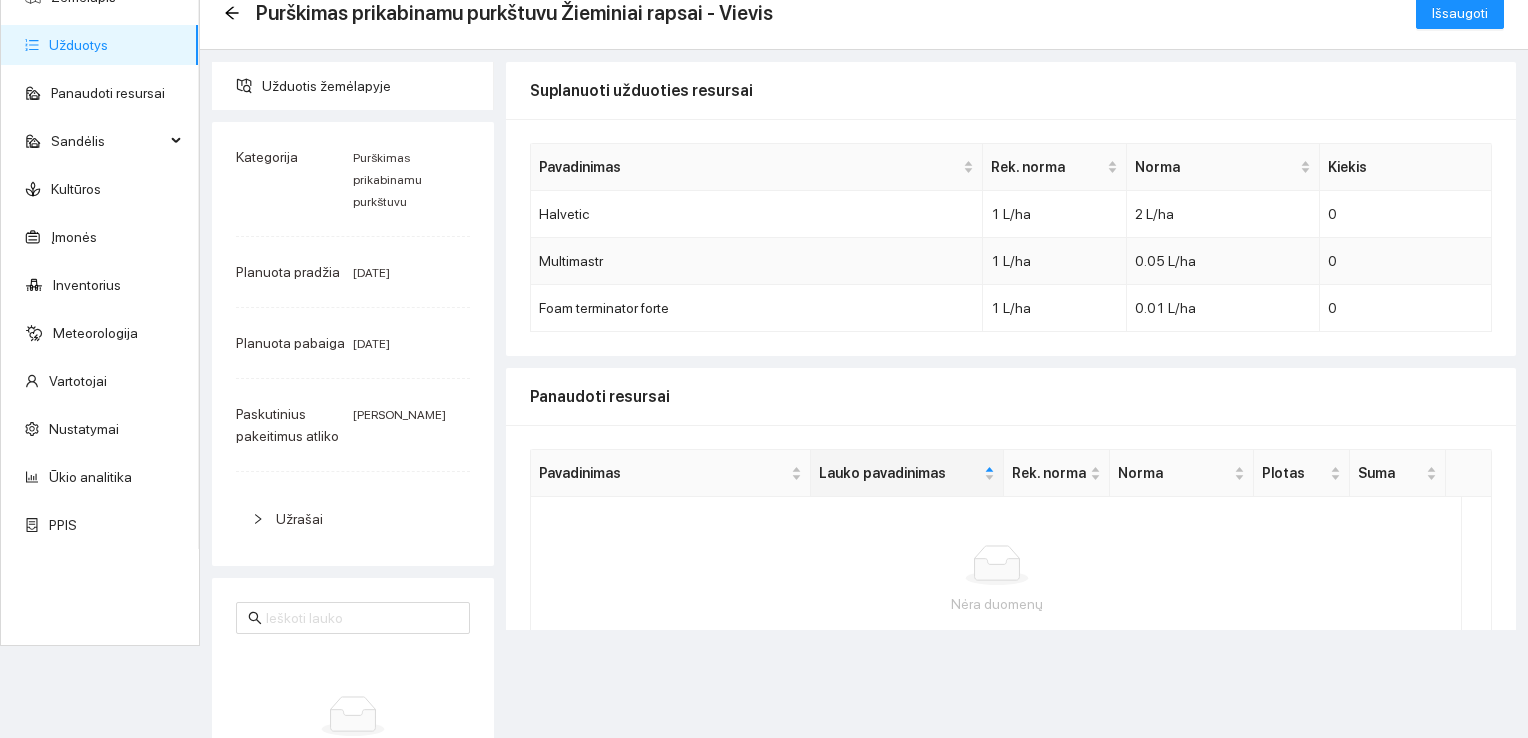 scroll, scrollTop: 0, scrollLeft: 0, axis: both 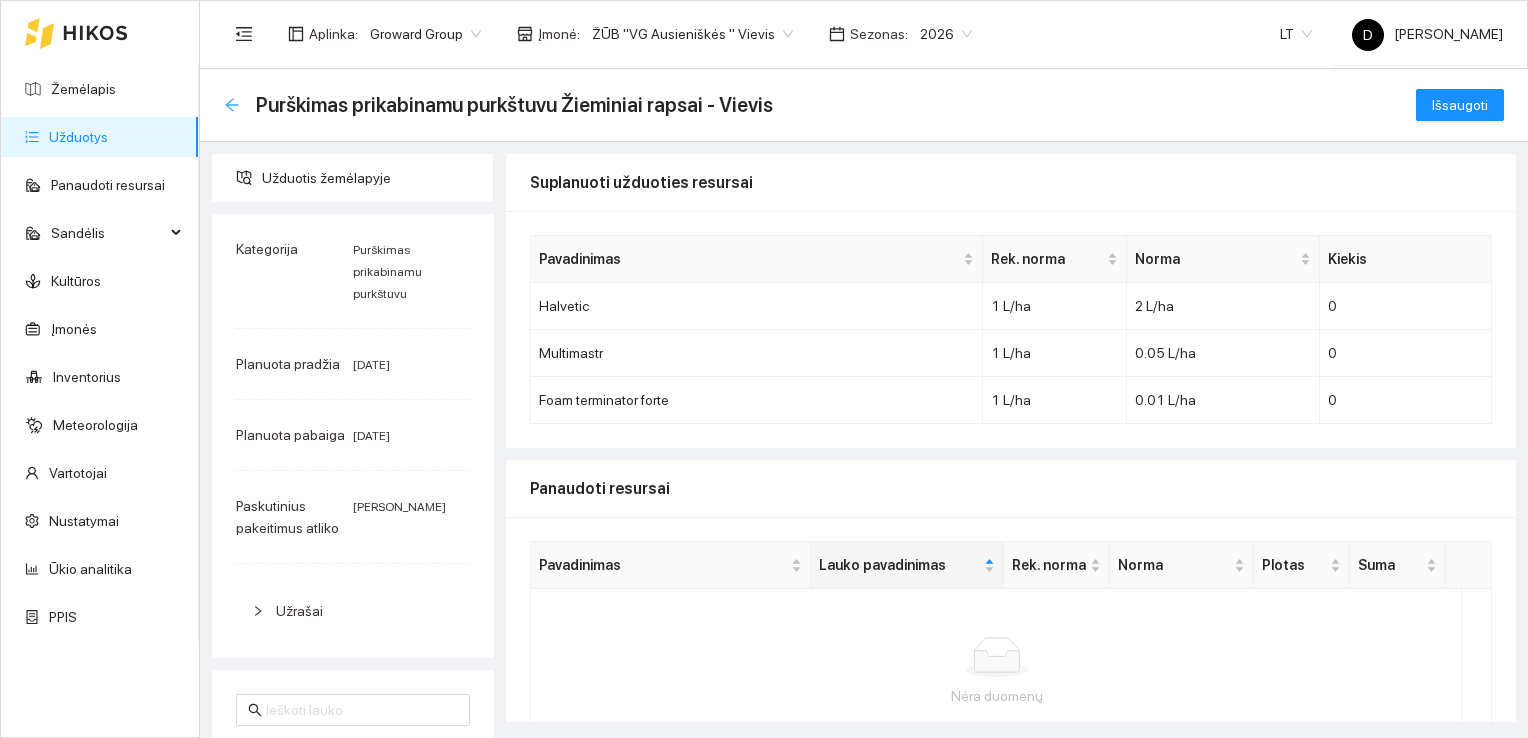 click 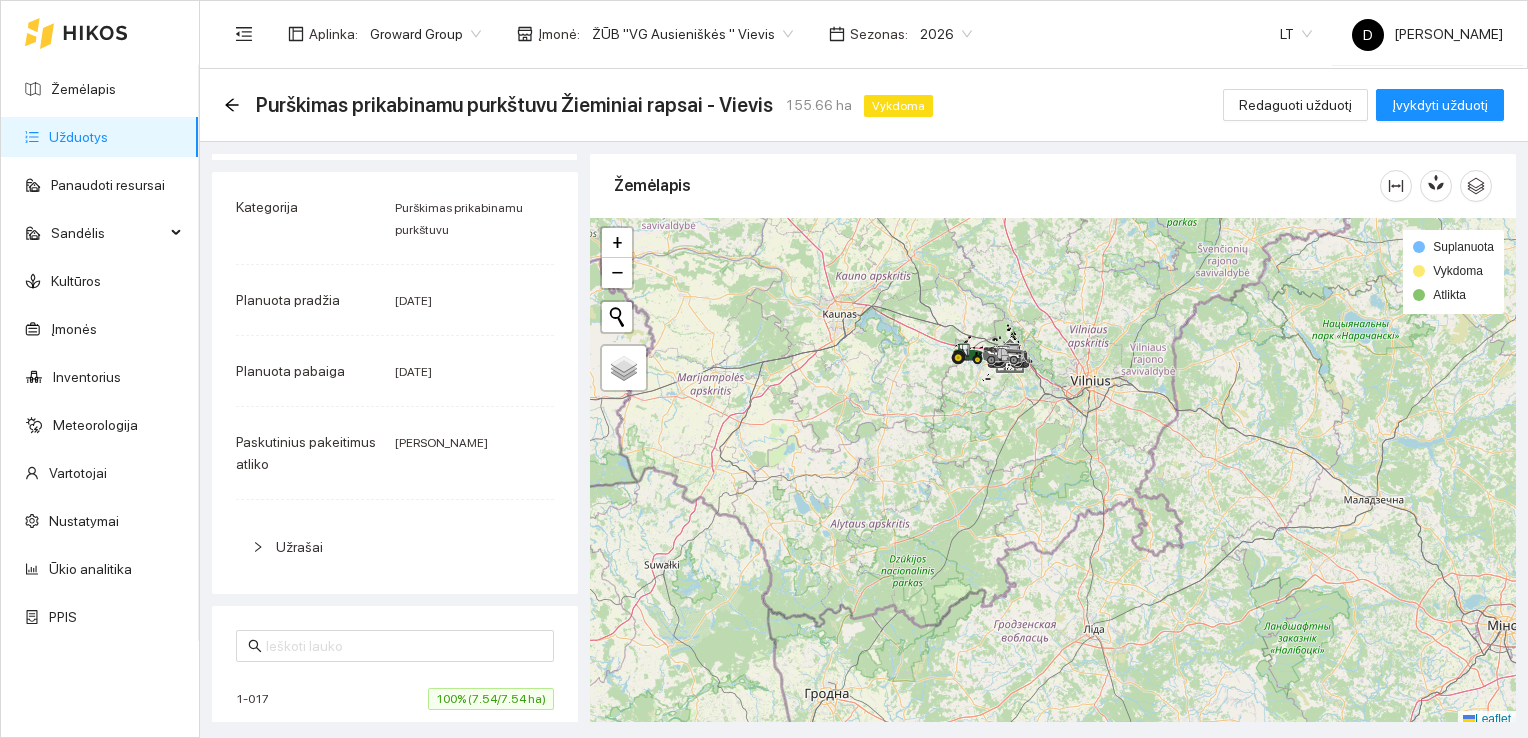 scroll, scrollTop: 0, scrollLeft: 0, axis: both 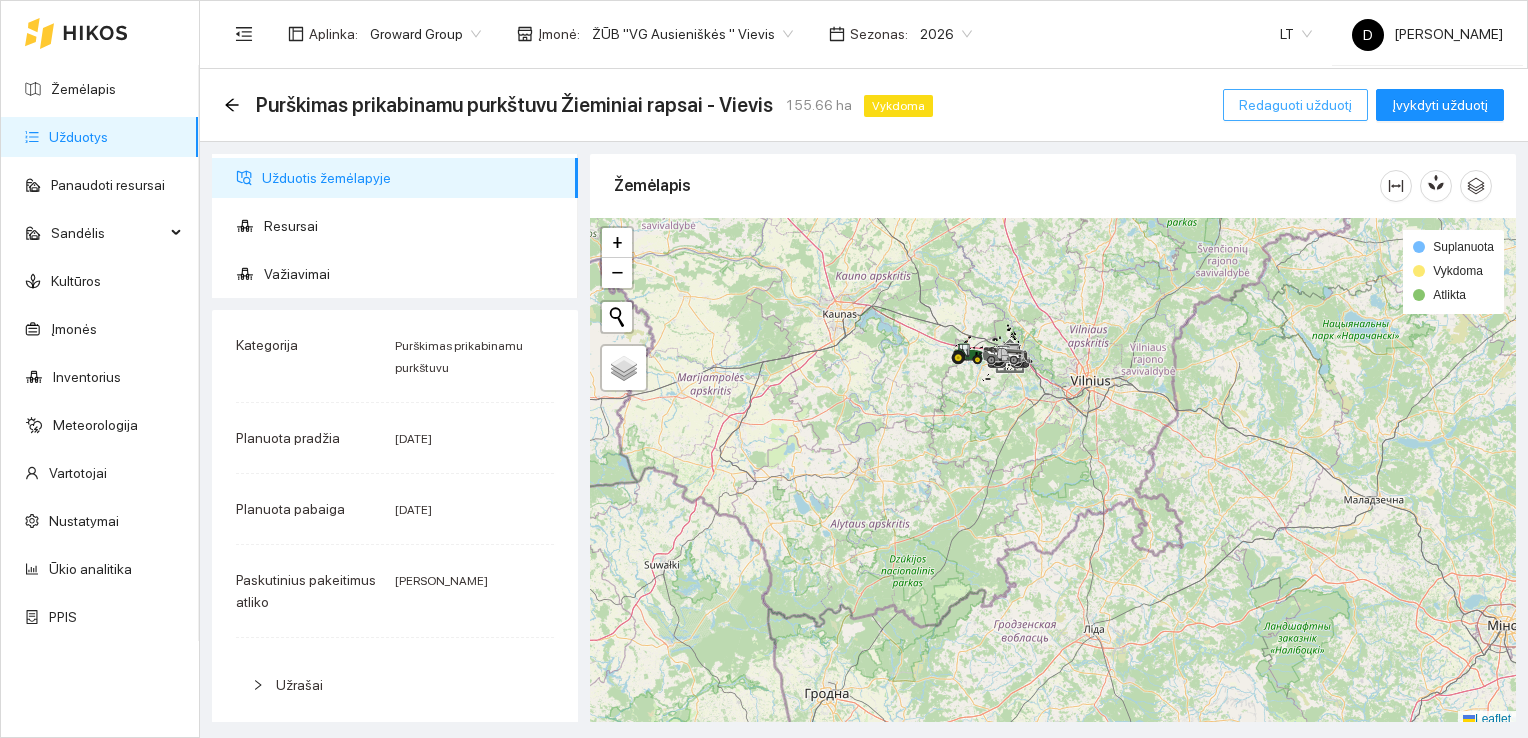 click on "Redaguoti užduotį" at bounding box center (1295, 105) 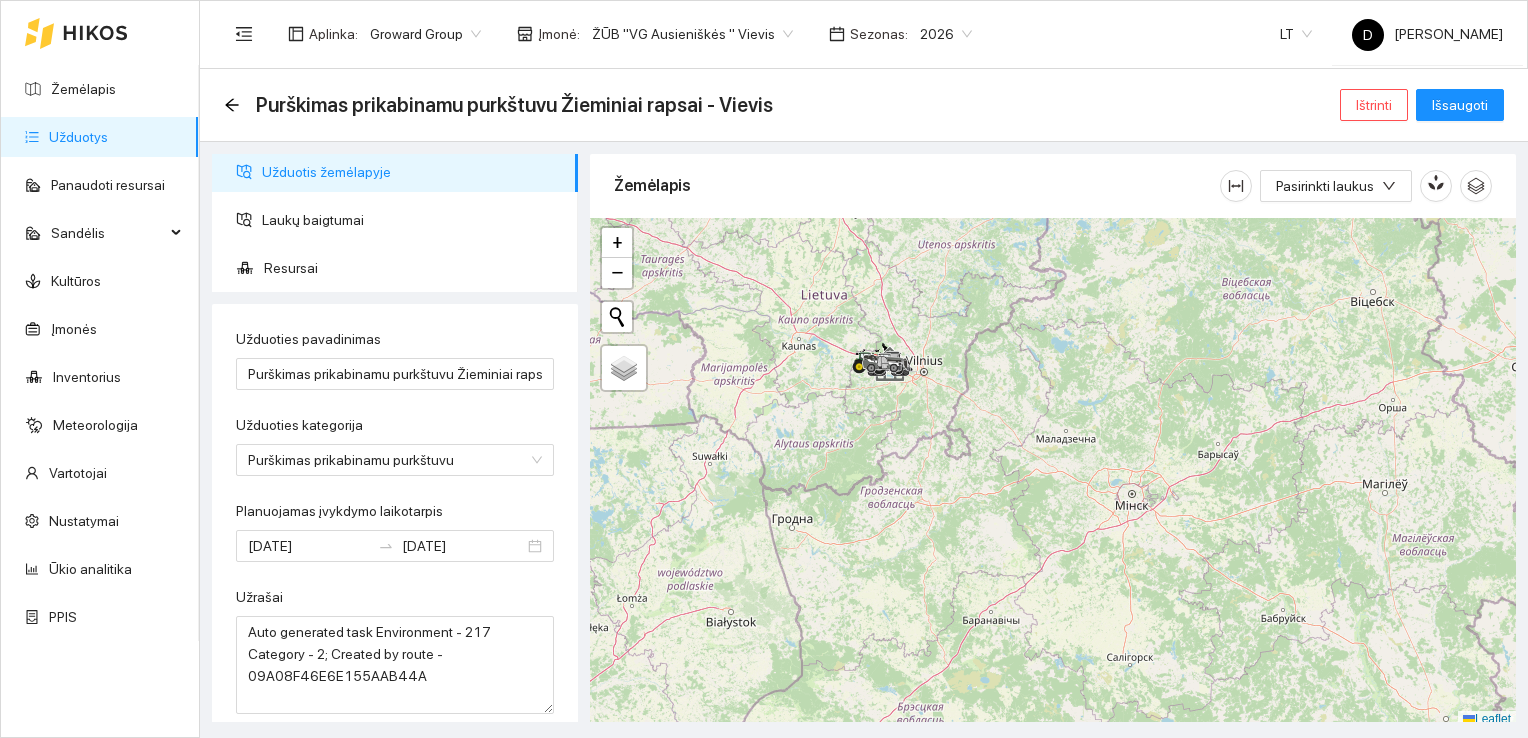 scroll, scrollTop: 0, scrollLeft: 0, axis: both 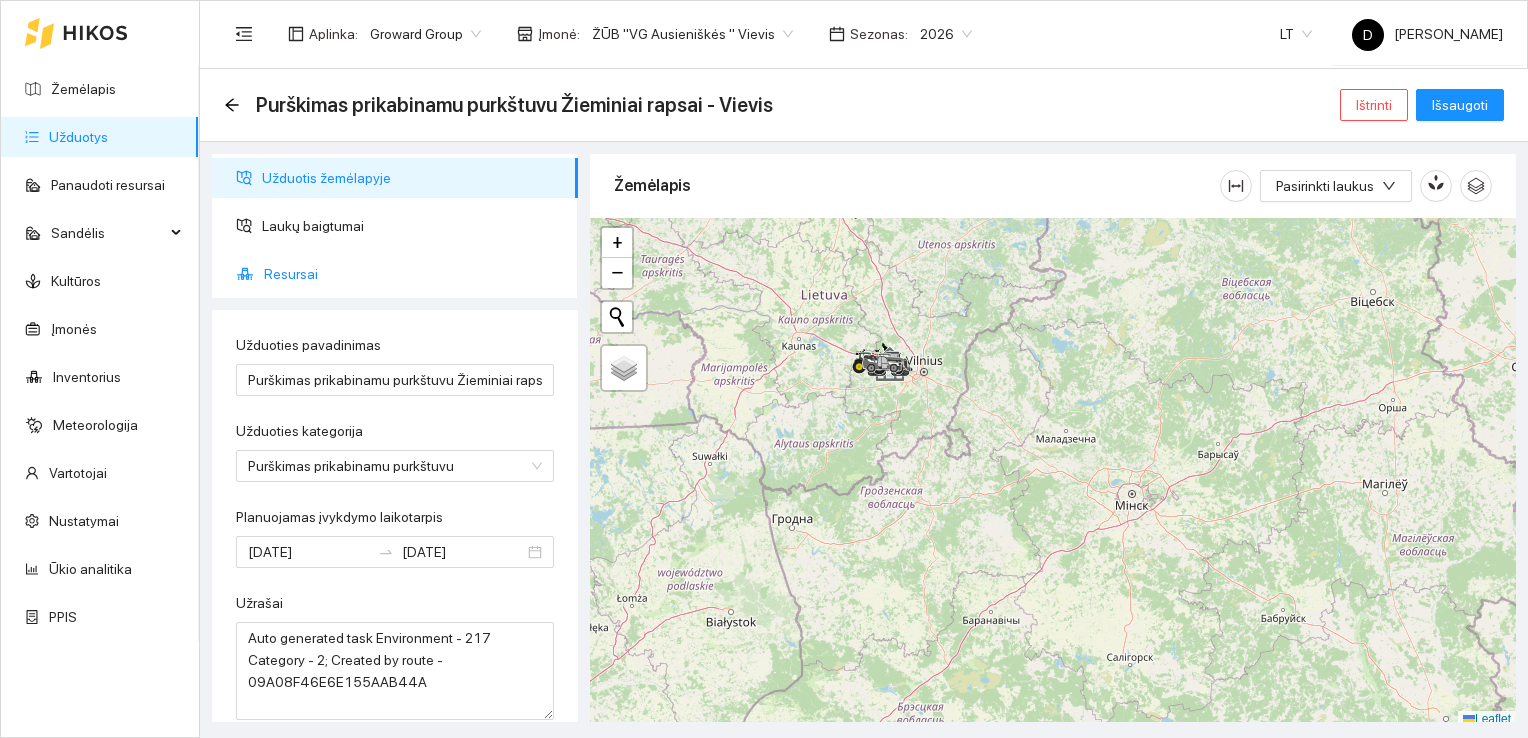 click on "Resursai" at bounding box center [413, 274] 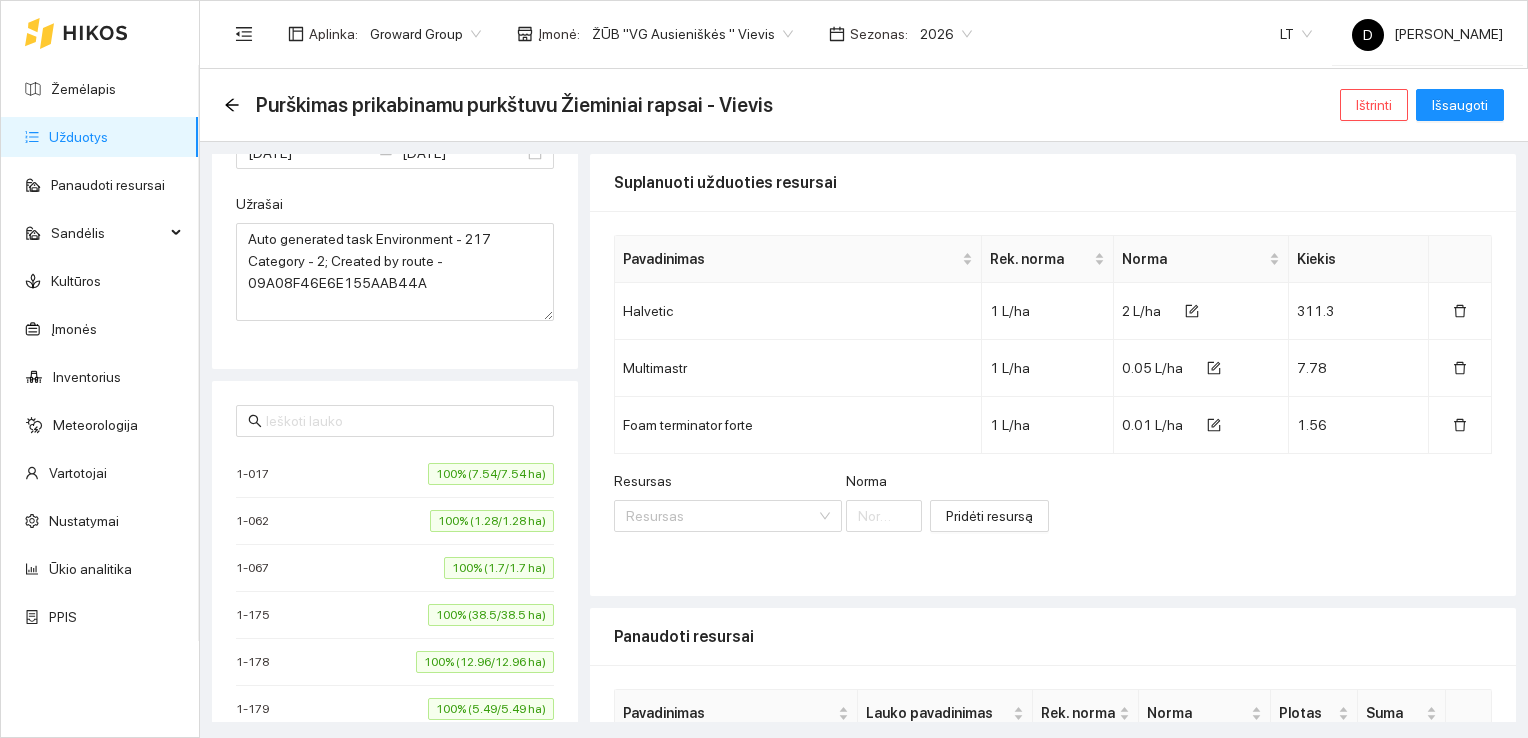 scroll, scrollTop: 400, scrollLeft: 0, axis: vertical 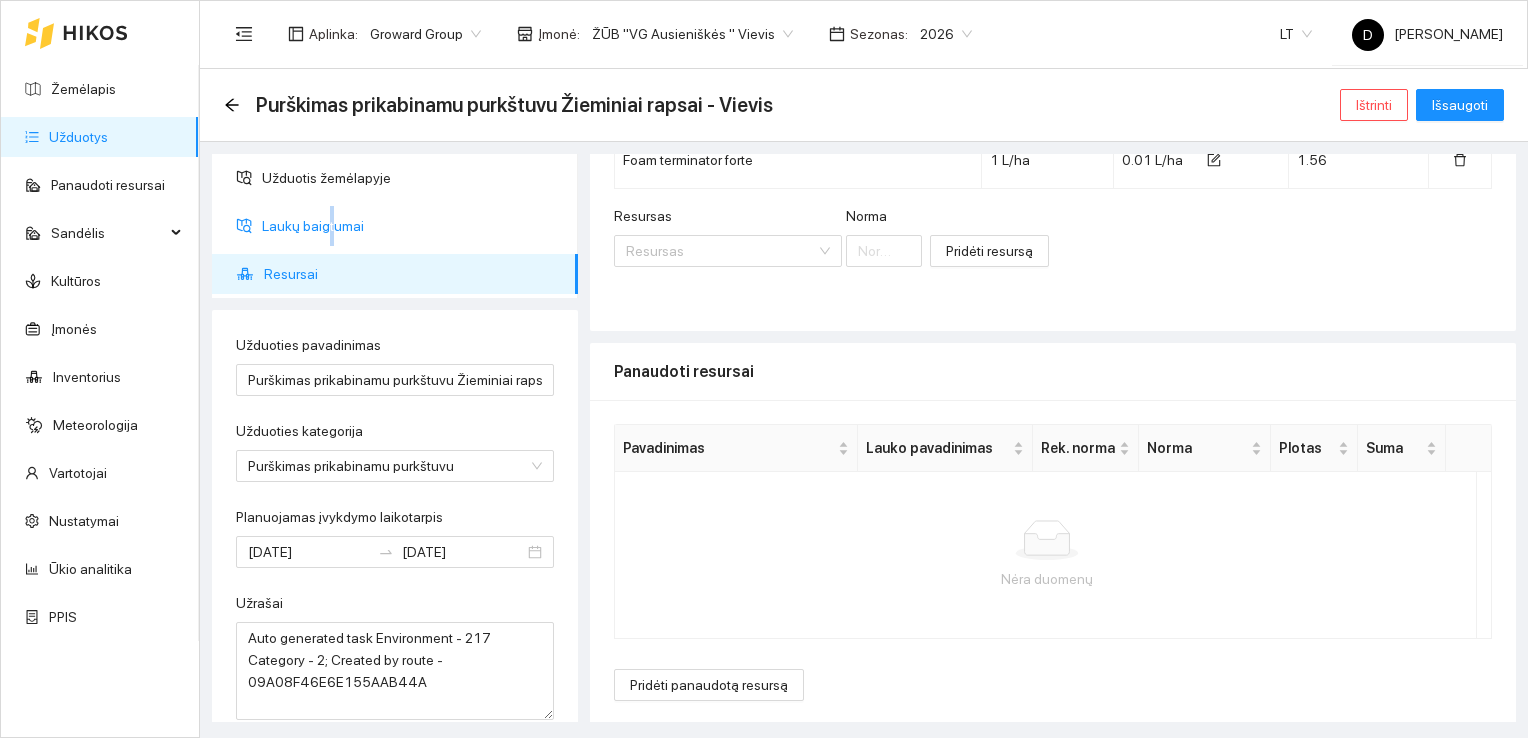 click on "Laukų baigtumai" at bounding box center (412, 226) 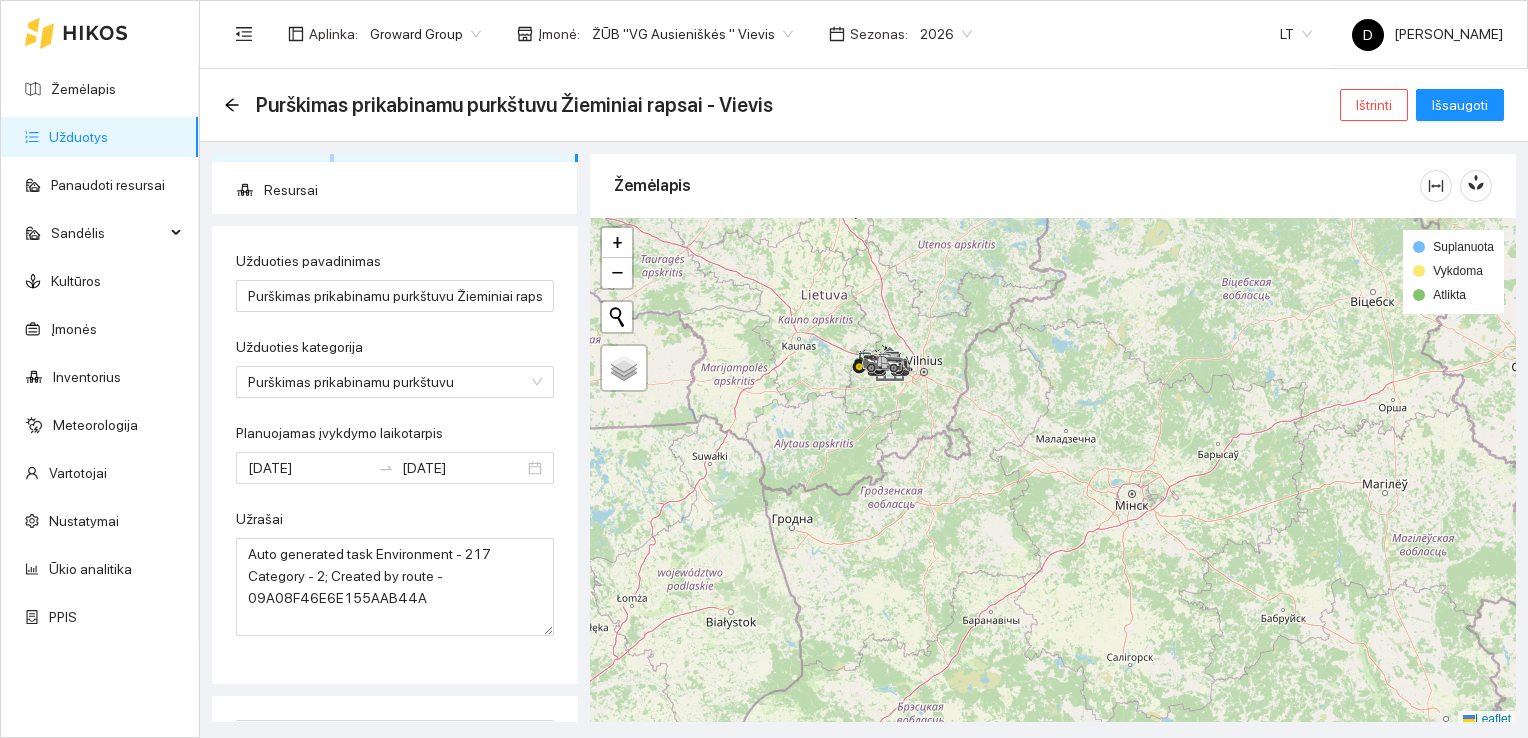 scroll, scrollTop: 0, scrollLeft: 0, axis: both 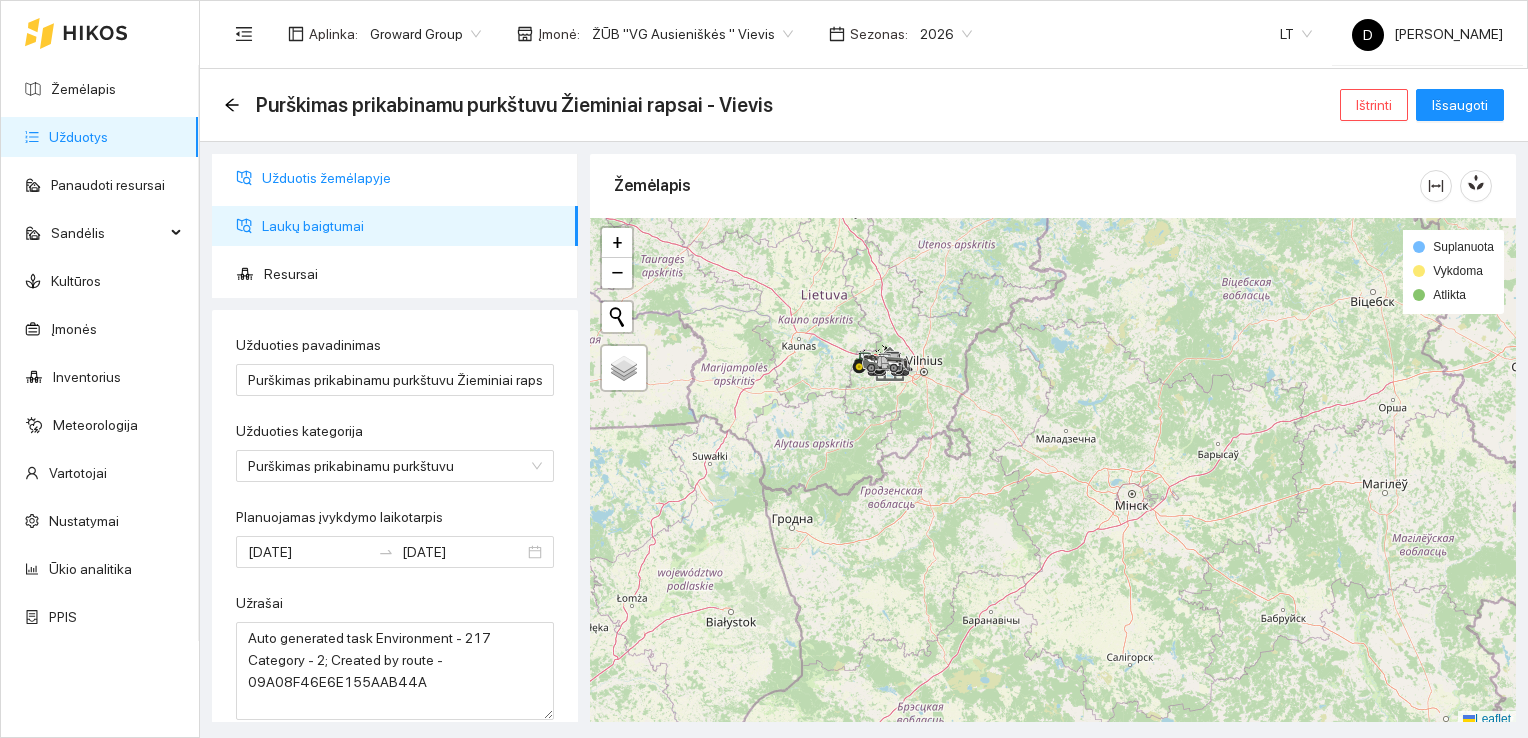 click on "Užduotis žemėlapyje" at bounding box center [412, 178] 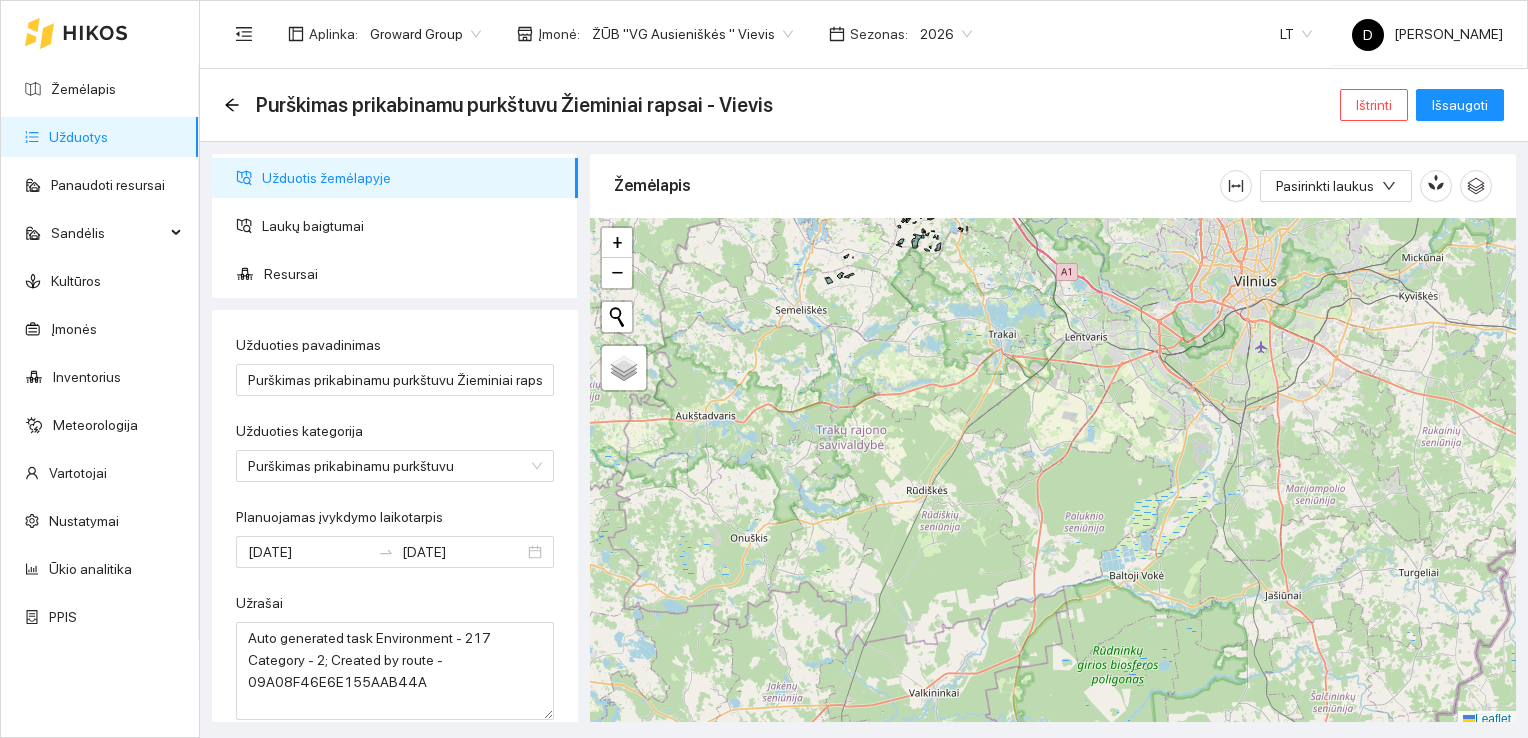 scroll, scrollTop: 5, scrollLeft: 0, axis: vertical 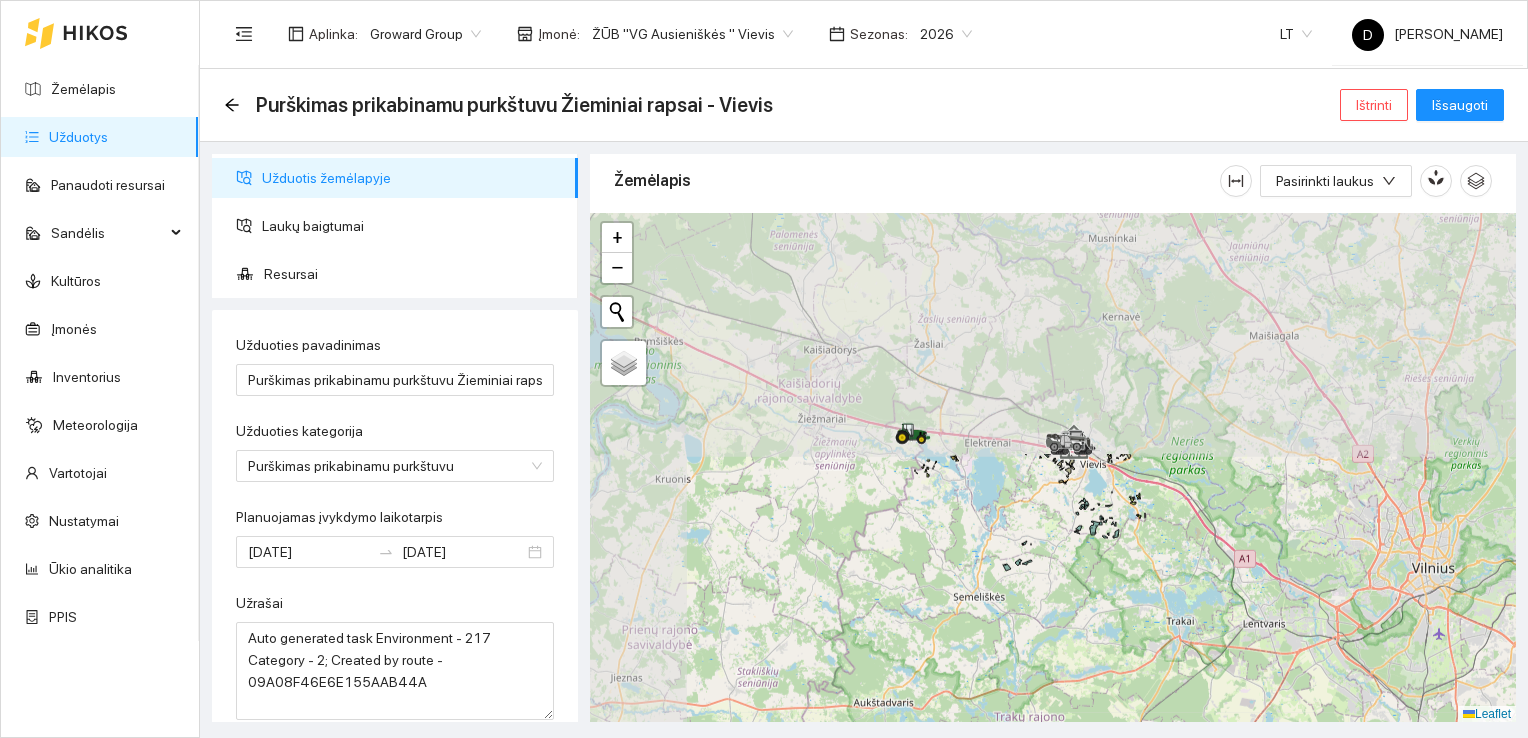 drag, startPoint x: 862, startPoint y: 326, endPoint x: 1044, endPoint y: 549, distance: 287.84198 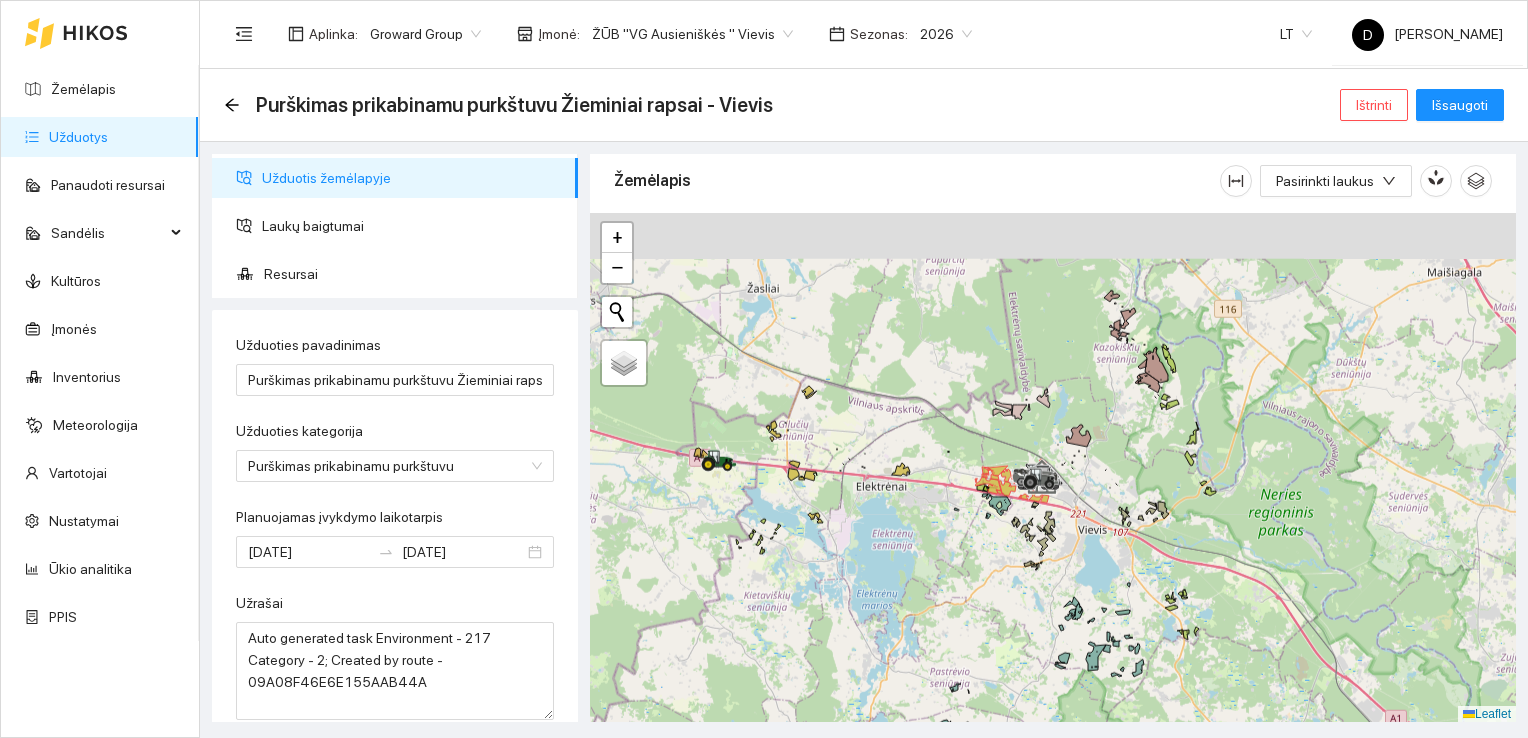 drag, startPoint x: 984, startPoint y: 450, endPoint x: 933, endPoint y: 521, distance: 87.41853 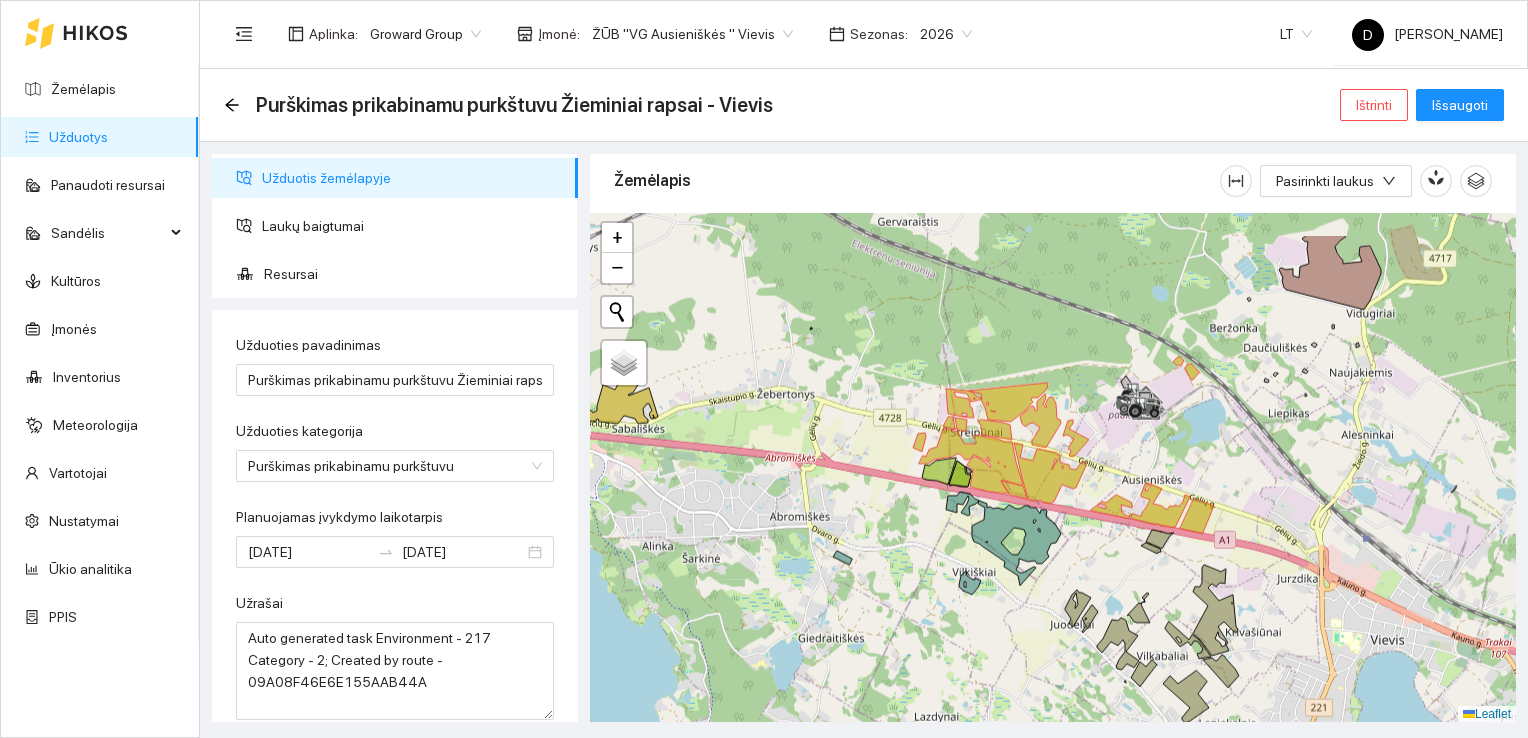 drag, startPoint x: 1028, startPoint y: 334, endPoint x: 852, endPoint y: 408, distance: 190.92407 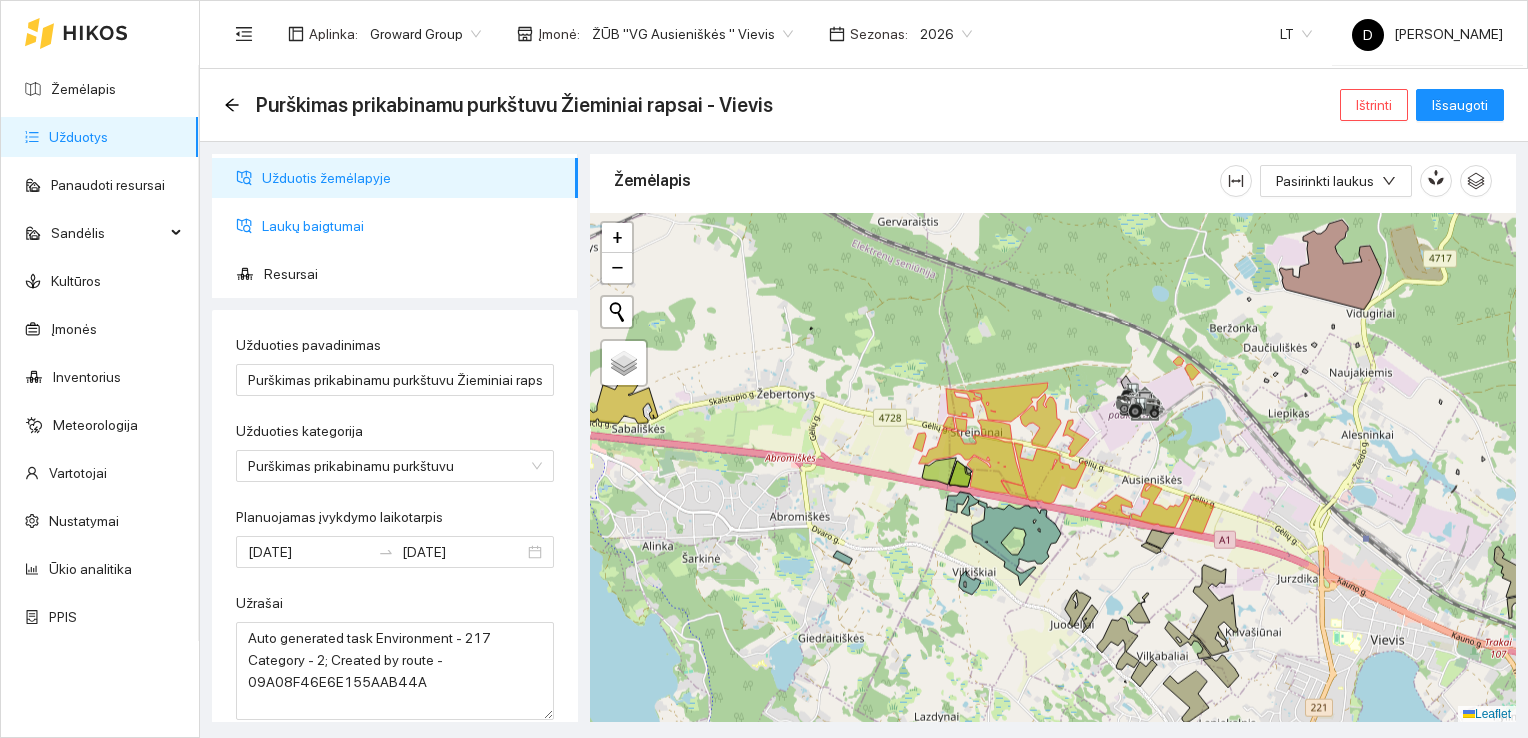 click on "Laukų baigtumai" at bounding box center (412, 226) 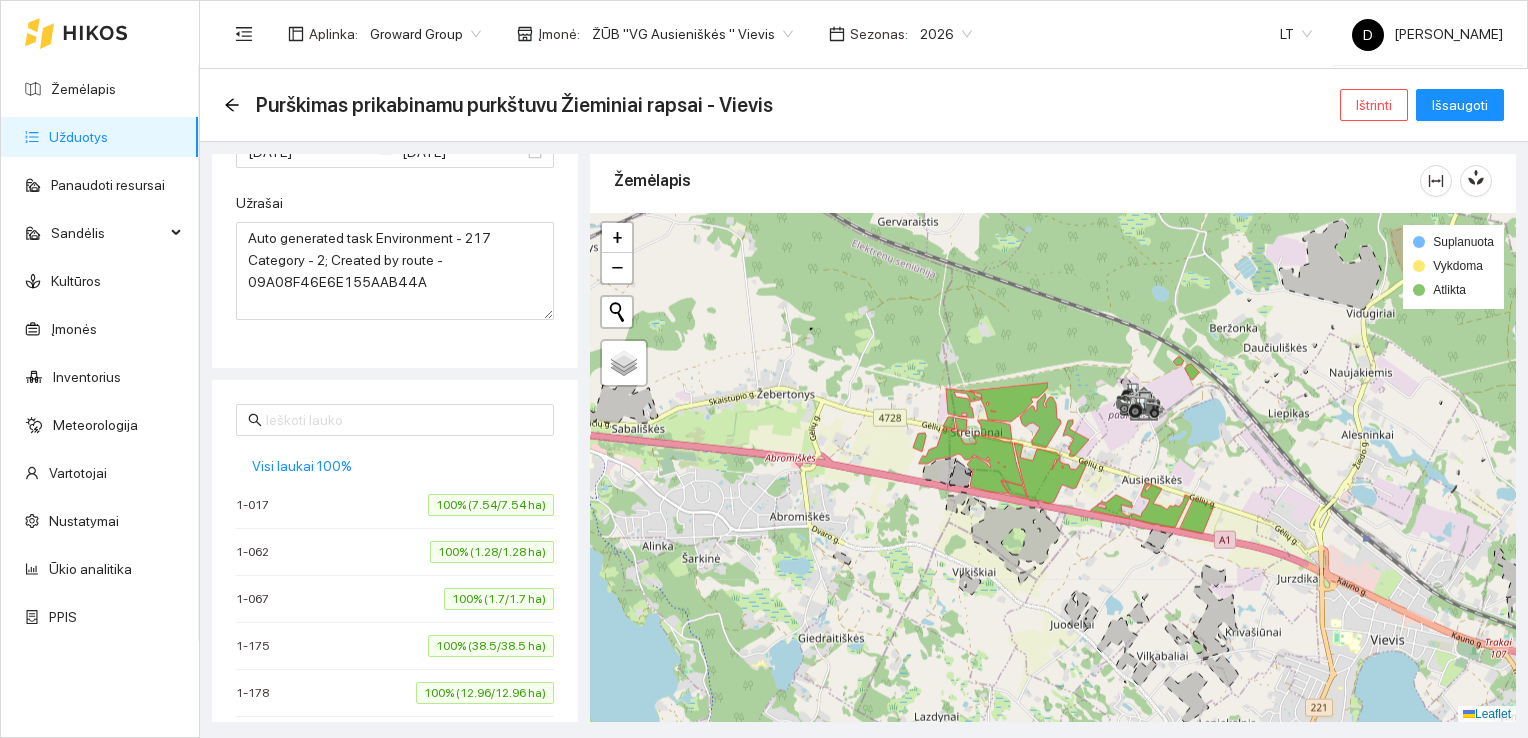 scroll, scrollTop: 600, scrollLeft: 0, axis: vertical 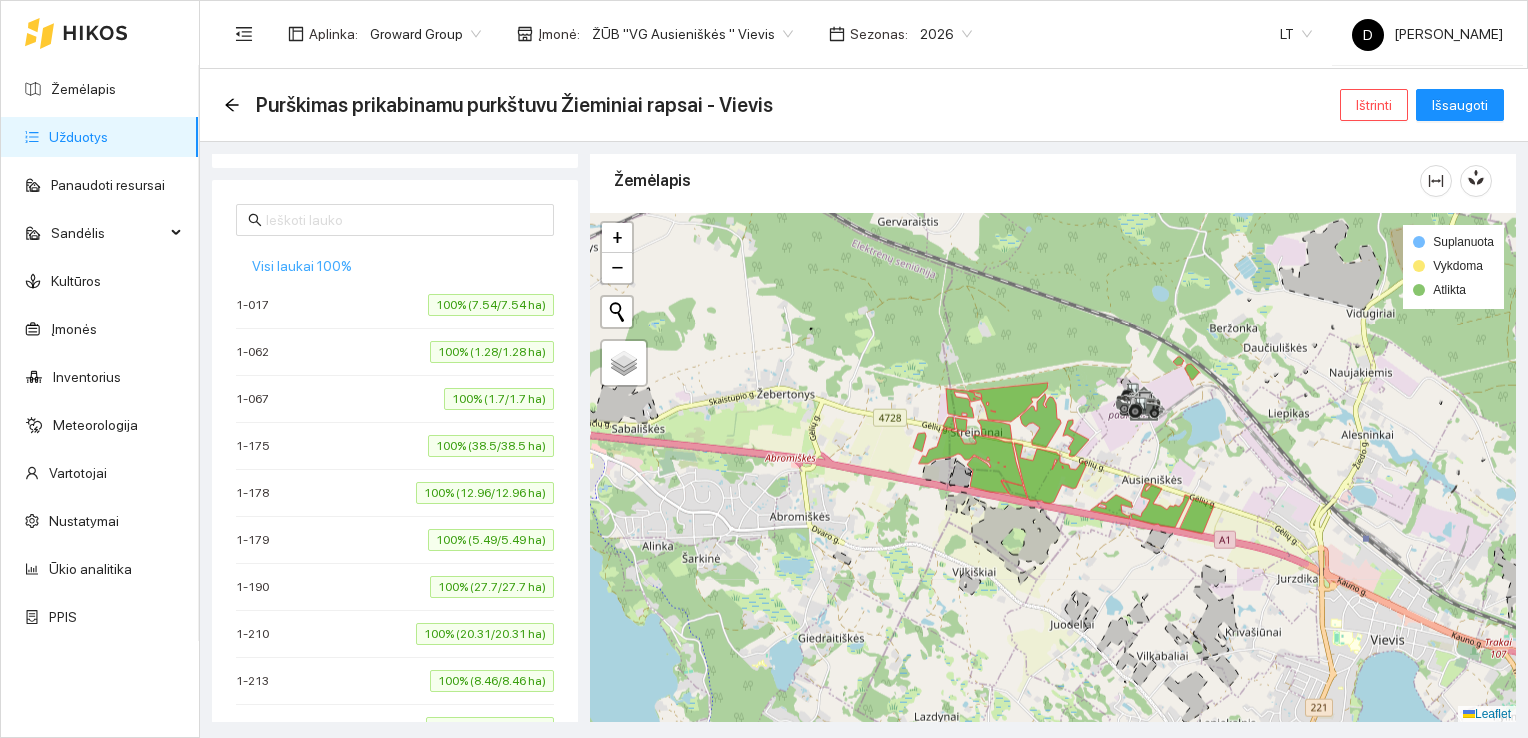 click on "Visi laukai 100%" at bounding box center (302, 266) 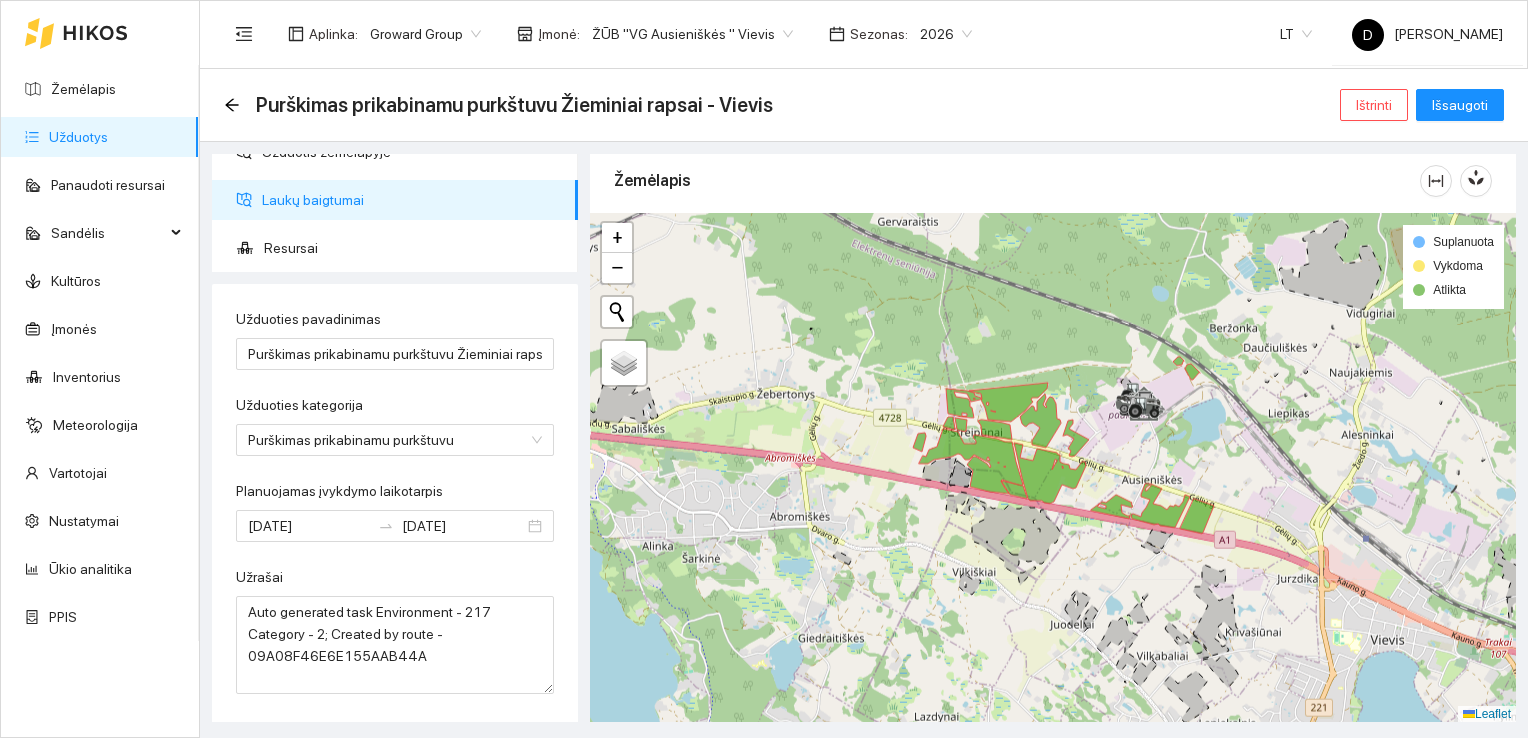 scroll, scrollTop: 0, scrollLeft: 0, axis: both 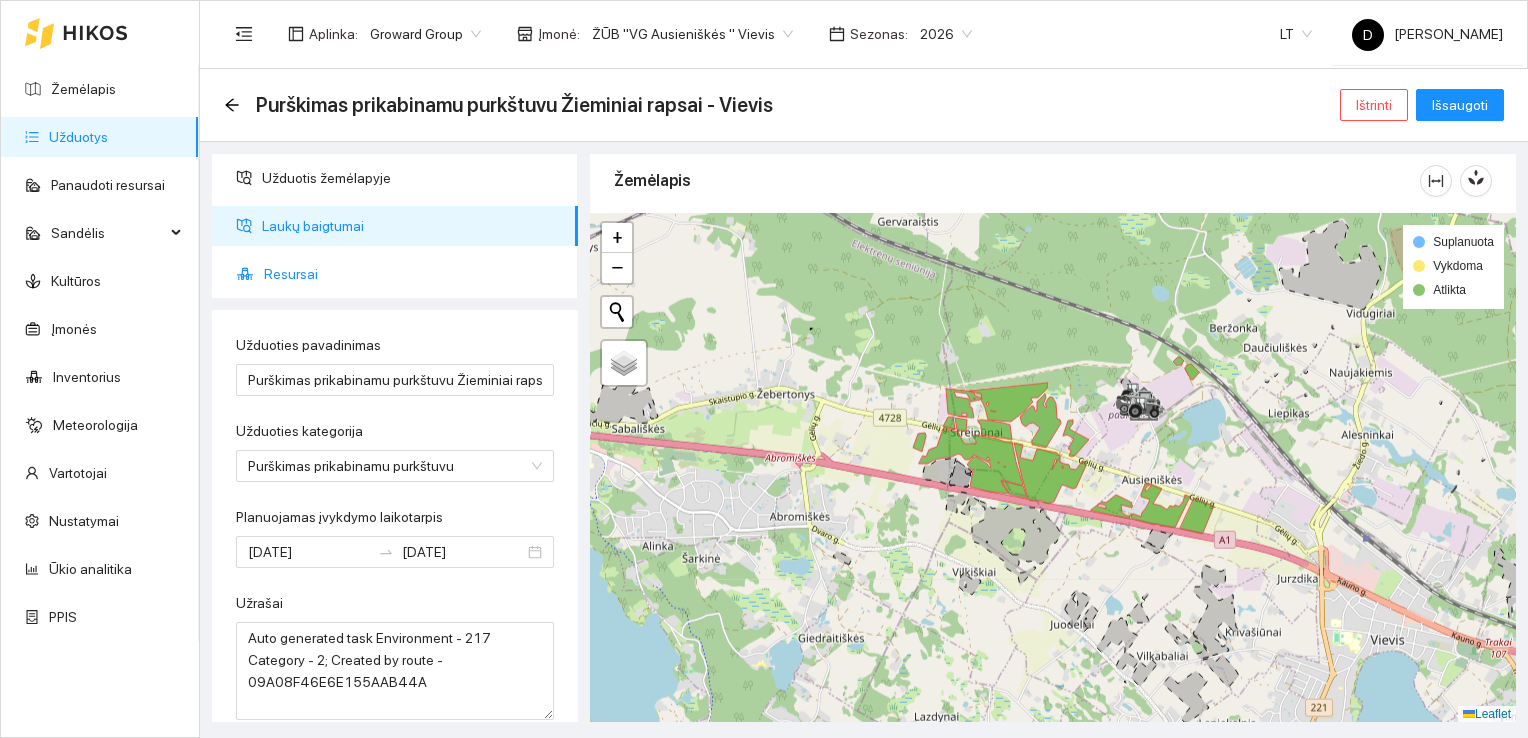 click on "Resursai" at bounding box center (413, 274) 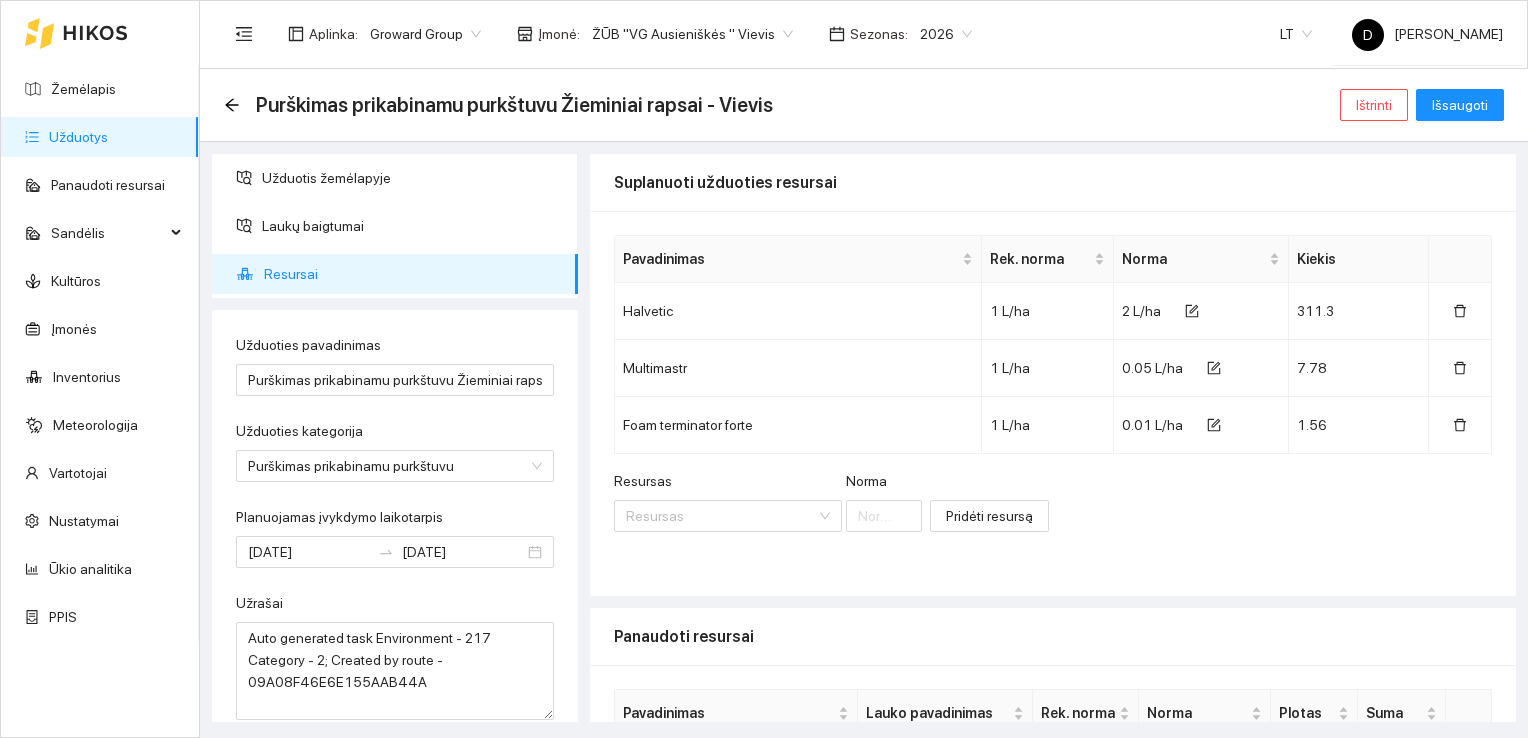 scroll, scrollTop: 0, scrollLeft: 0, axis: both 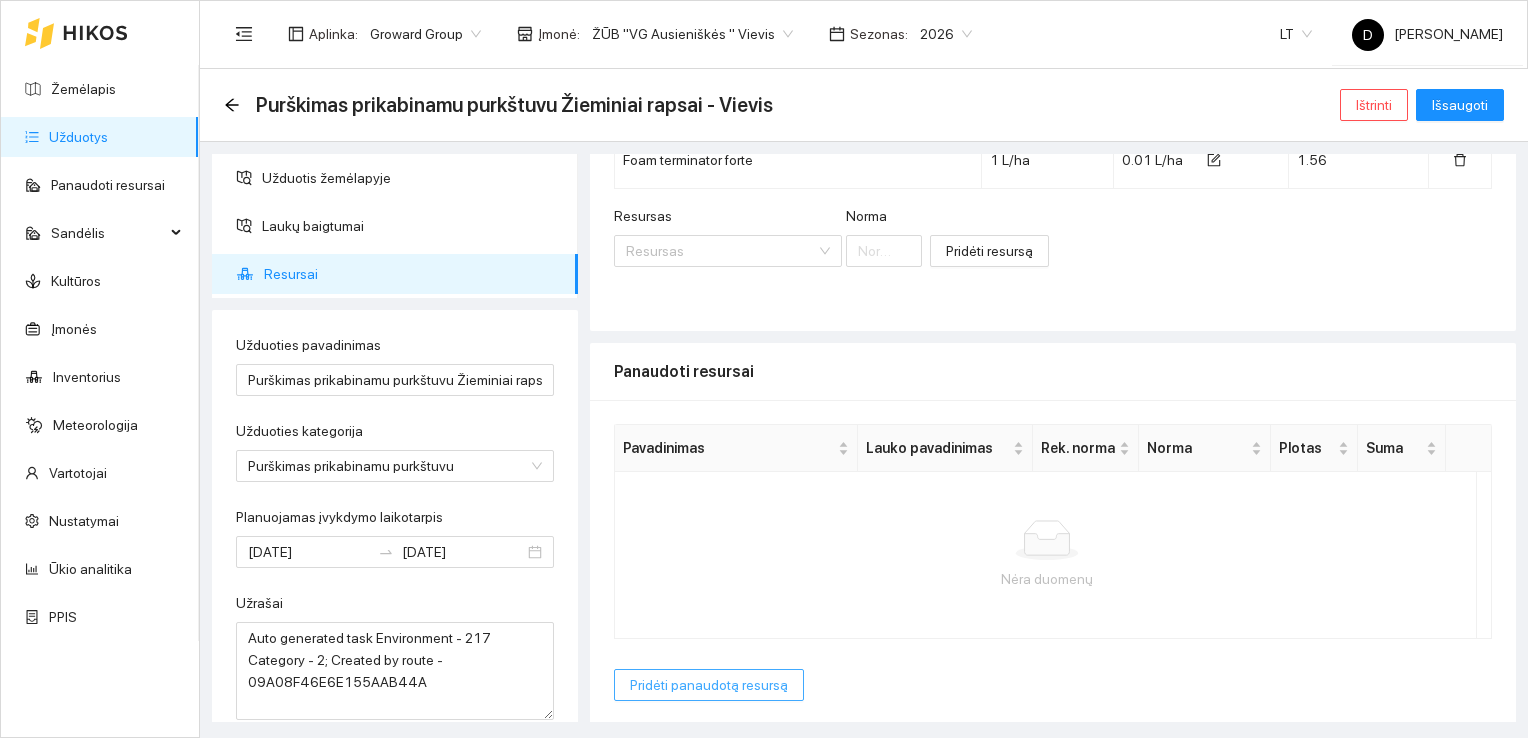 click on "Pridėti panaudotą resursą" at bounding box center [709, 685] 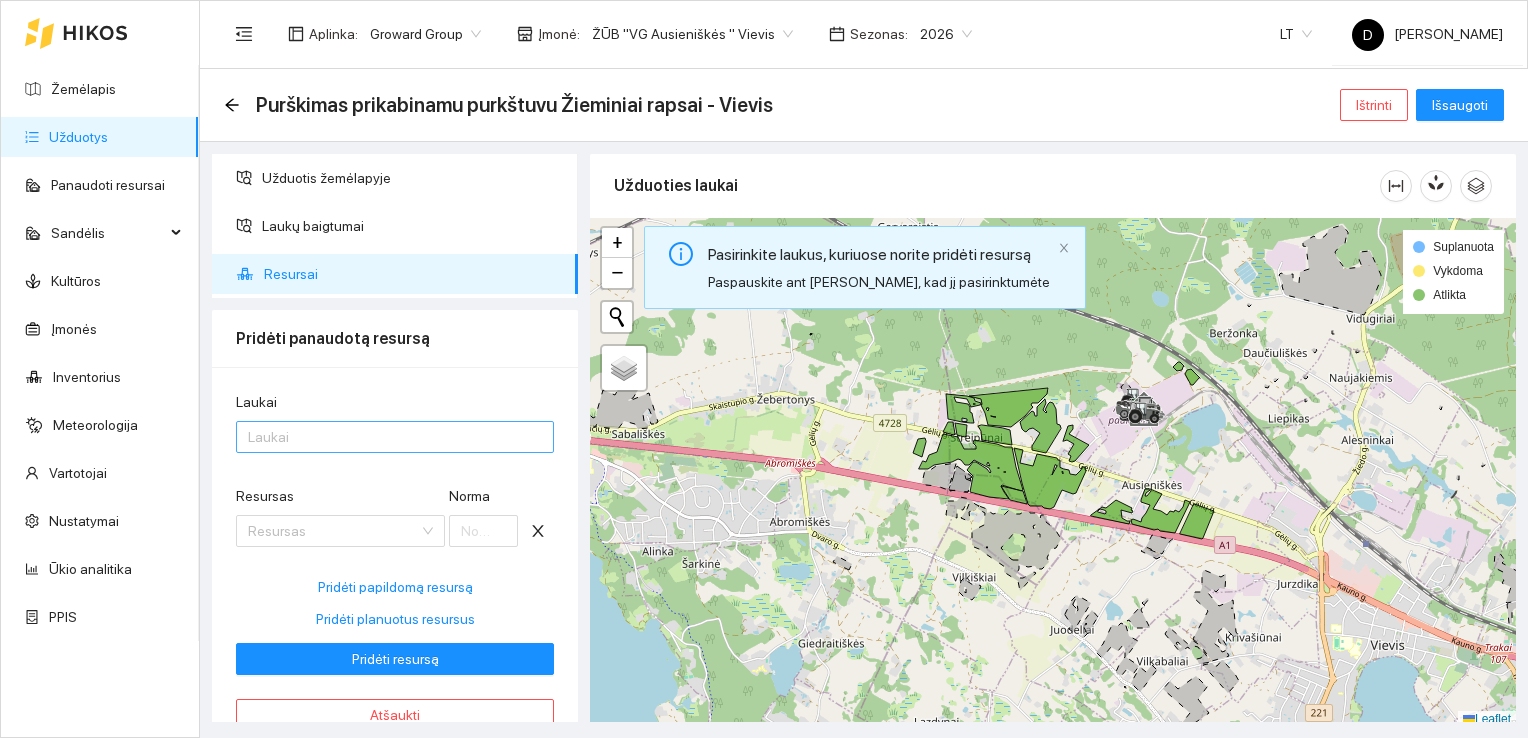 click at bounding box center [385, 437] 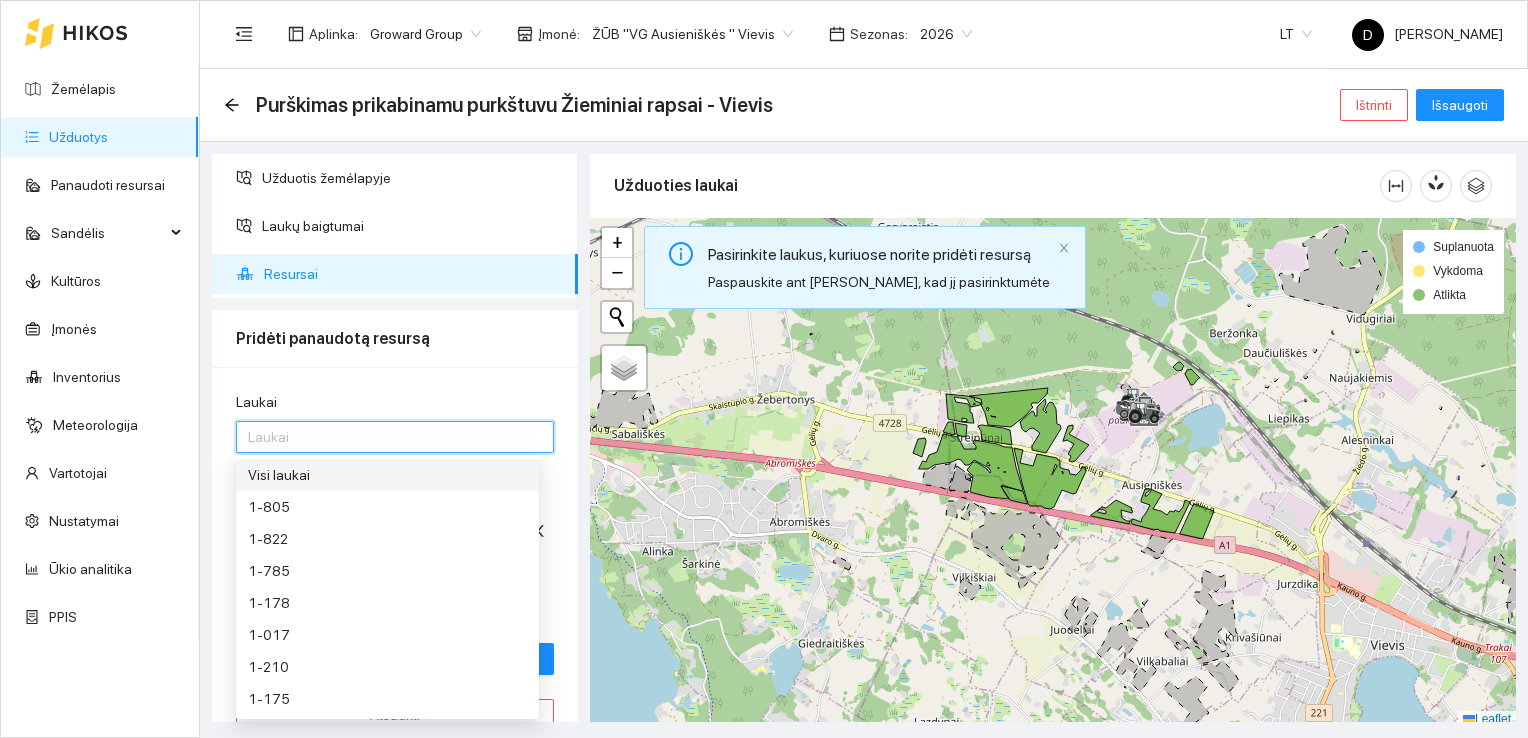 click on "Visi laukai" at bounding box center [387, 475] 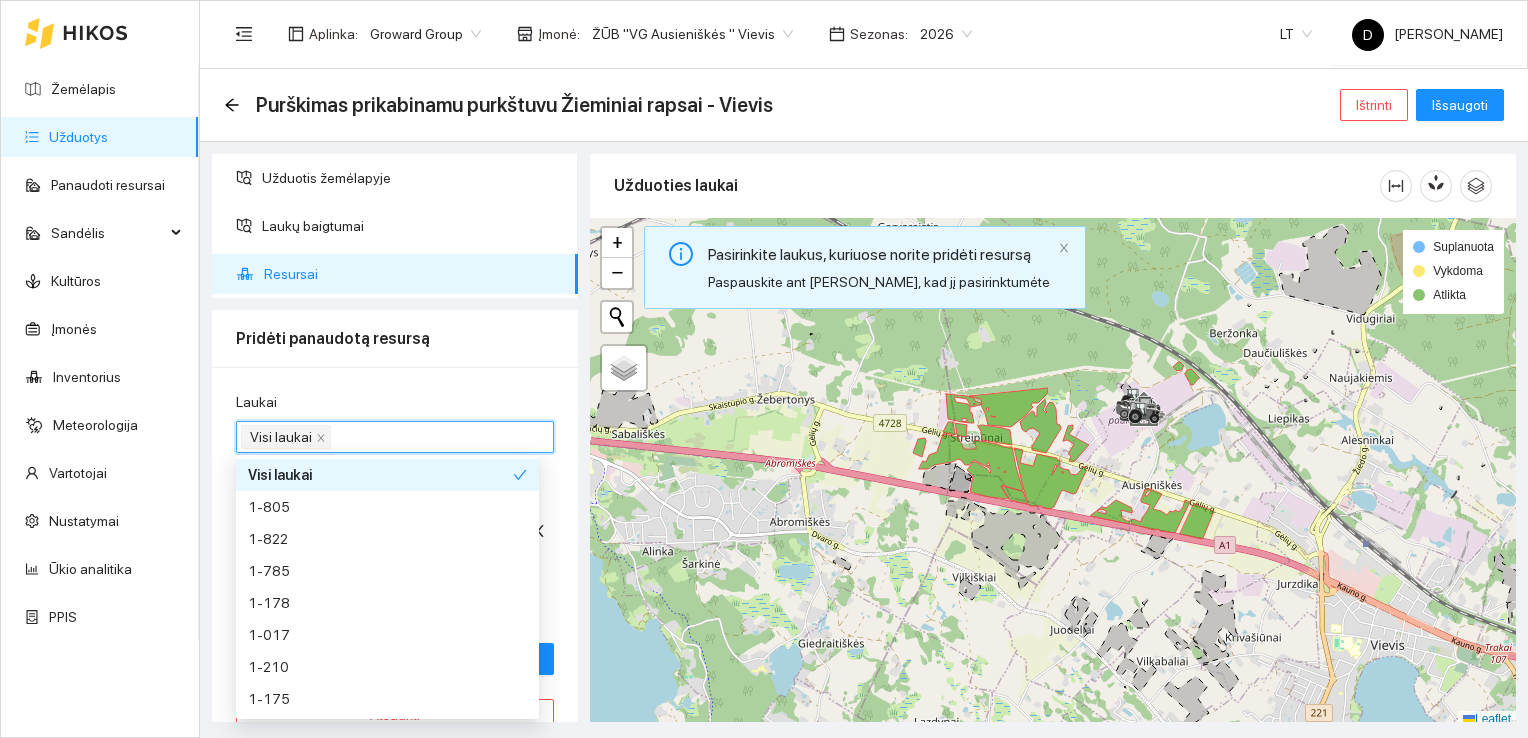 click on "Laukai Visi laukai Visi laukai   Resursas Resursas [PERSON_NAME] Pridėti papildomą resursą Pridėti planuotus resursus Pridėti resursą Atšaukti" at bounding box center (395, 561) 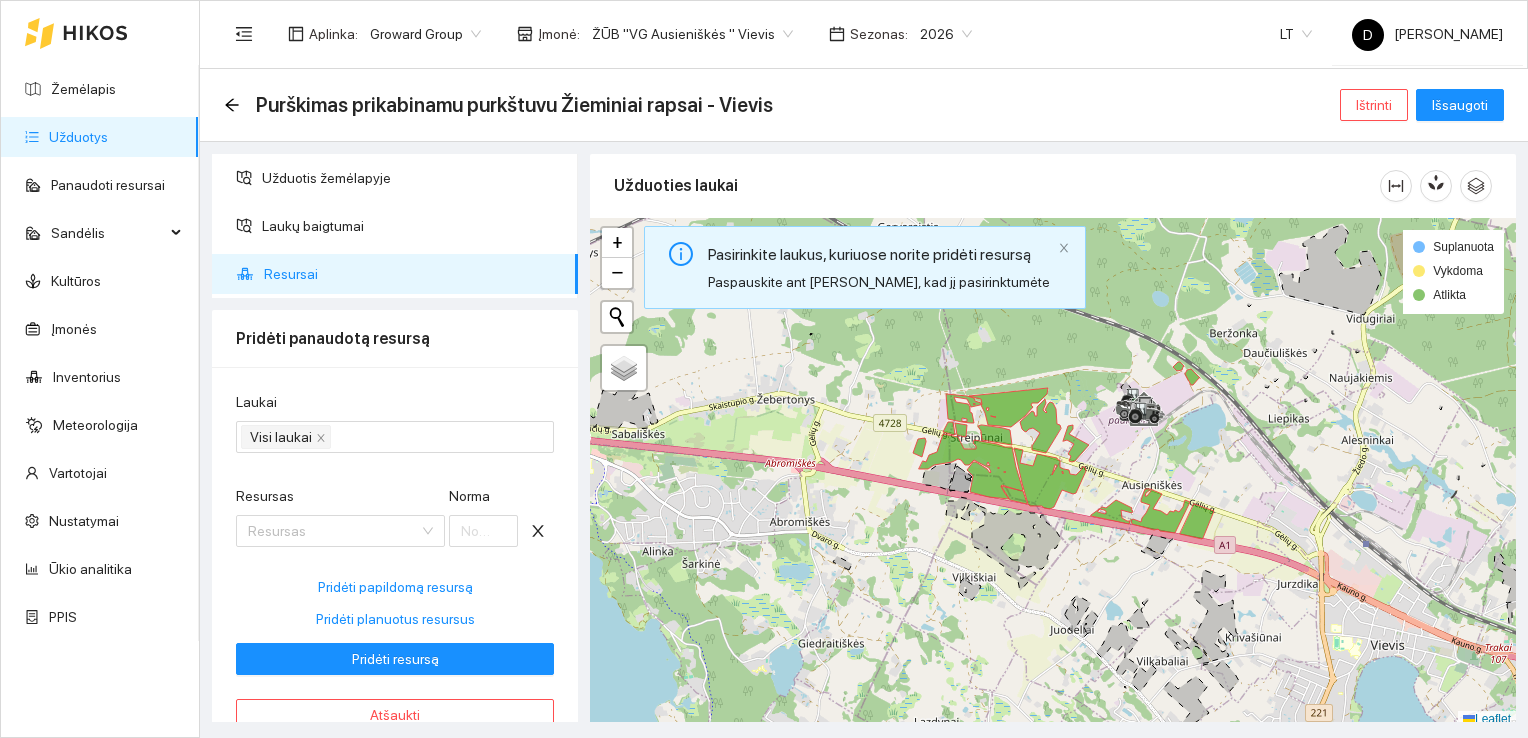 scroll, scrollTop: 38, scrollLeft: 0, axis: vertical 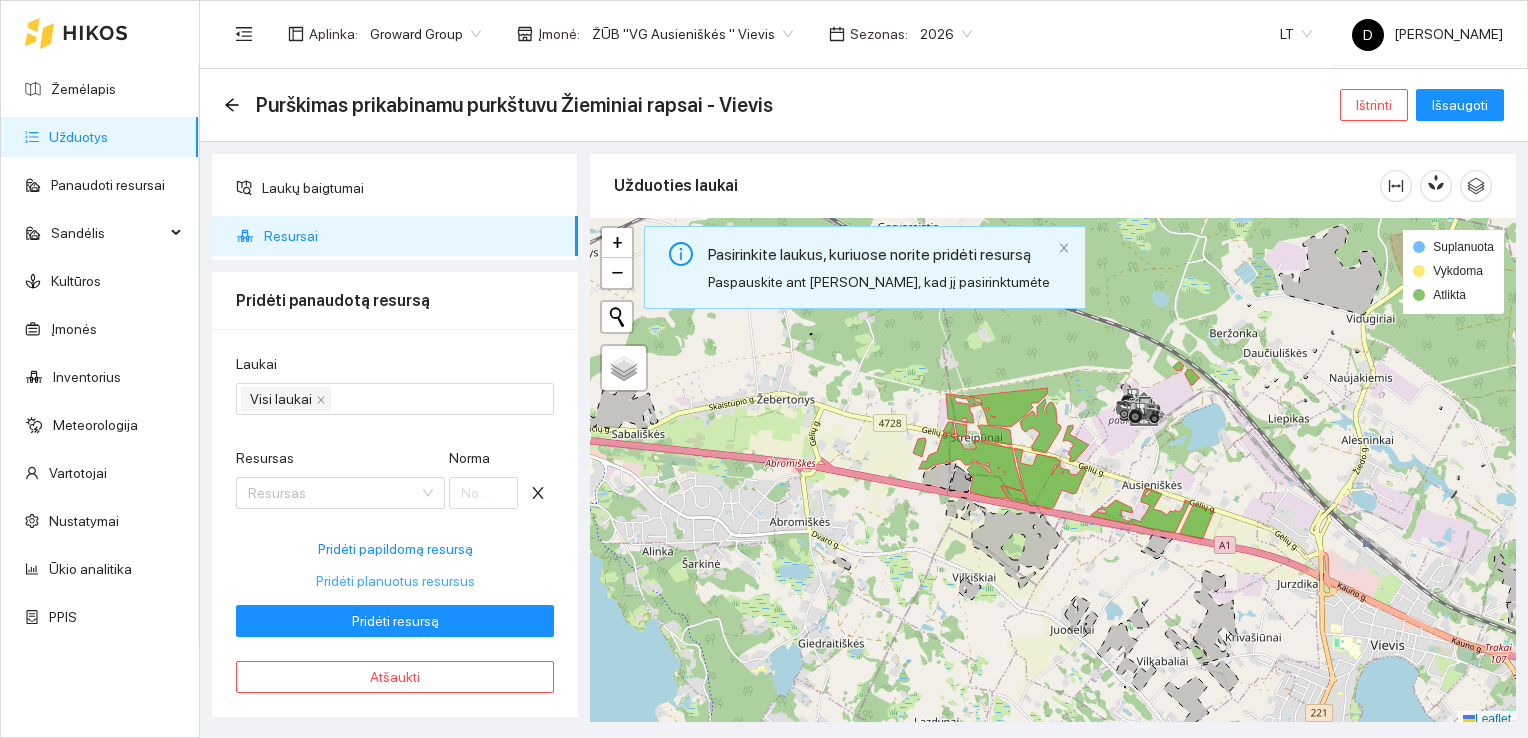 click on "Pridėti planuotus resursus" at bounding box center [395, 581] 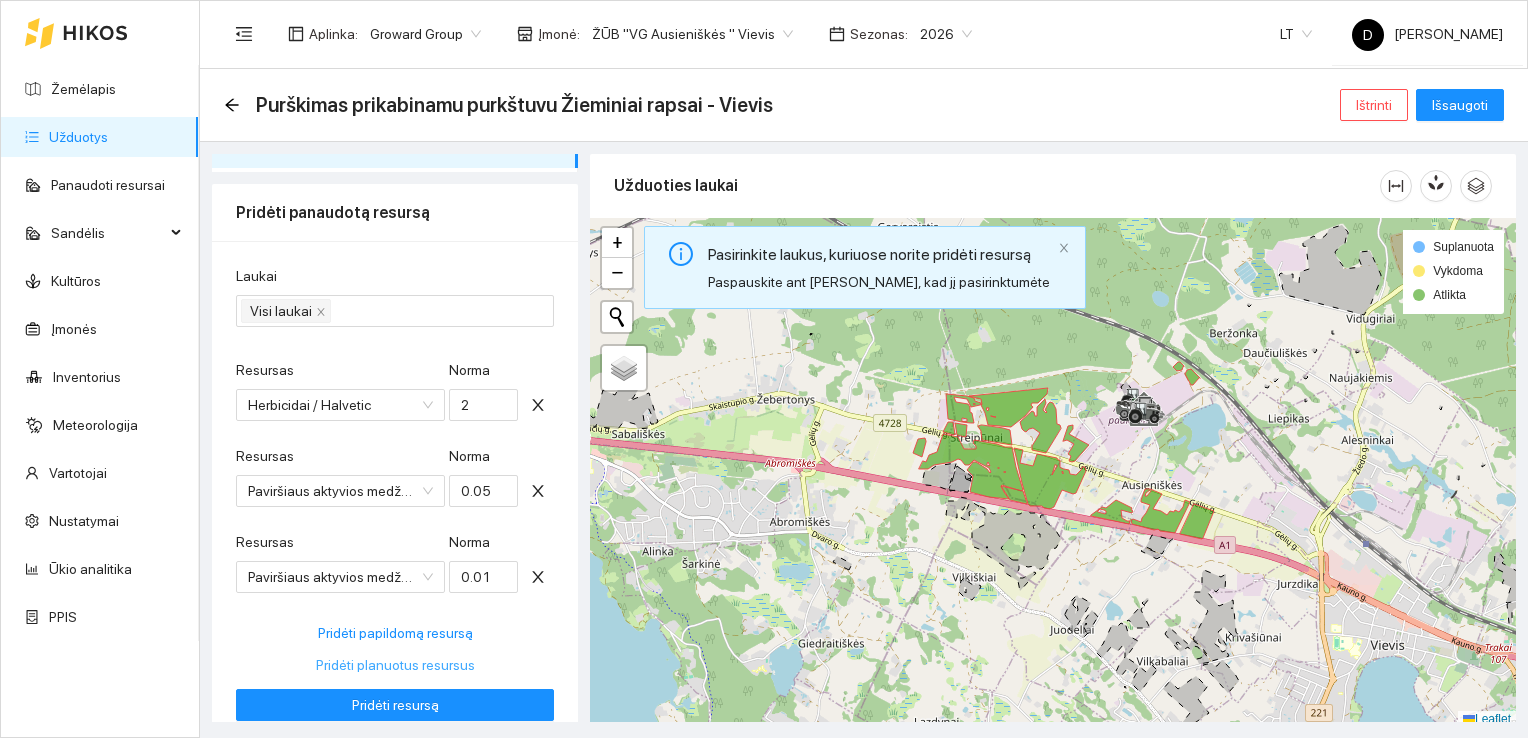 scroll, scrollTop: 210, scrollLeft: 0, axis: vertical 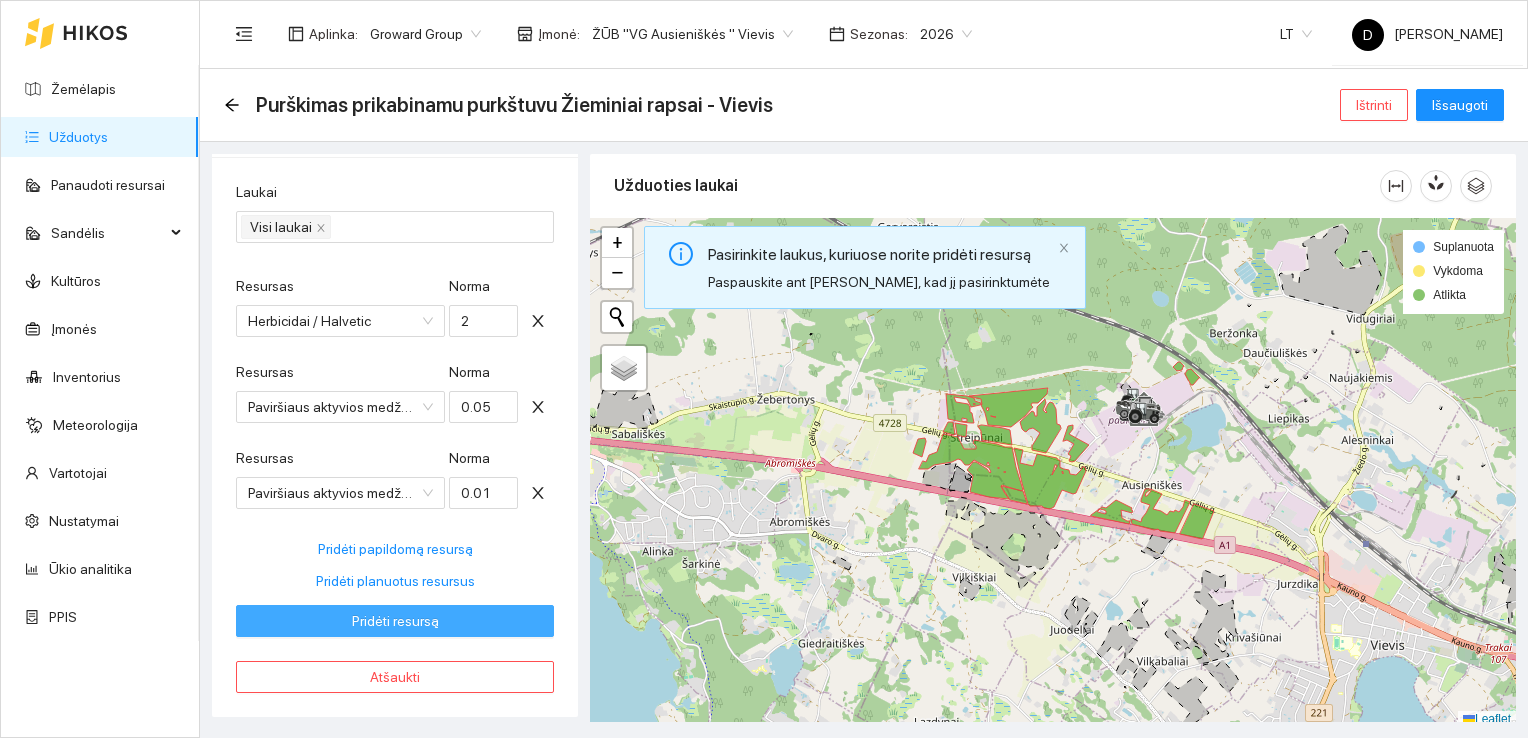 click on "Pridėti resursą" at bounding box center (395, 621) 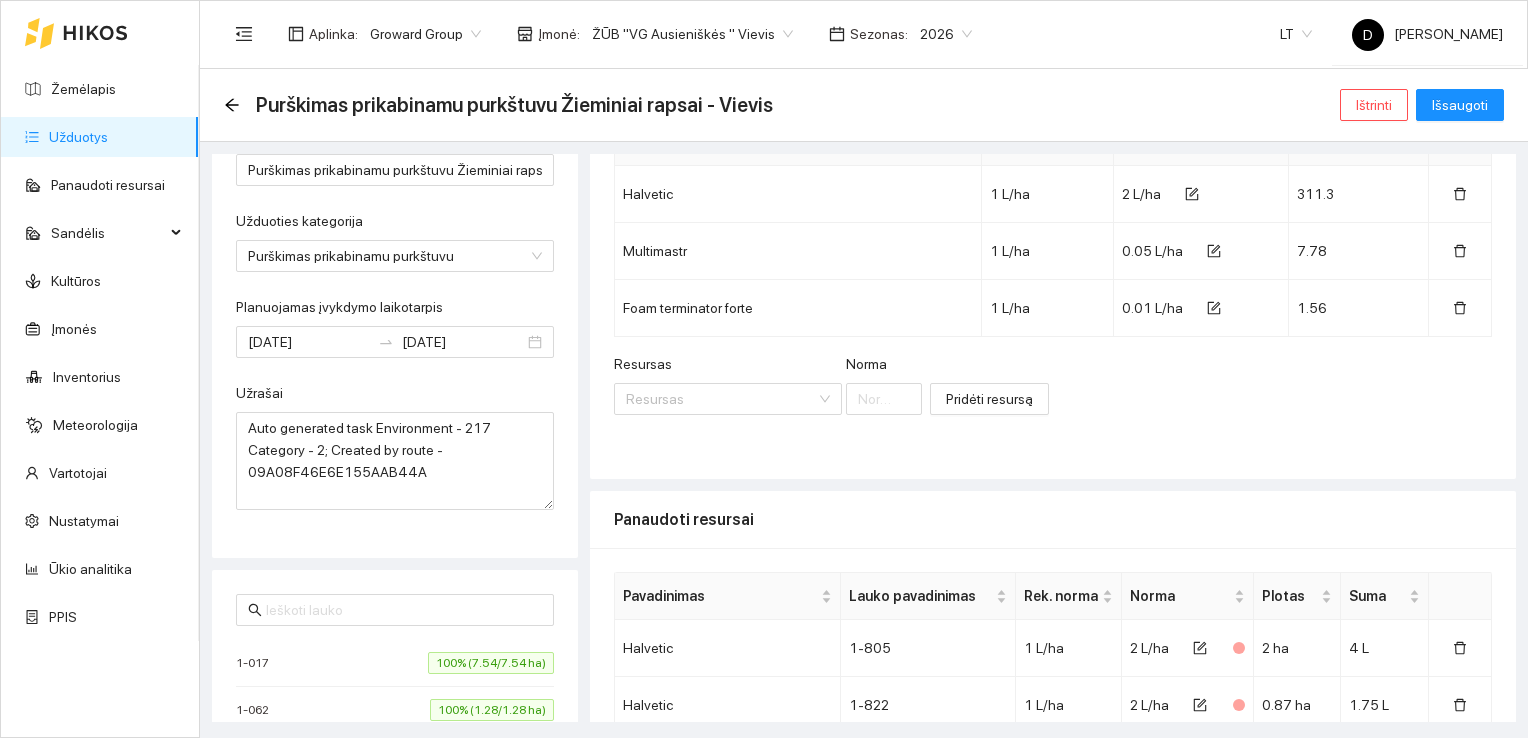 scroll, scrollTop: 0, scrollLeft: 0, axis: both 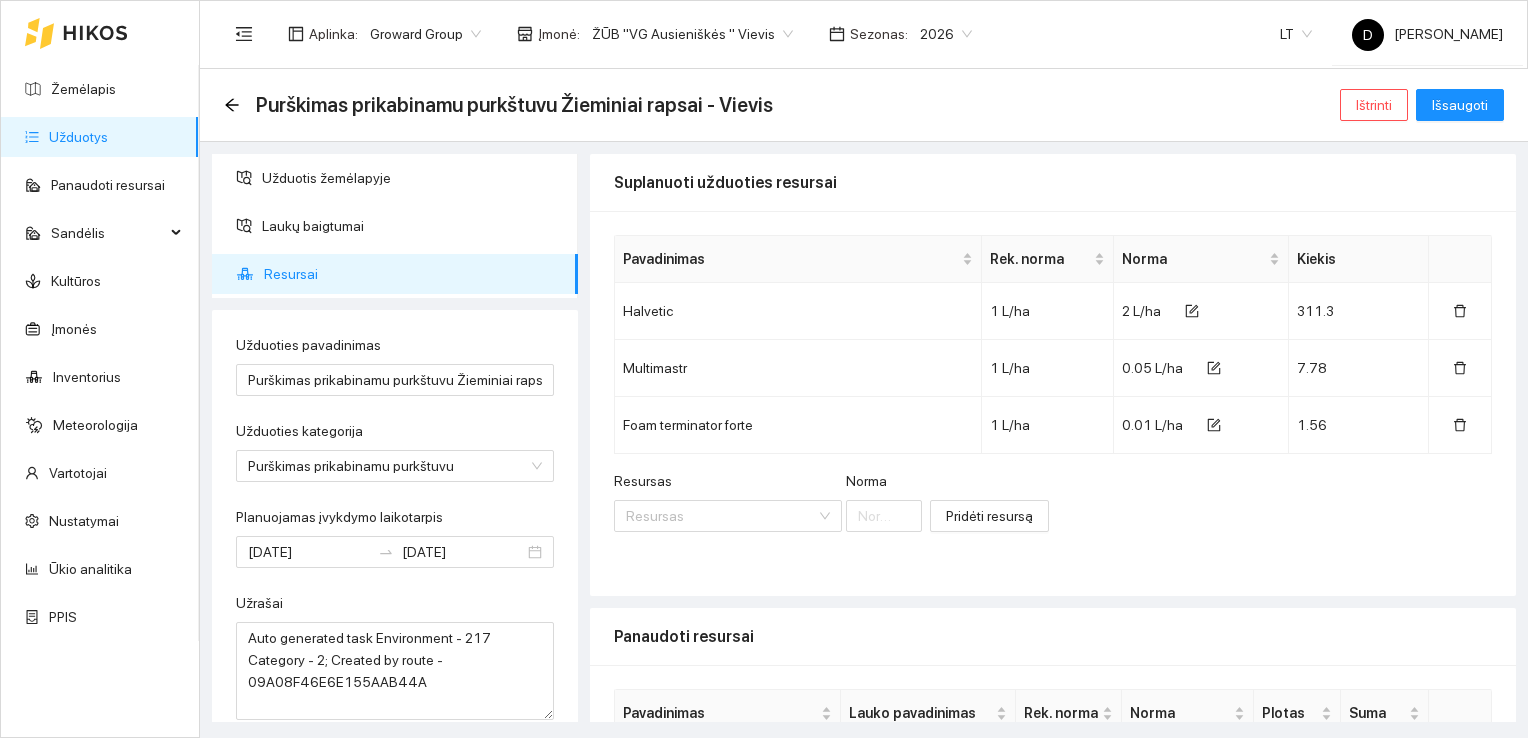 drag, startPoint x: 1516, startPoint y: 234, endPoint x: 1509, endPoint y: 214, distance: 21.189621 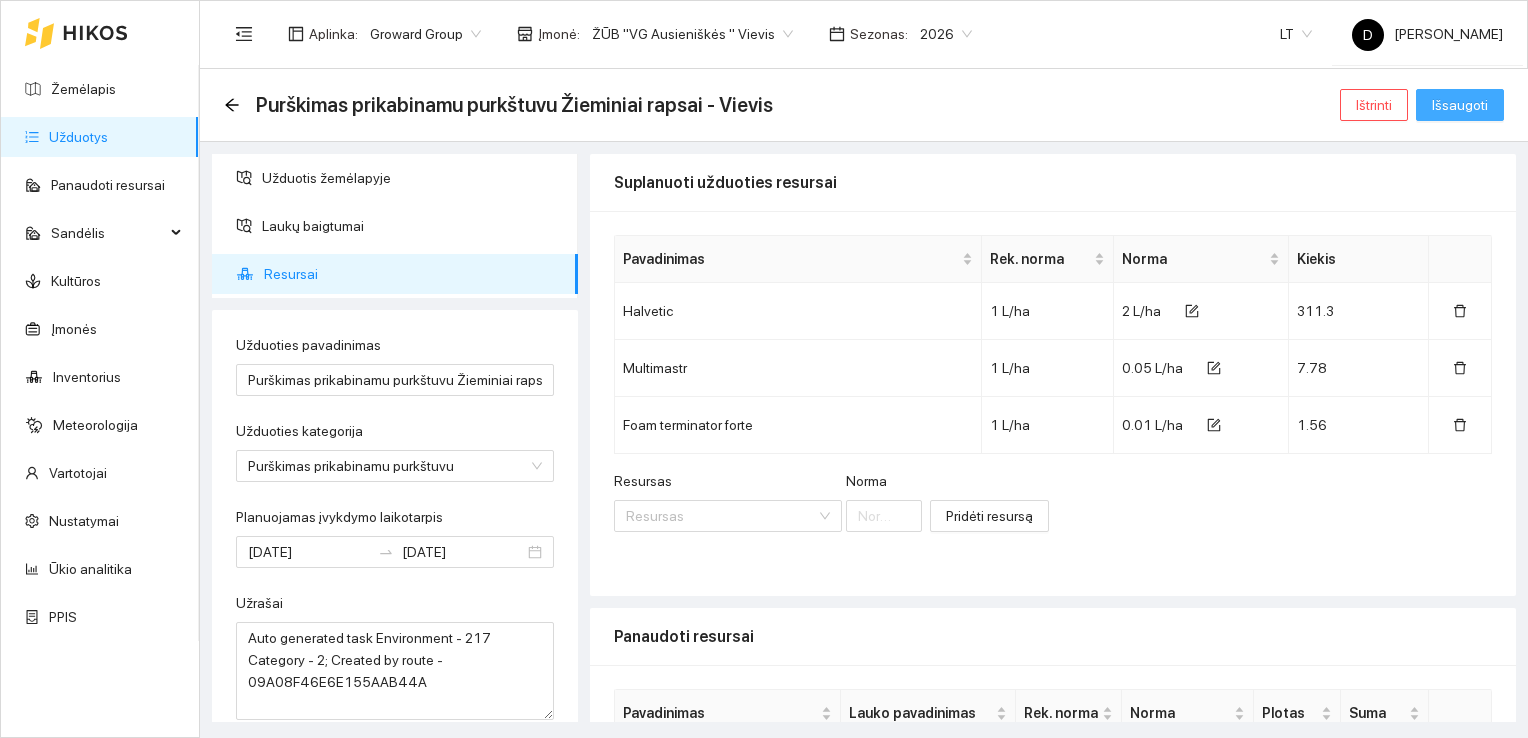 click on "Išsaugoti" at bounding box center (1460, 105) 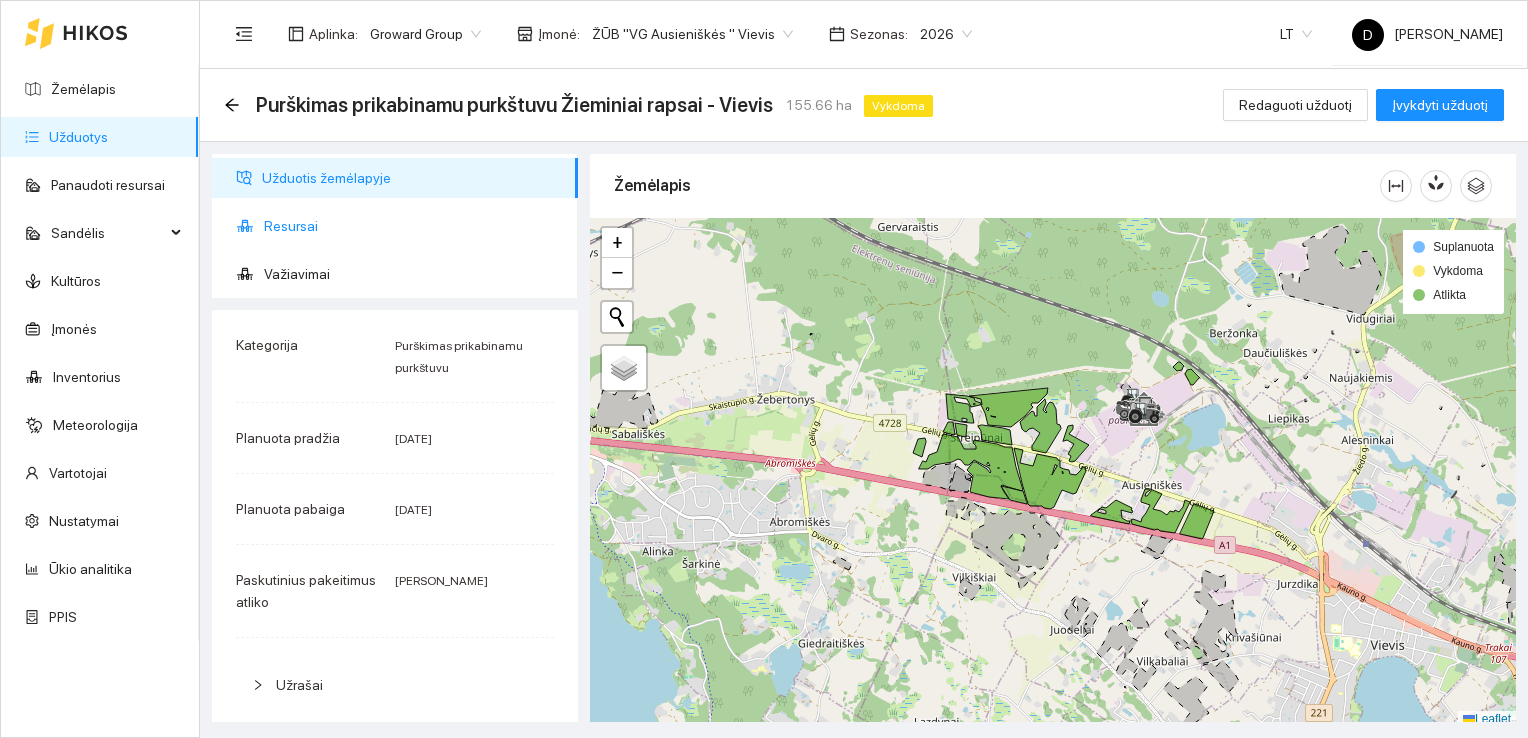 click on "Resursai" at bounding box center [413, 226] 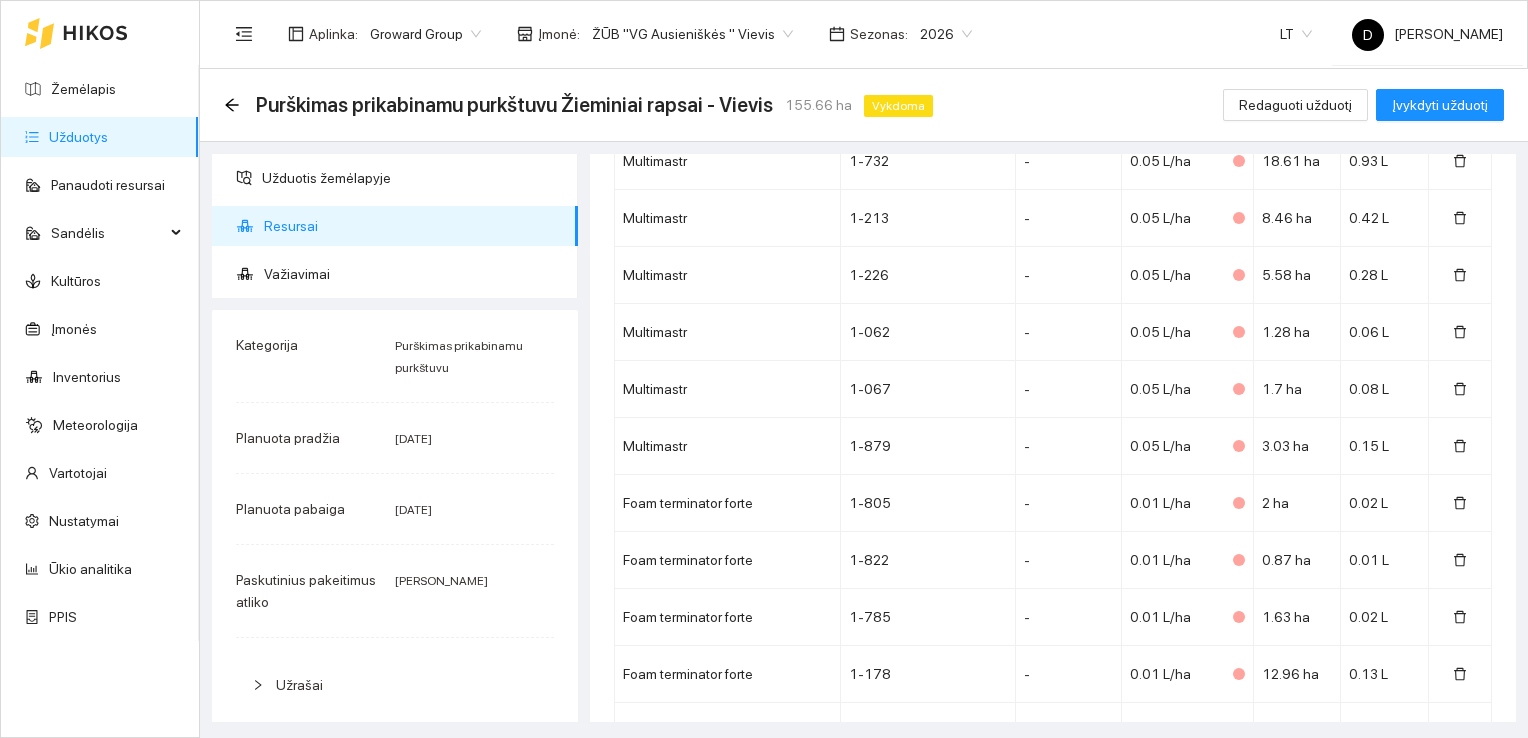 scroll, scrollTop: 2655, scrollLeft: 0, axis: vertical 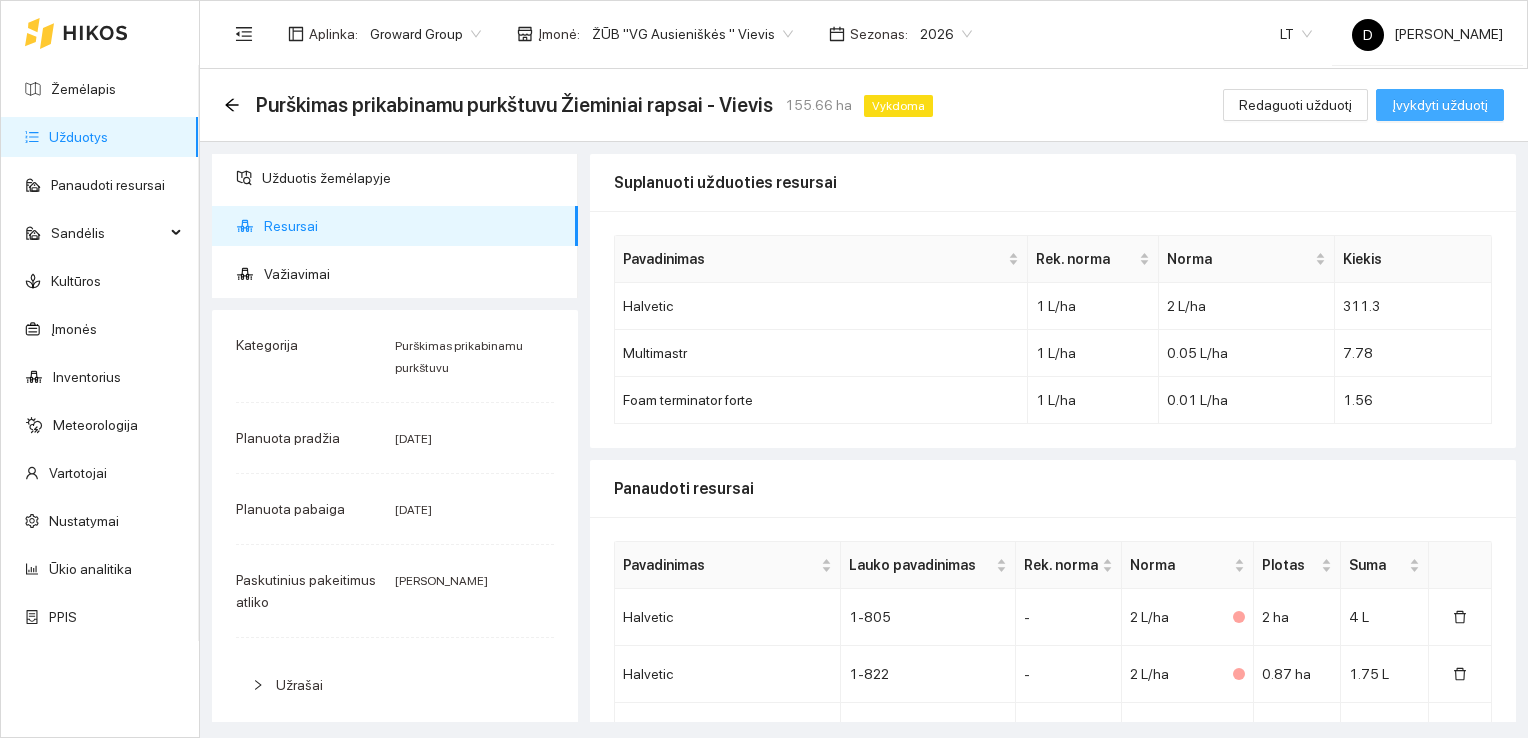 click on "Įvykdyti užduotį" at bounding box center (1440, 105) 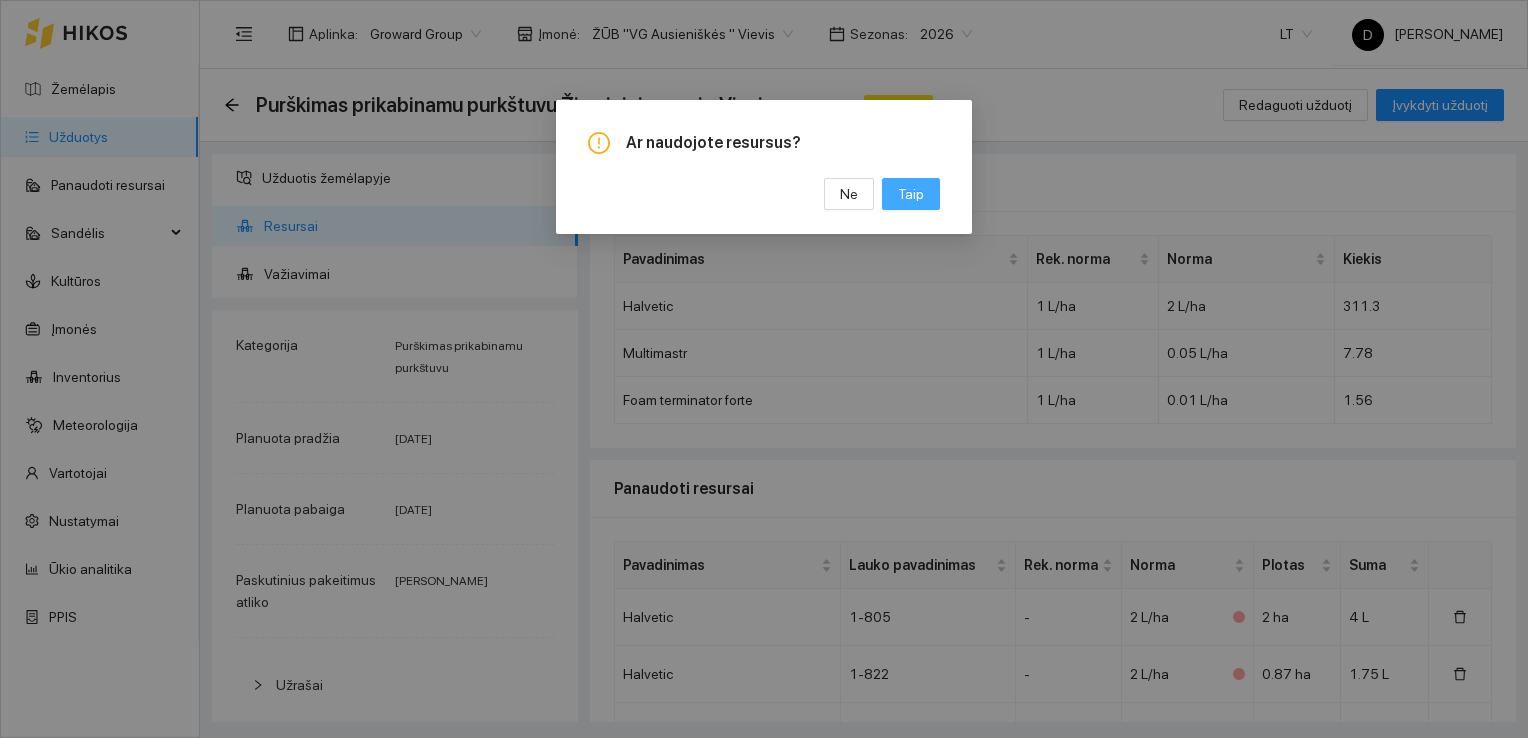 click on "Taip" at bounding box center (911, 194) 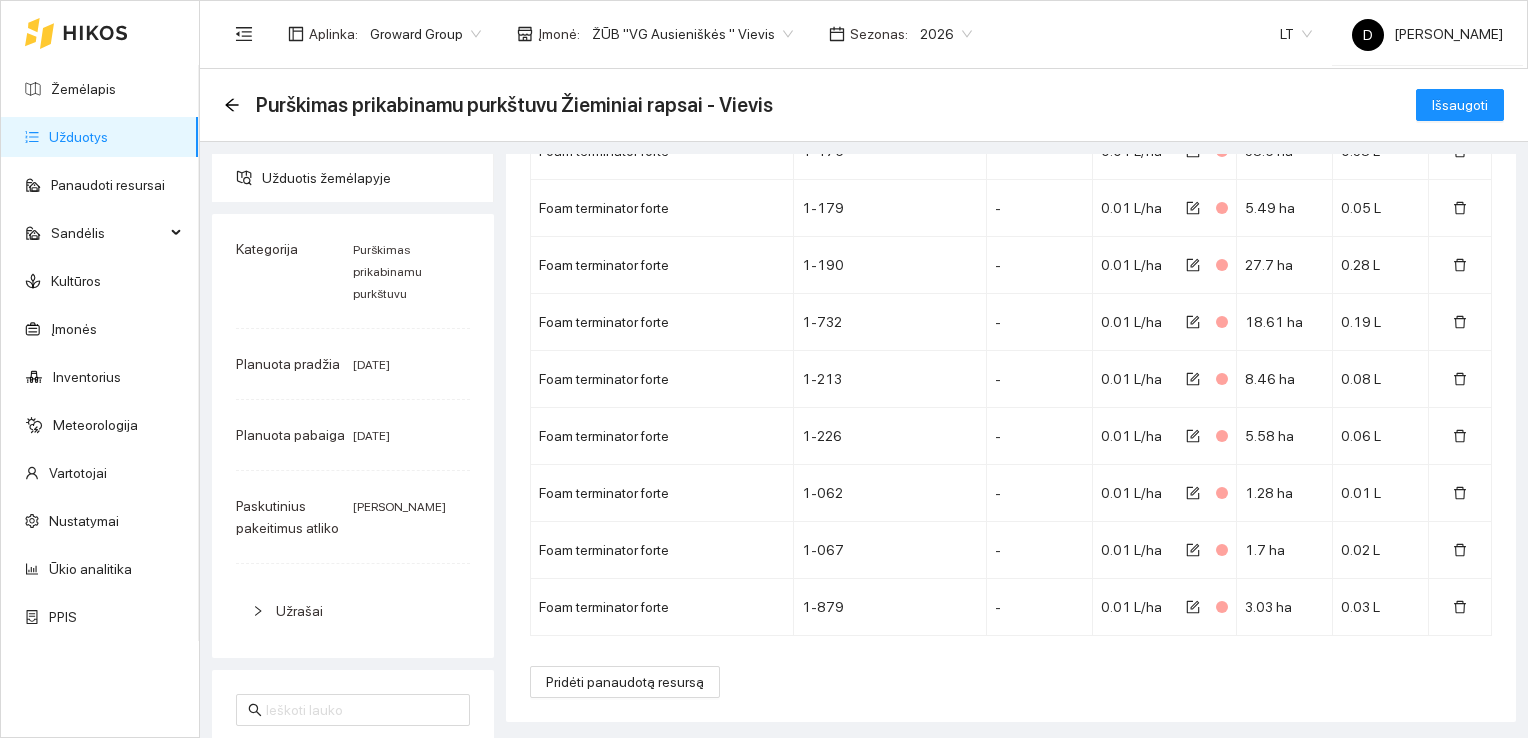 scroll, scrollTop: 2866, scrollLeft: 0, axis: vertical 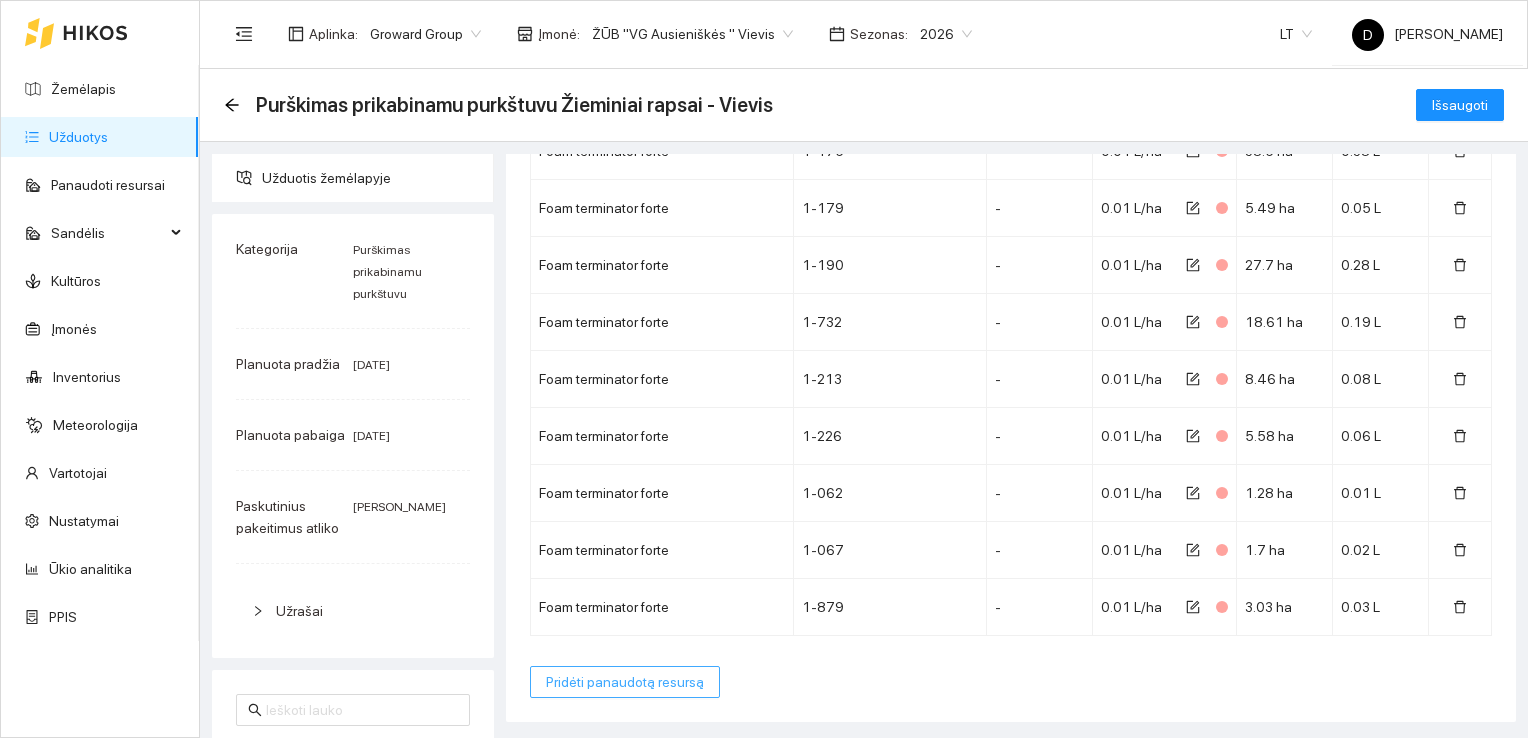 click on "Pridėti panaudotą resursą" at bounding box center [625, 682] 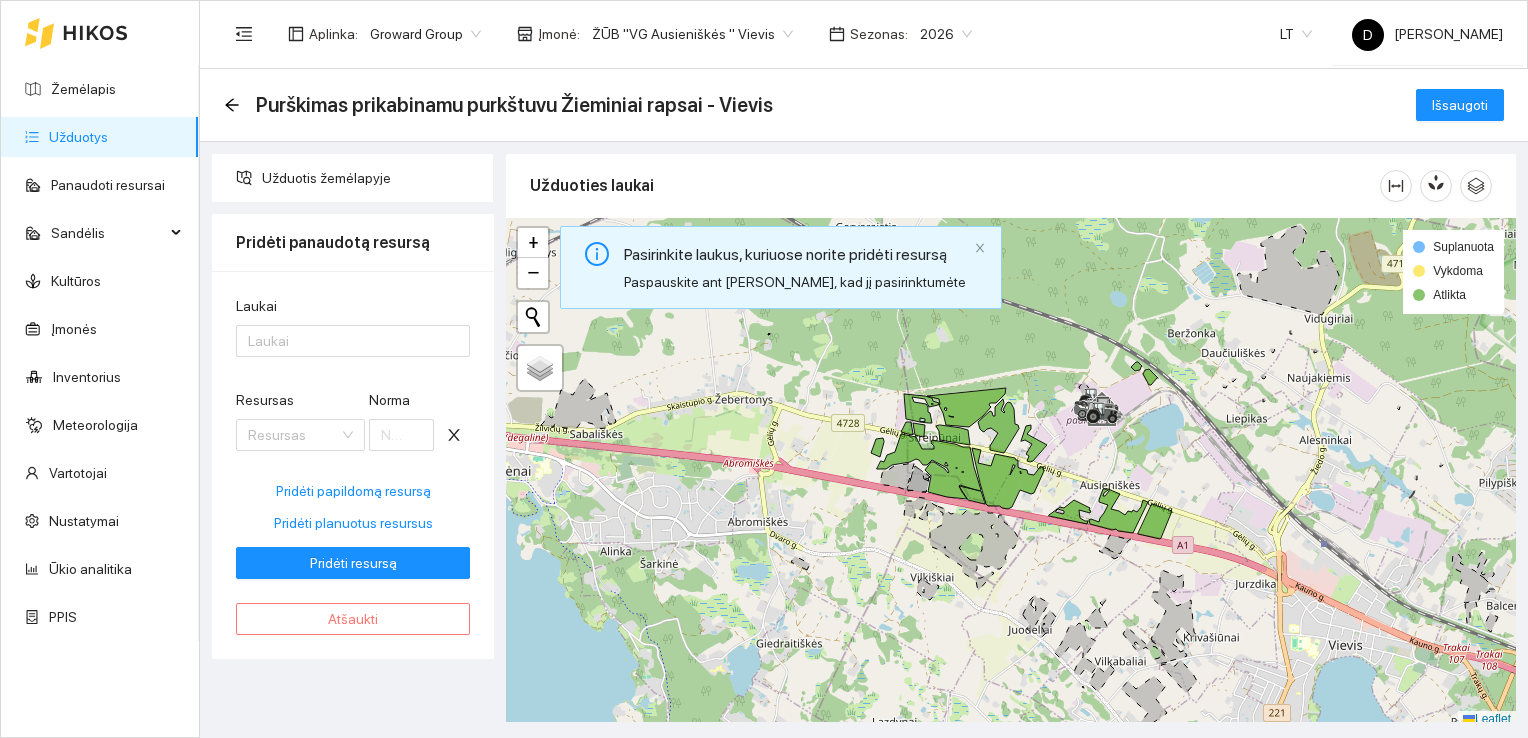 click on "Atšaukti" at bounding box center [353, 619] 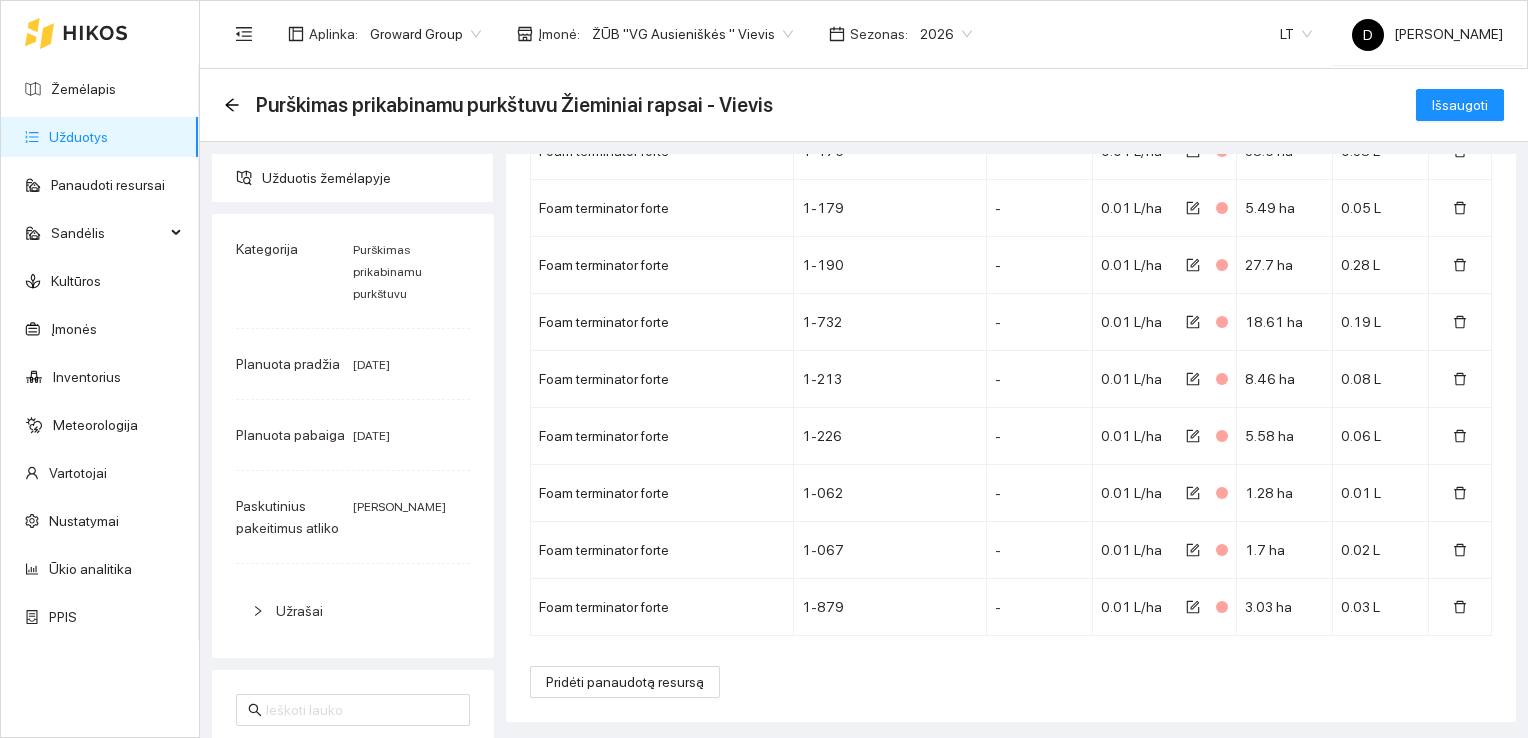 scroll, scrollTop: 2866, scrollLeft: 0, axis: vertical 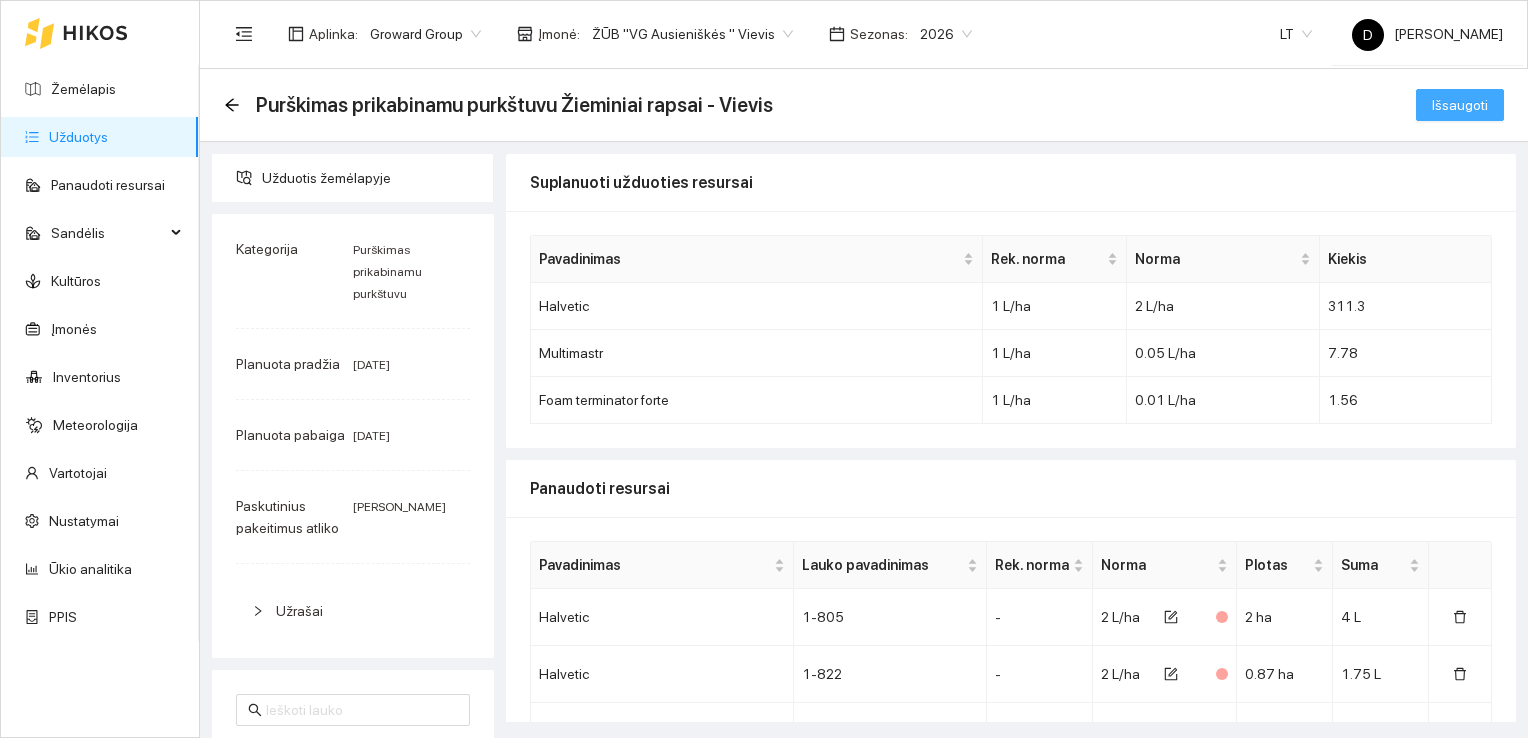 click on "Išsaugoti" at bounding box center (1460, 105) 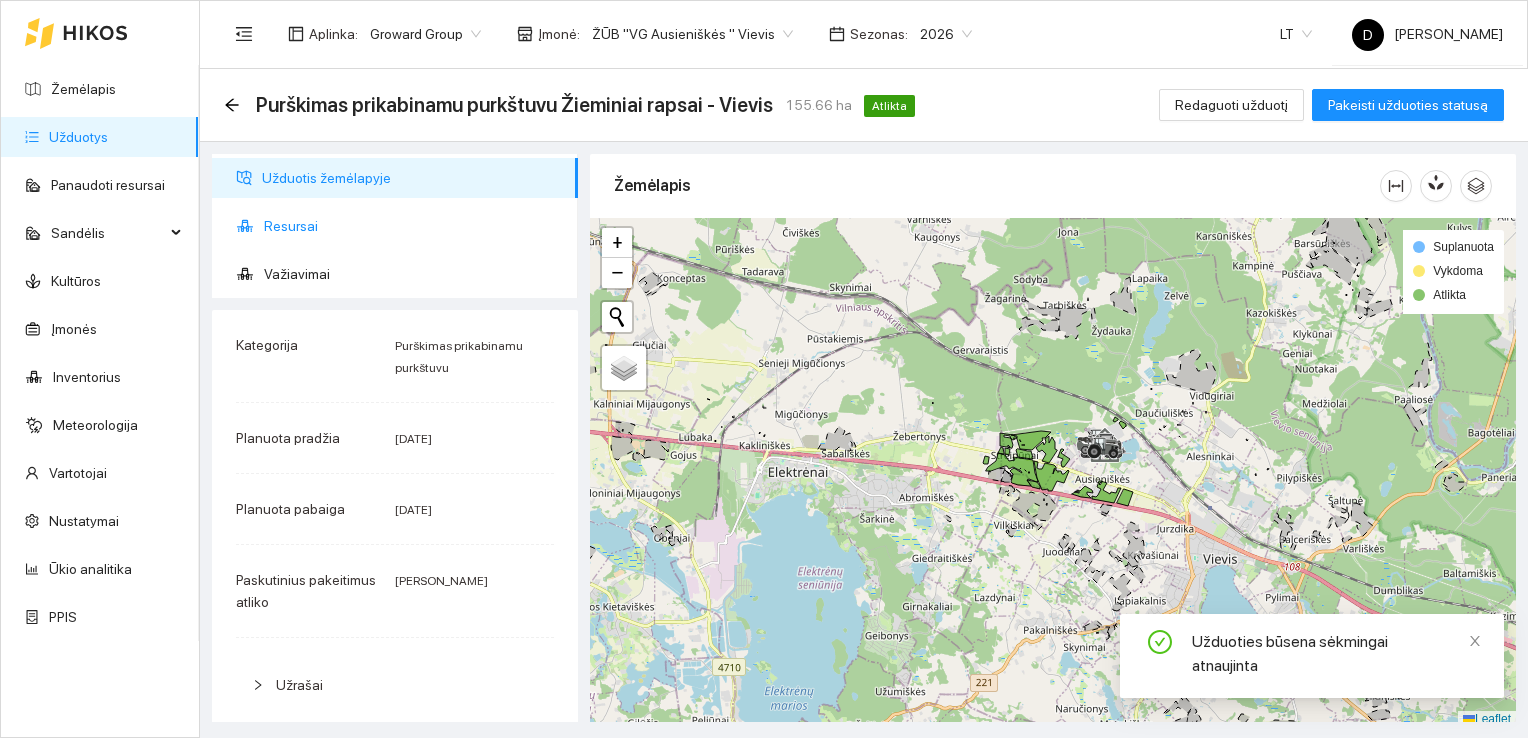 click on "Resursai" at bounding box center [413, 226] 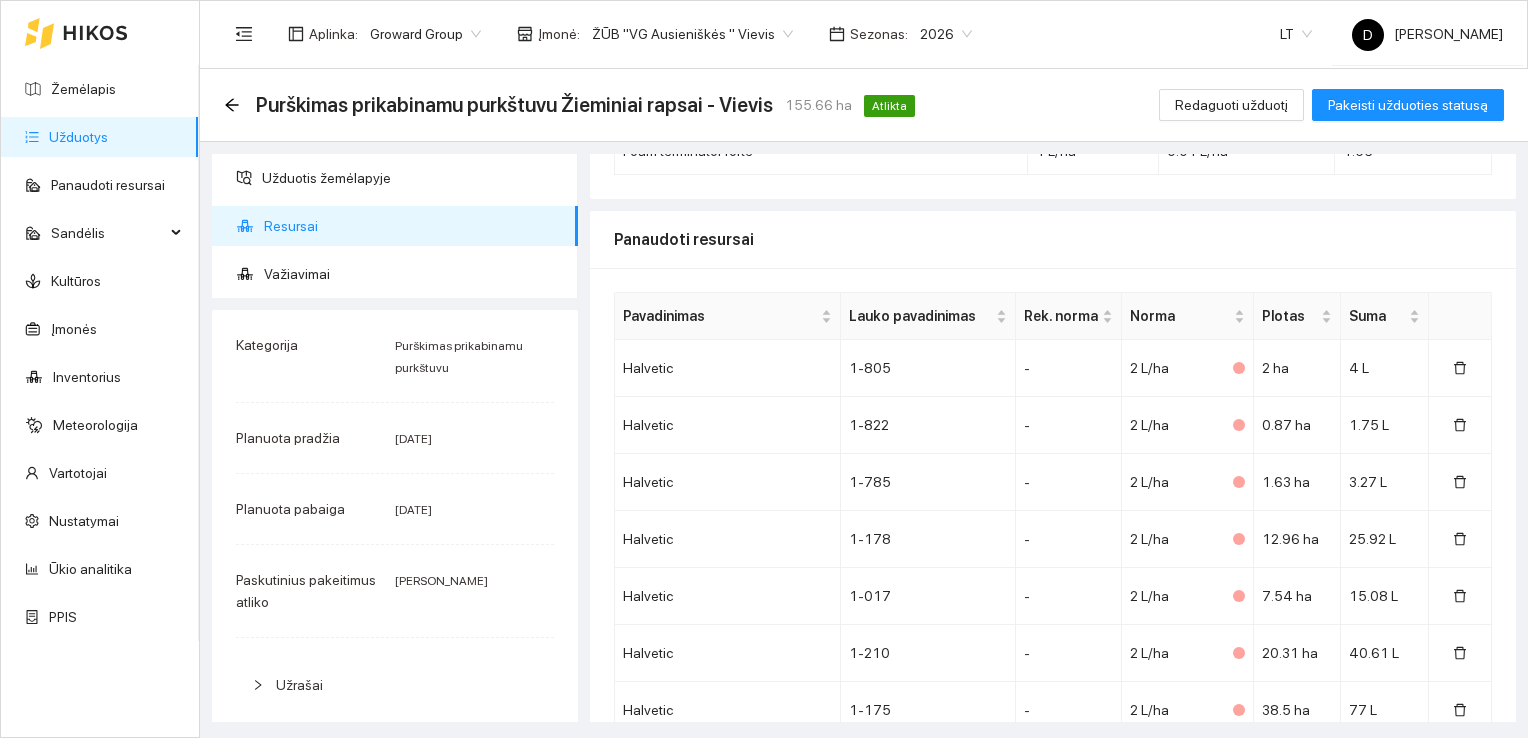 scroll, scrollTop: 0, scrollLeft: 0, axis: both 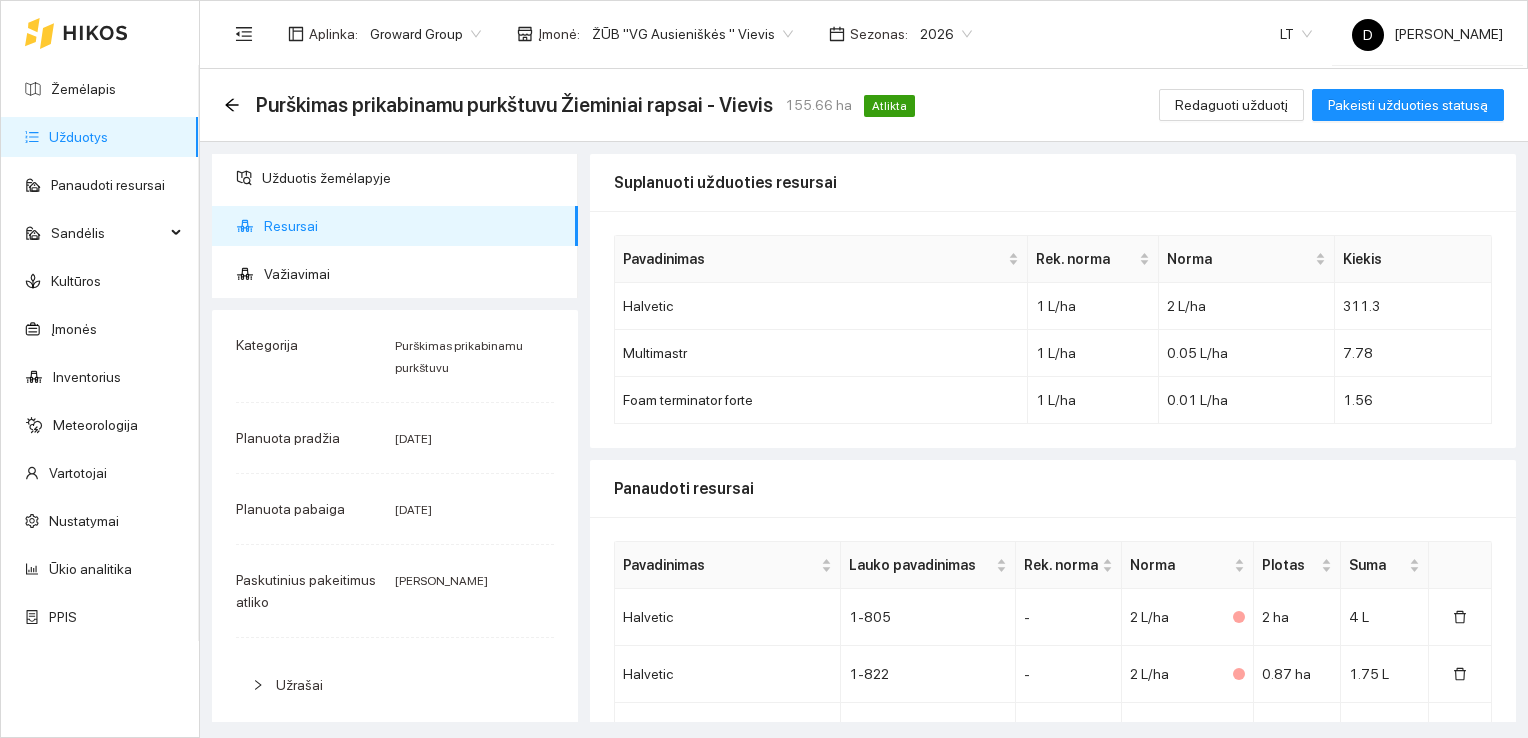 click on "Purškimas prikabinamu purkštuvu Žieminiai rapsai - Vievis 155.66 ha Atlikta Redaguoti užduotį Pakeisti užduoties statusą" at bounding box center (864, 105) 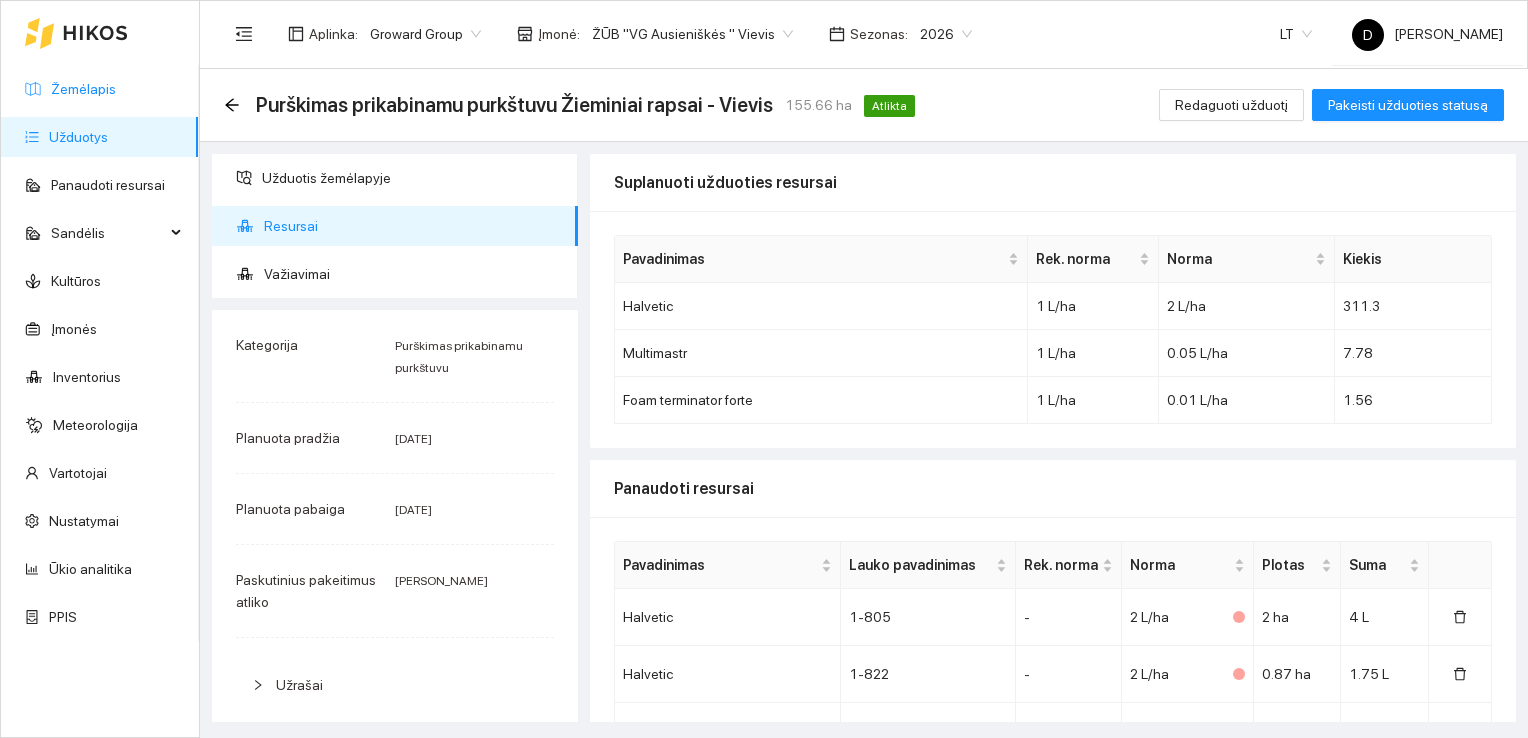 click on "Žemėlapis" at bounding box center [83, 89] 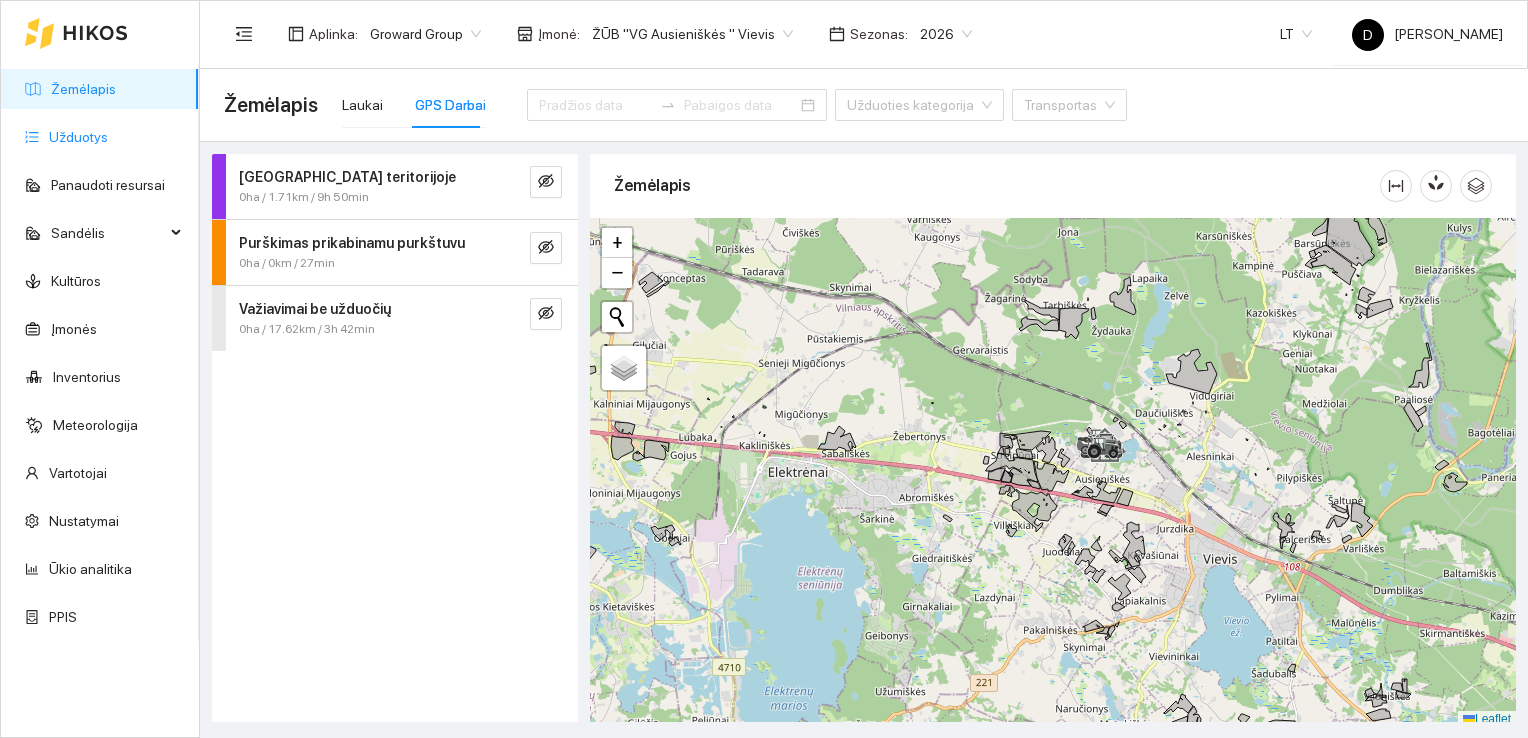click on "Užduotys" at bounding box center (78, 137) 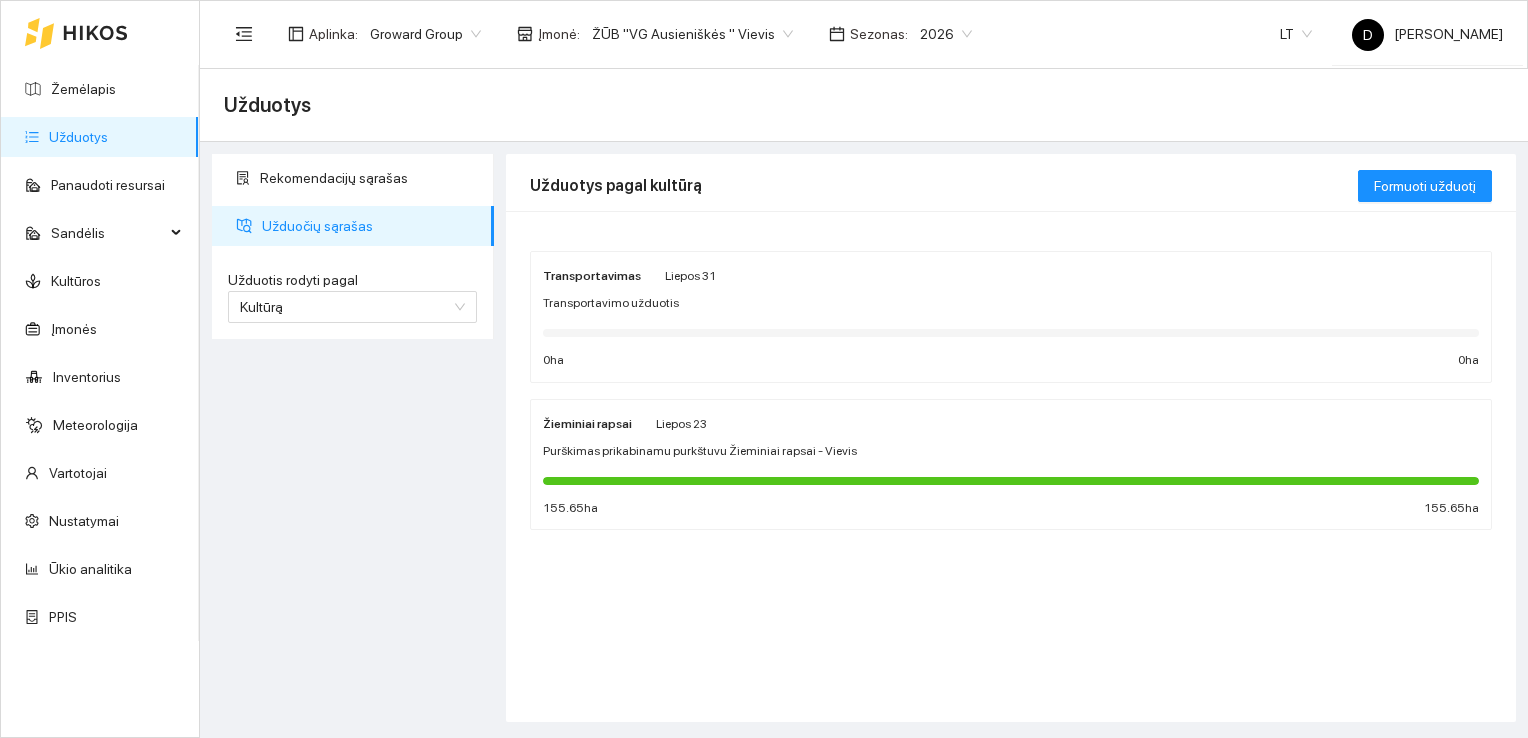 click on "Purškimas prikabinamu purkštuvu Žieminiai rapsai - Vievis" at bounding box center [700, 451] 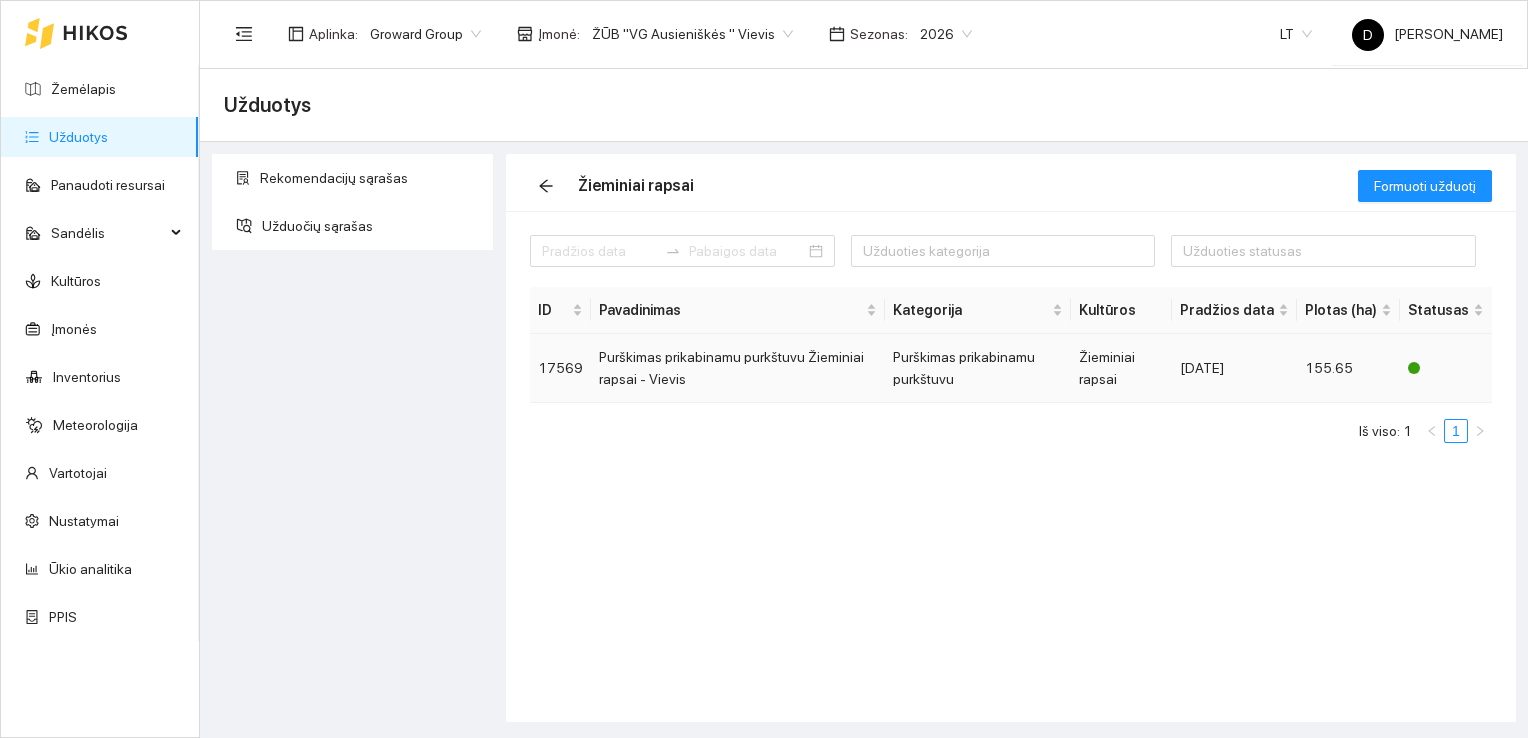 click on "Purškimas prikabinamu purkštuvu Žieminiai rapsai - Vievis" at bounding box center (738, 368) 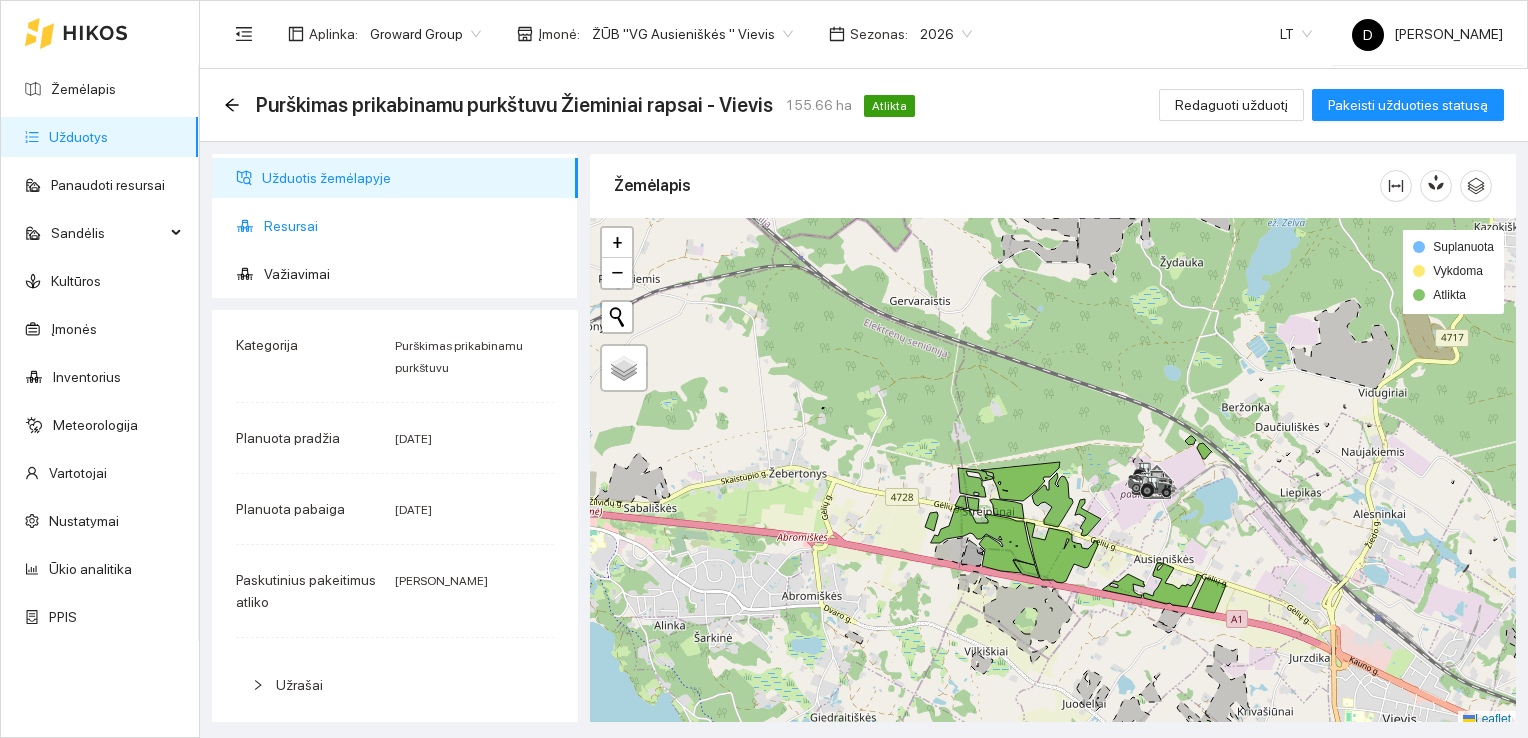 click on "Resursai" at bounding box center (413, 226) 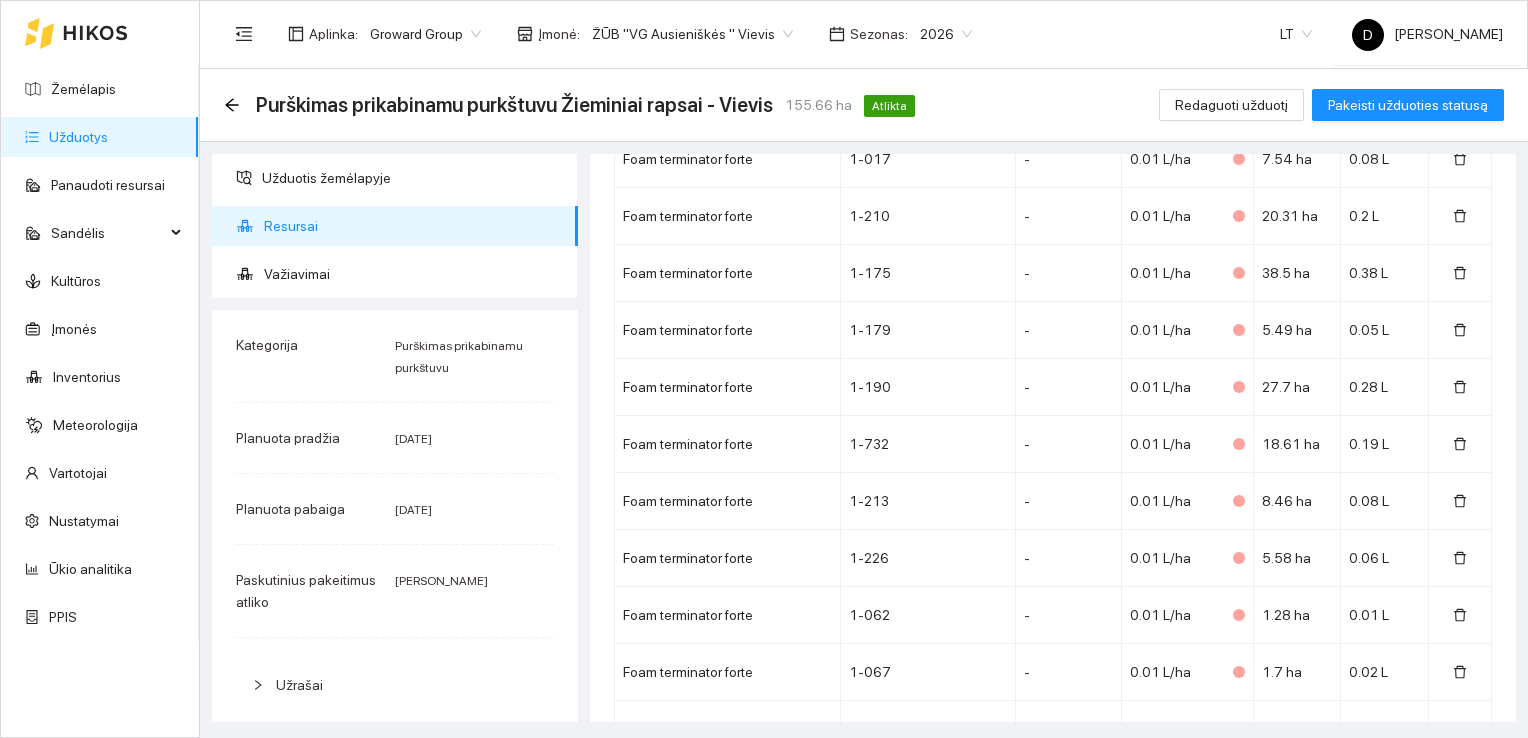 scroll, scrollTop: 2656, scrollLeft: 0, axis: vertical 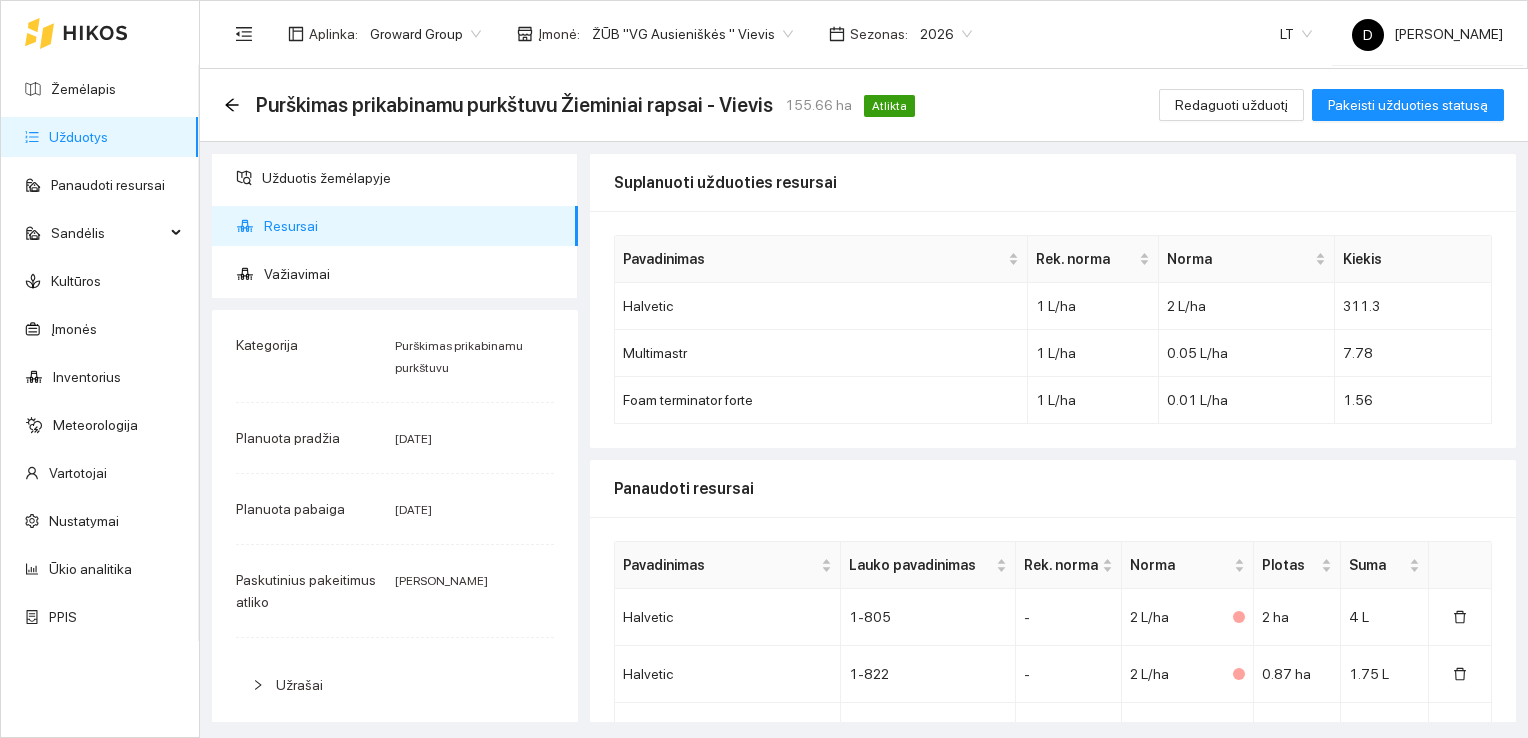 click on "Purškimas prikabinamu purkštuvu Žieminiai rapsai - Vievis 155.66 ha Atlikta Redaguoti užduotį Pakeisti užduoties statusą" at bounding box center (864, 105) 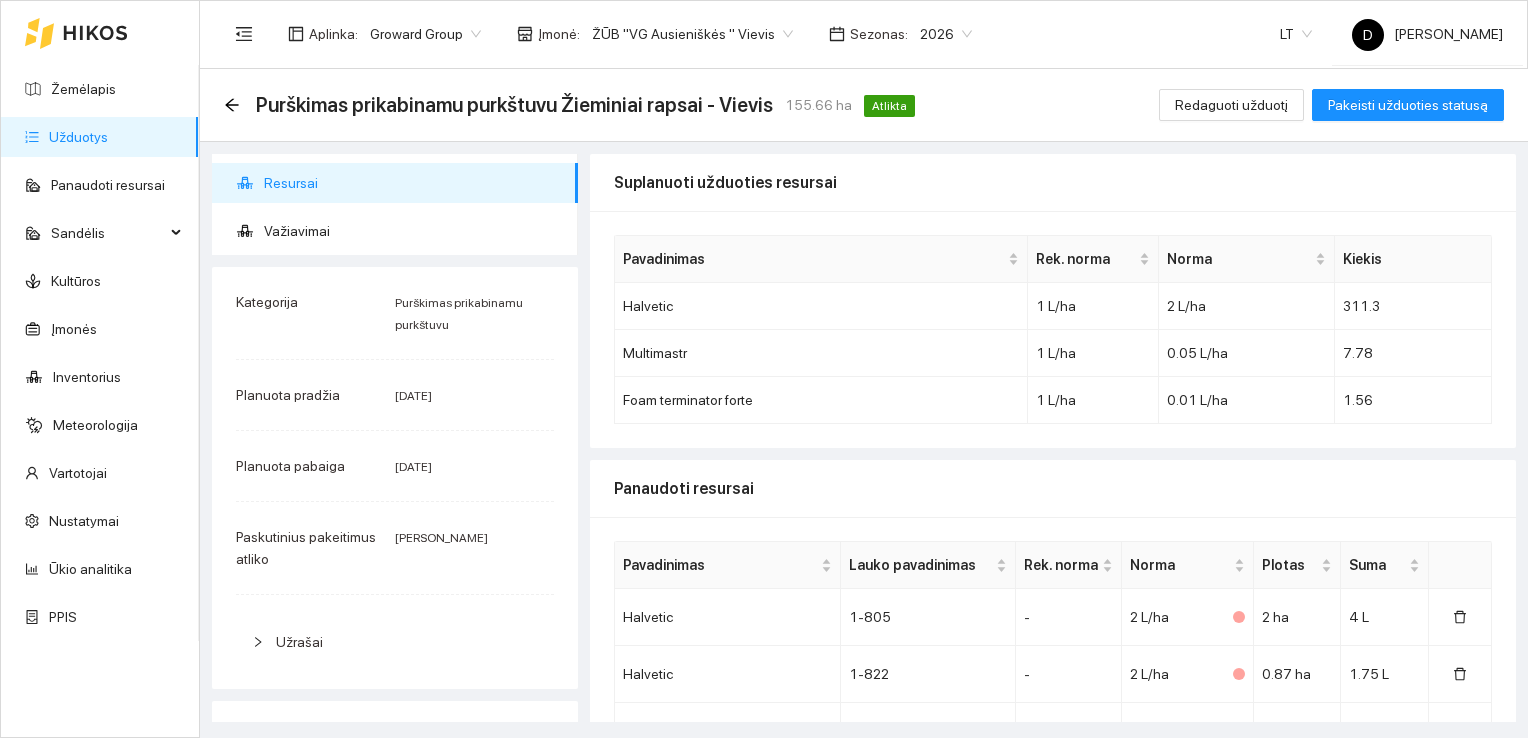 scroll, scrollTop: 0, scrollLeft: 0, axis: both 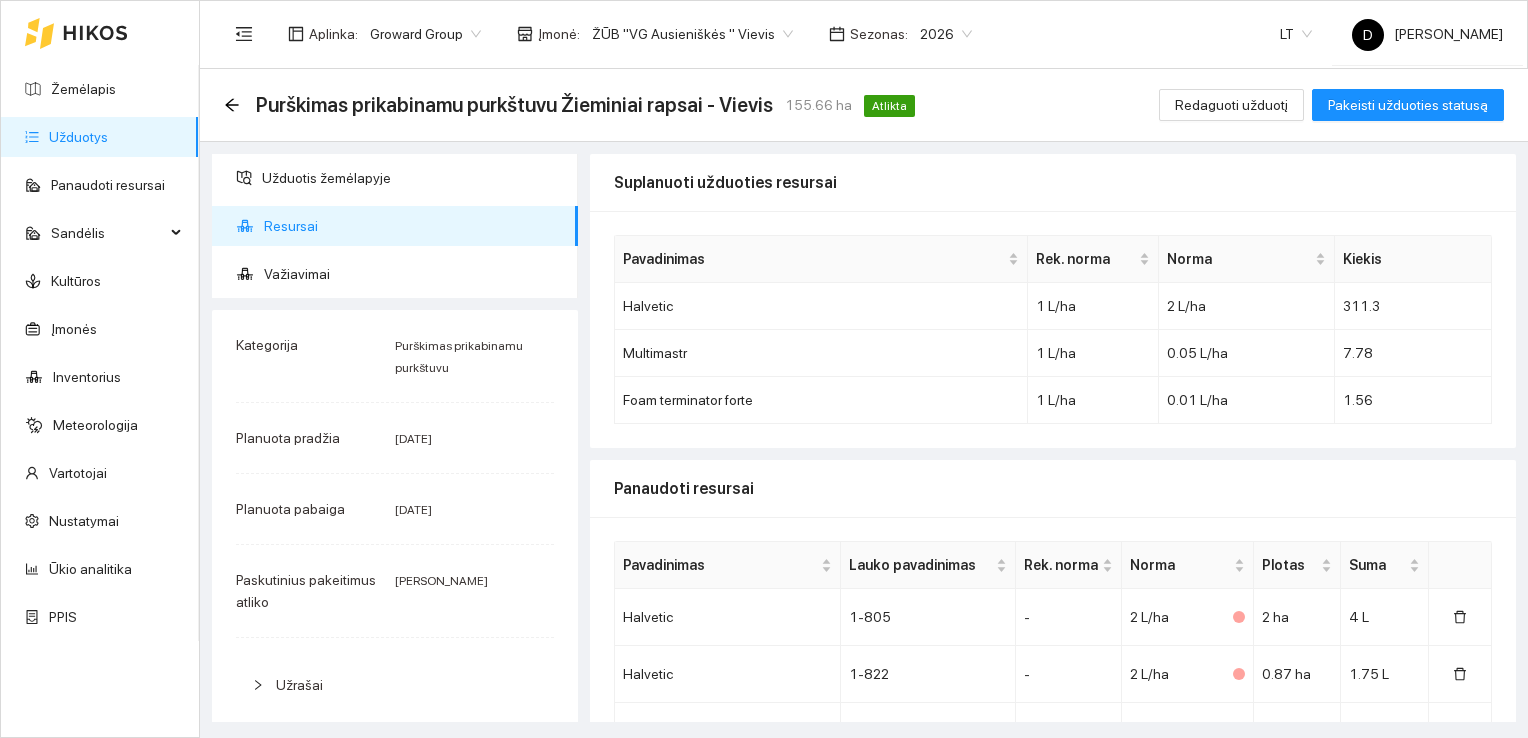 click on "Purškimas prikabinamu purkštuvu Žieminiai rapsai - Vievis 155.66 ha Atlikta Redaguoti užduotį Pakeisti užduoties statusą" at bounding box center [864, 105] 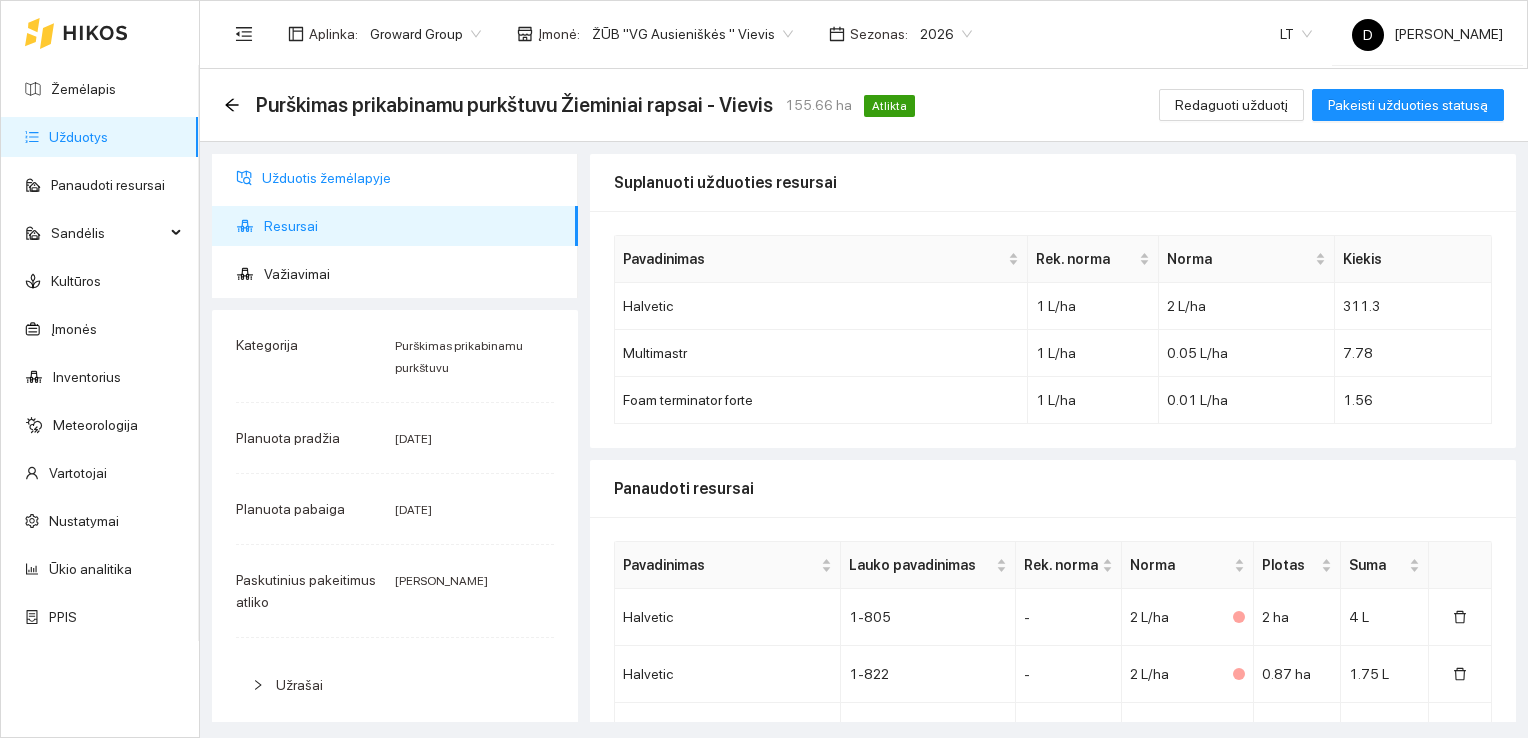 click on "Užduotis žemėlapyje" at bounding box center [412, 178] 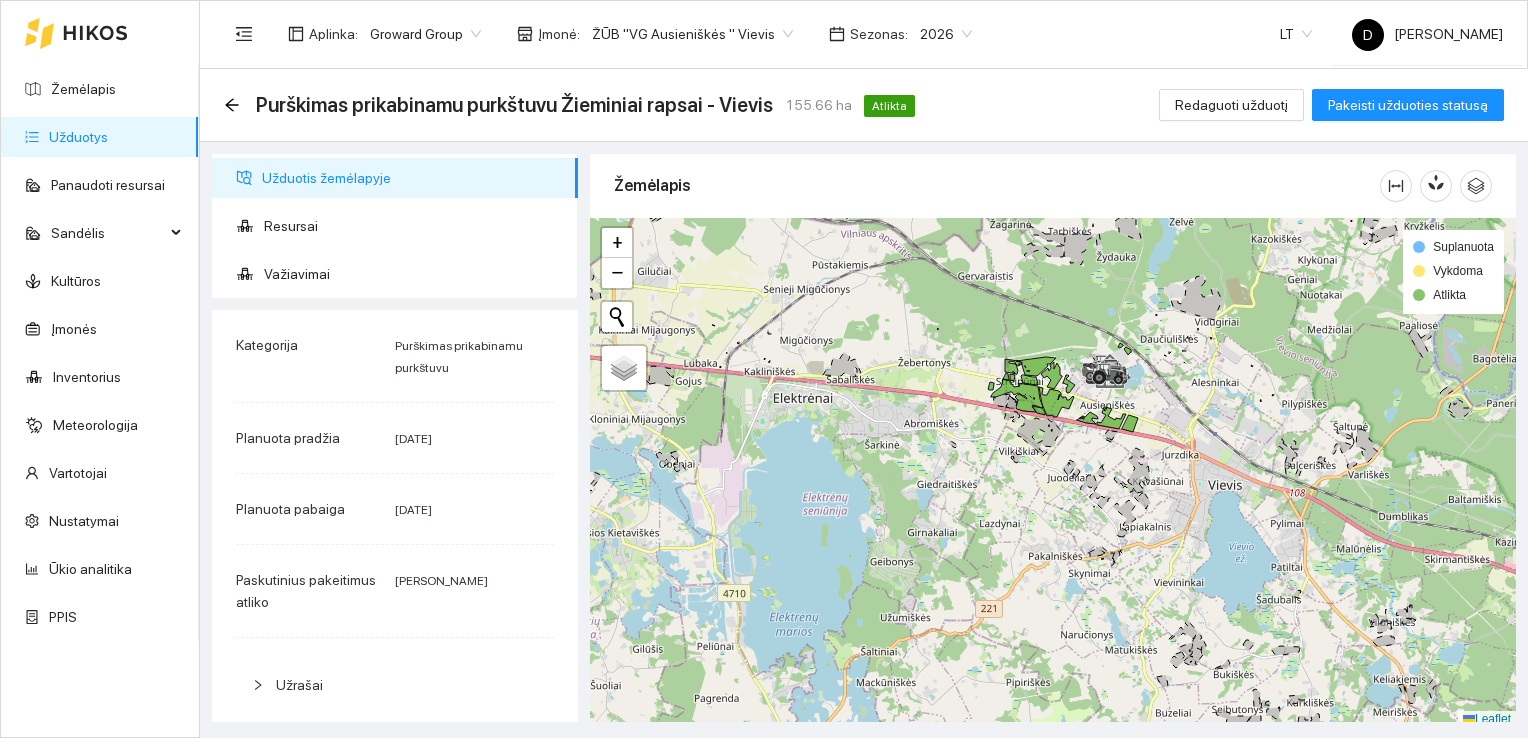 click on "Žemėlapis" at bounding box center [997, 185] 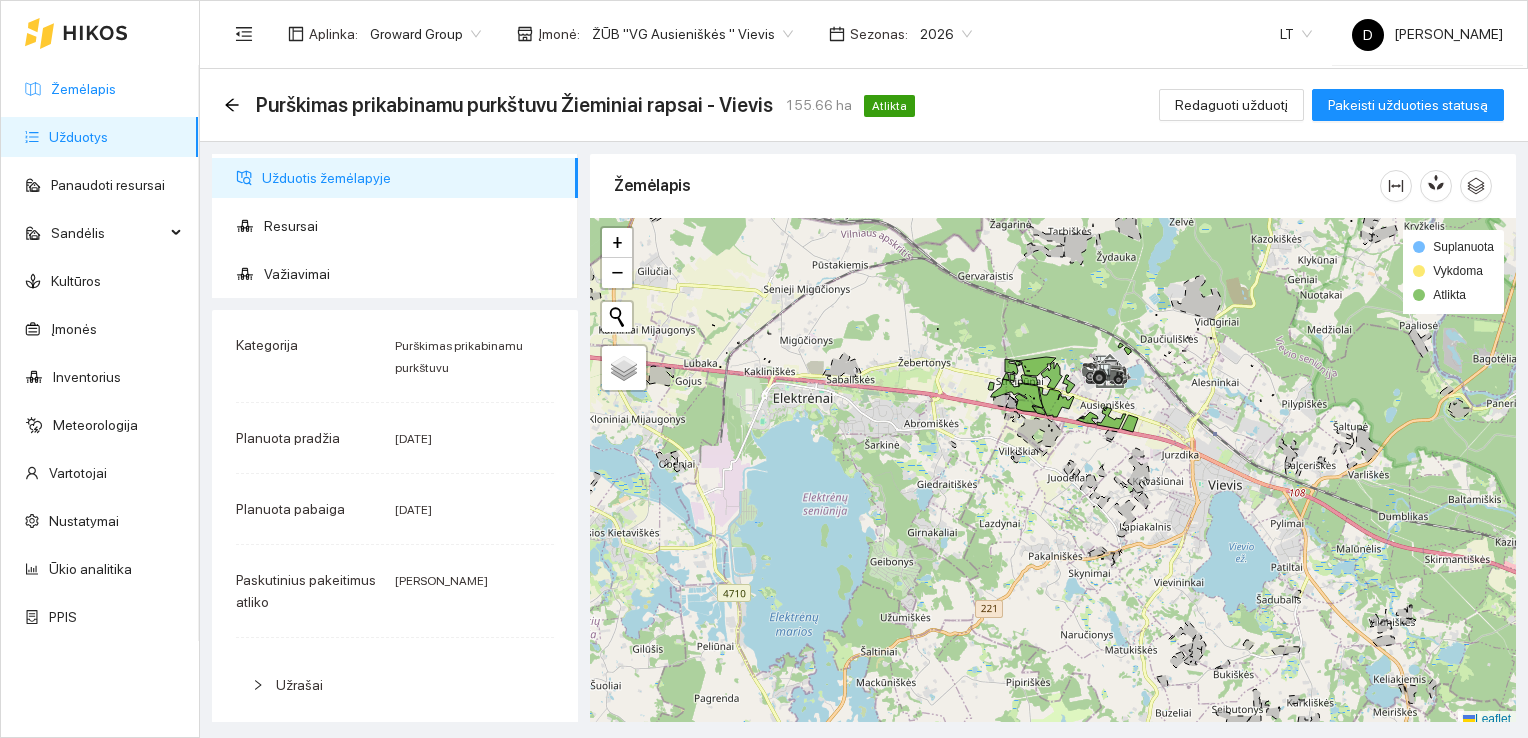 click on "Žemėlapis" at bounding box center [83, 89] 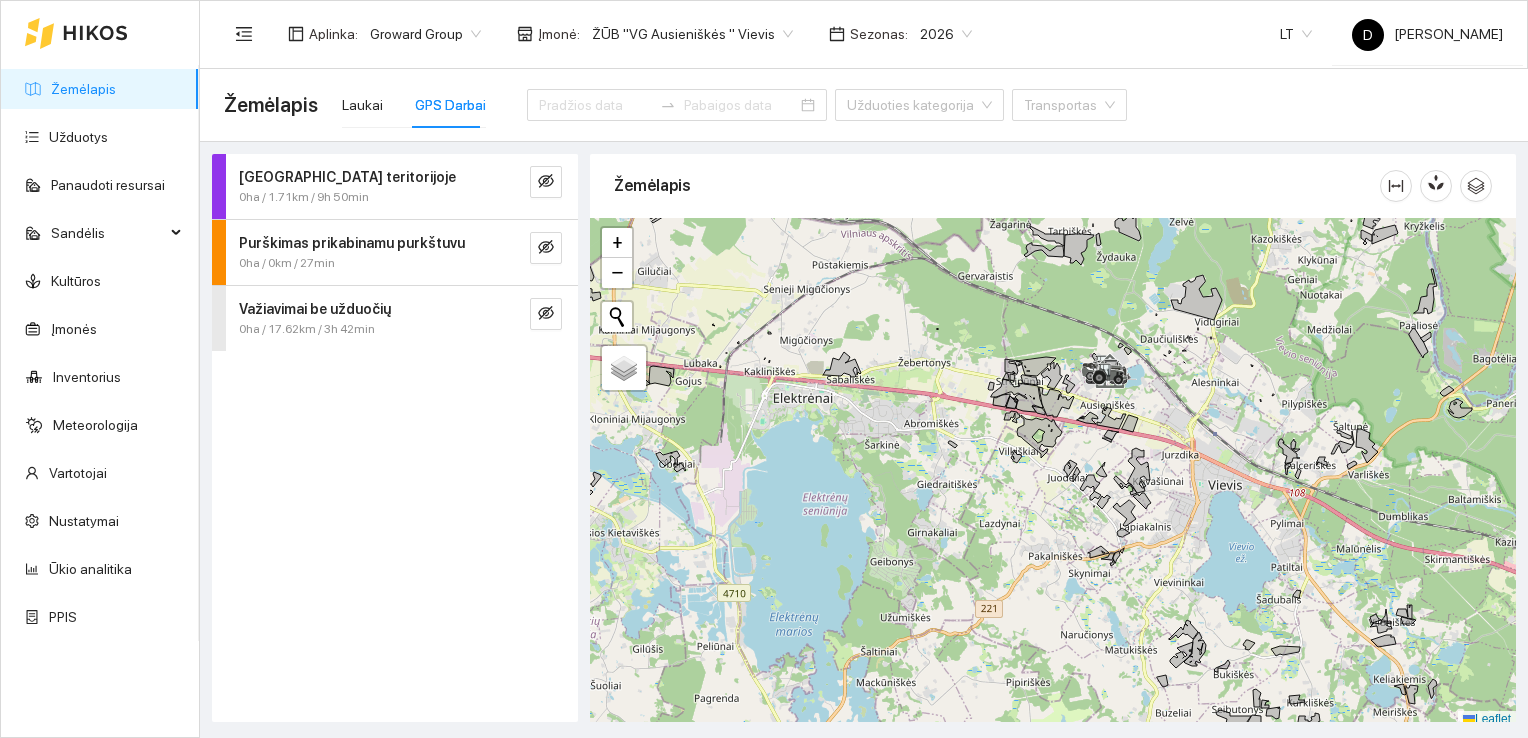 click on "Darbas teritorijoje 0ha / 1.71km / 9h 50min Purškimas prikabinamu purkštuvu 0ha / 0km / 27min Važiavimai be užduočių 0ha / 17.62km / 3h 42min" at bounding box center [395, 438] 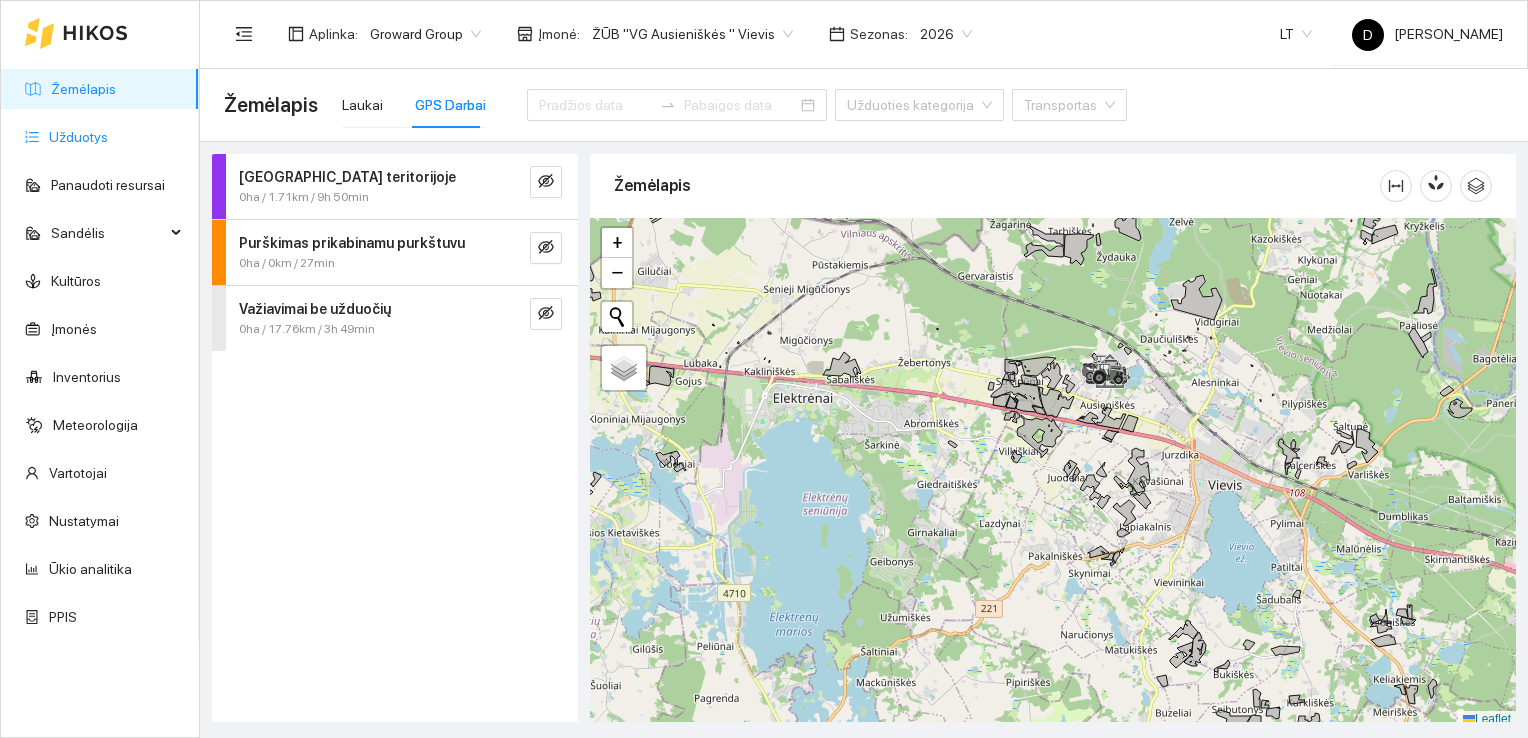 click on "Užduotys" at bounding box center (78, 137) 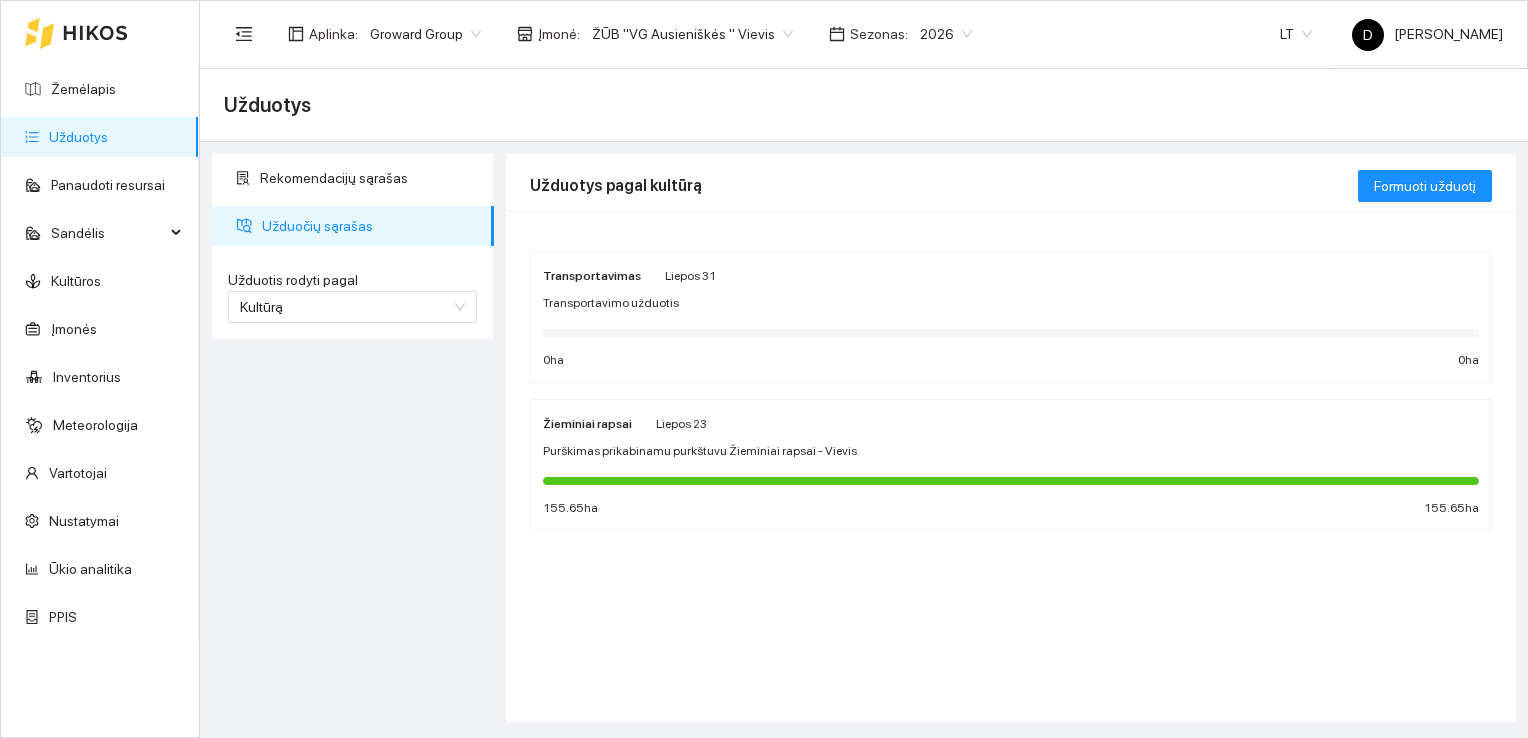 click on "Transportavimas Liepos 31 Transportavimo užduotis 0  ha 0  ha Žieminiai rapsai Liepos 23 Purškimas prikabinamu purkštuvu Žieminiai rapsai - Vievis 155.65  ha 155.65  ha" at bounding box center [1011, 466] 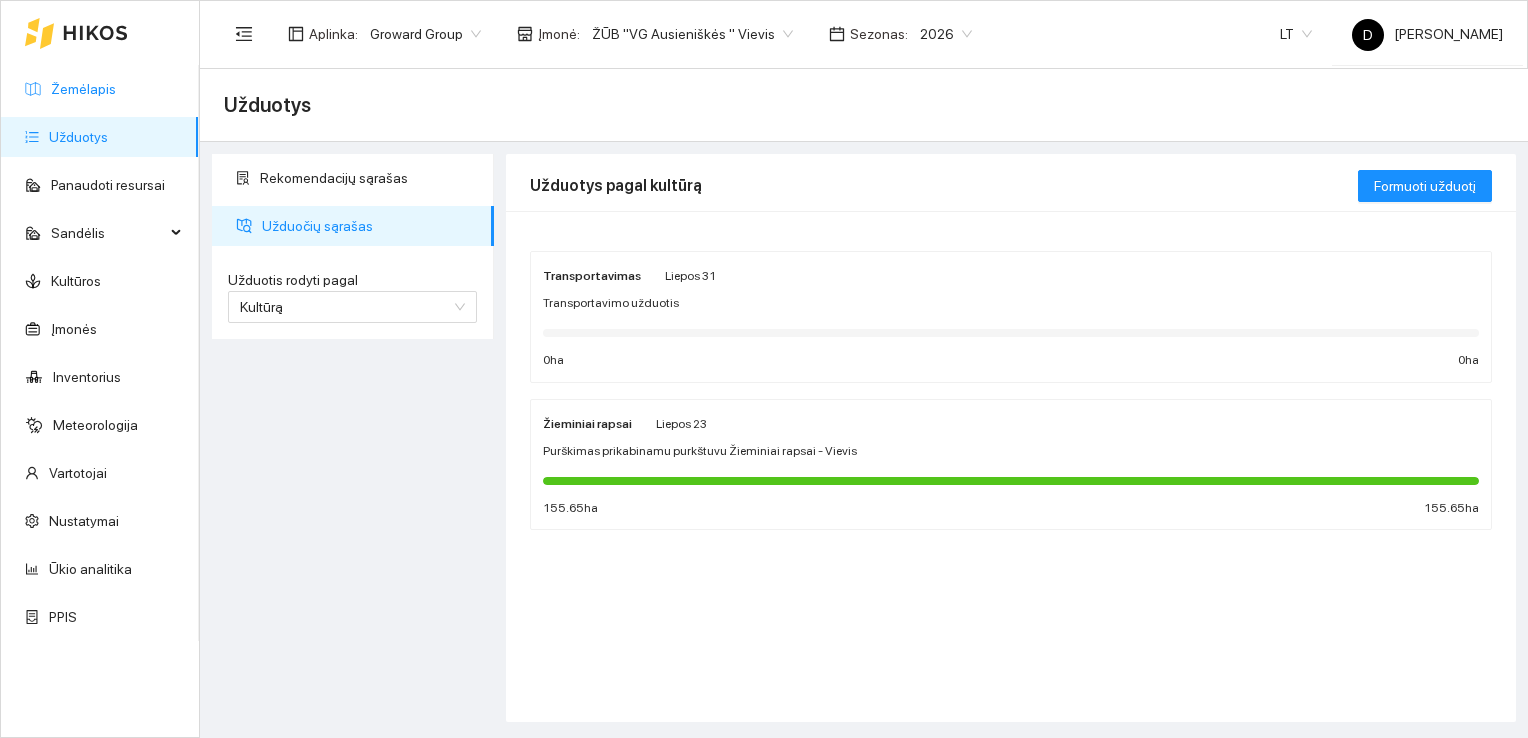 click on "Žemėlapis" at bounding box center (83, 89) 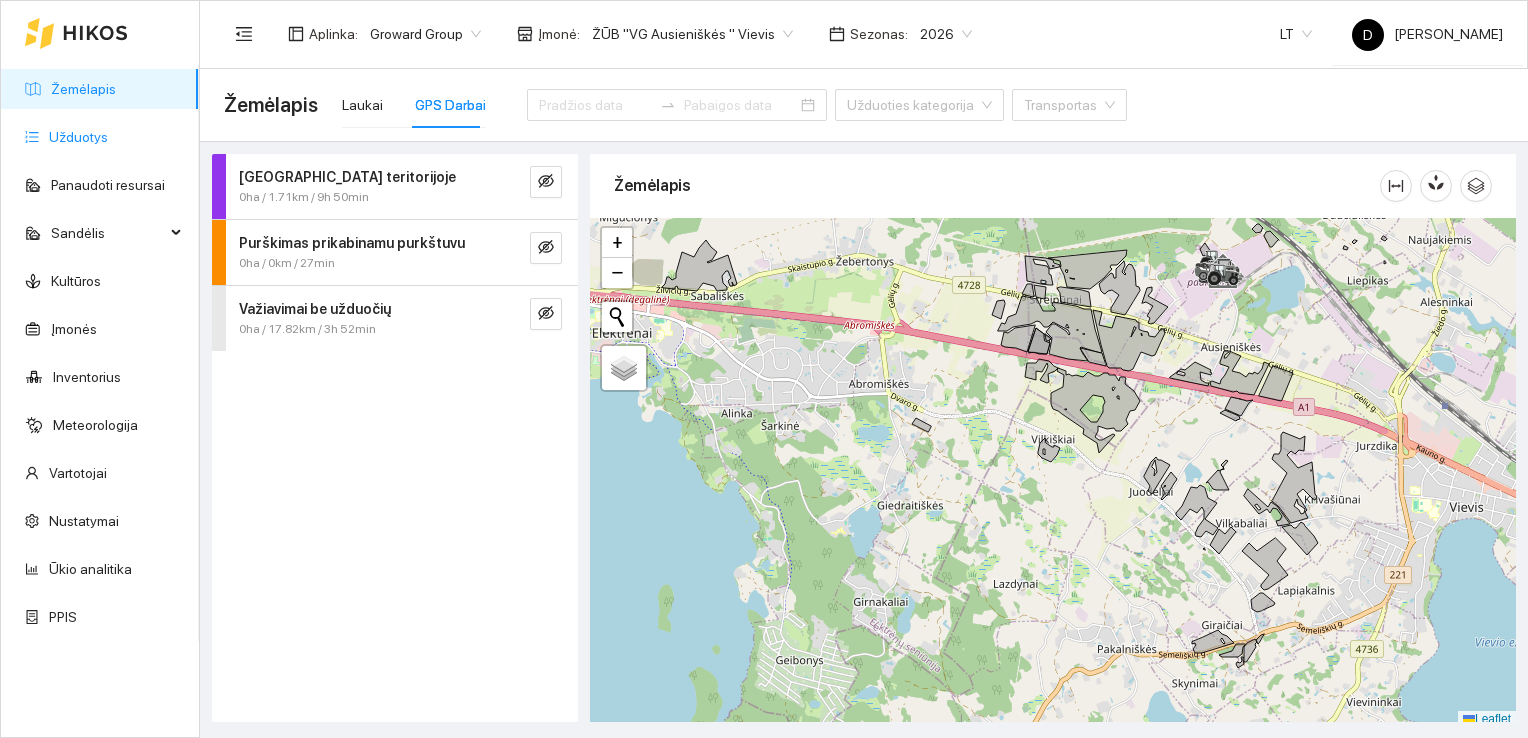 click on "Užduotys" at bounding box center (78, 137) 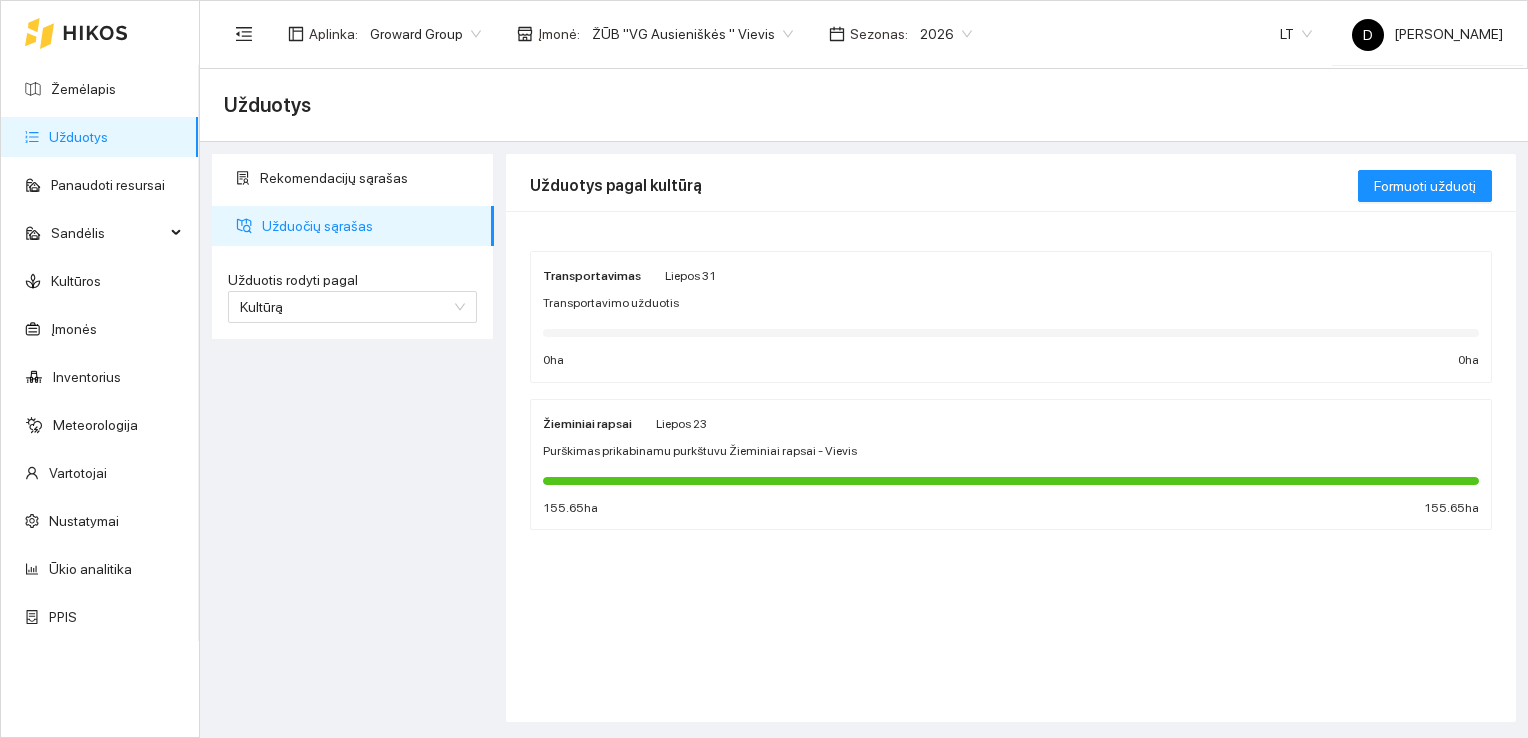 click on "Purškimas prikabinamu purkštuvu Žieminiai rapsai - Vievis" at bounding box center [700, 451] 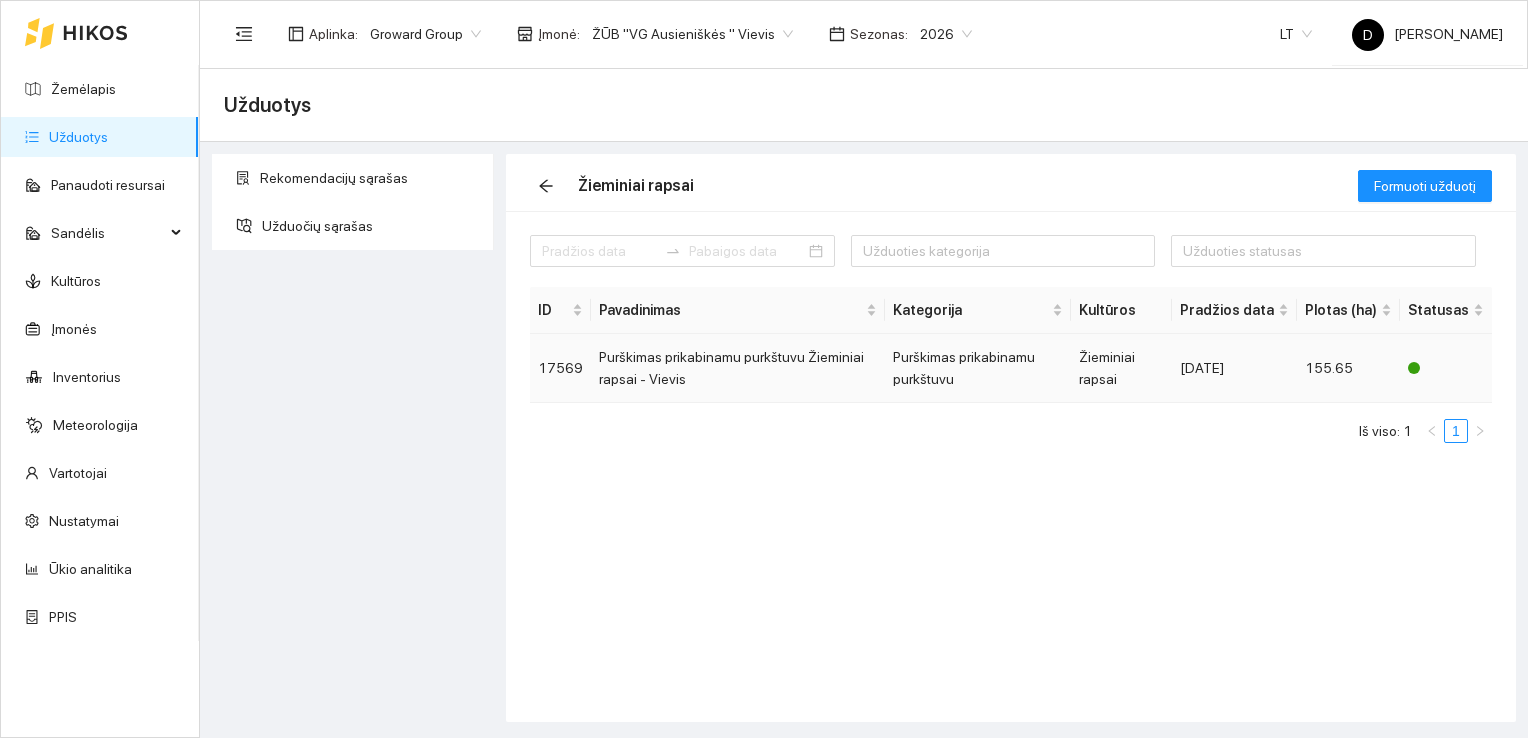 click on "Purškimas prikabinamu purkštuvu Žieminiai rapsai - Vievis" at bounding box center (738, 368) 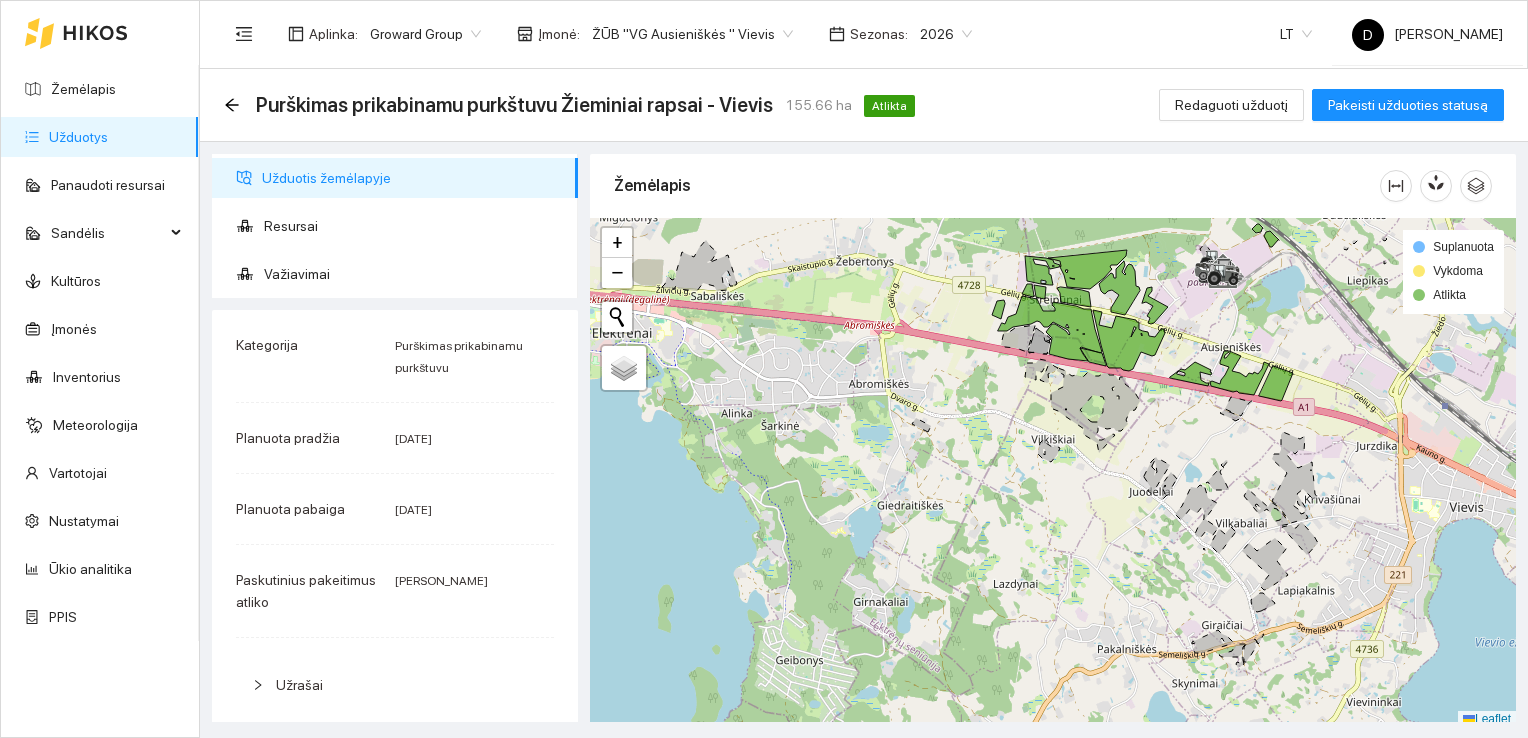 scroll, scrollTop: 5, scrollLeft: 0, axis: vertical 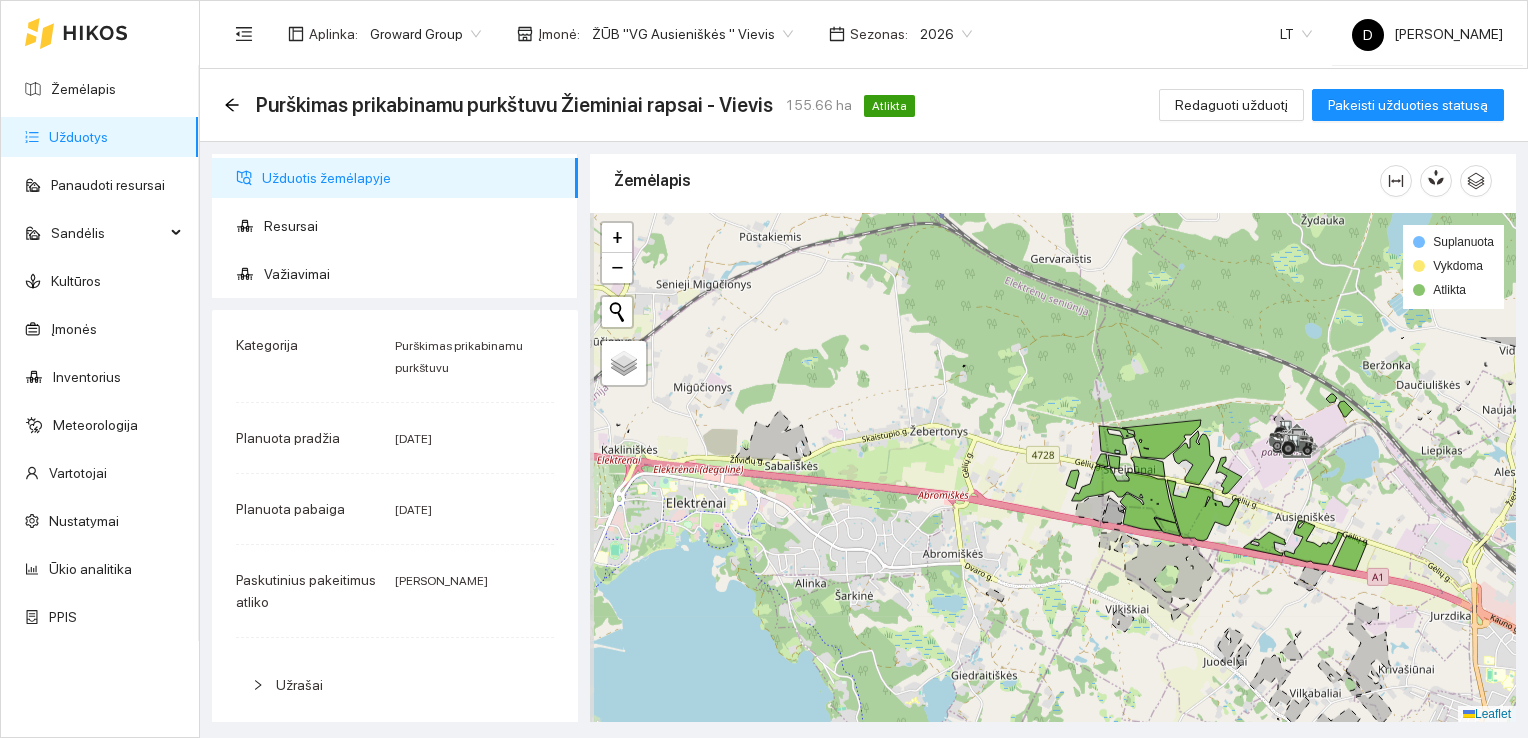 drag, startPoint x: 974, startPoint y: 371, endPoint x: 1044, endPoint y: 538, distance: 181.07733 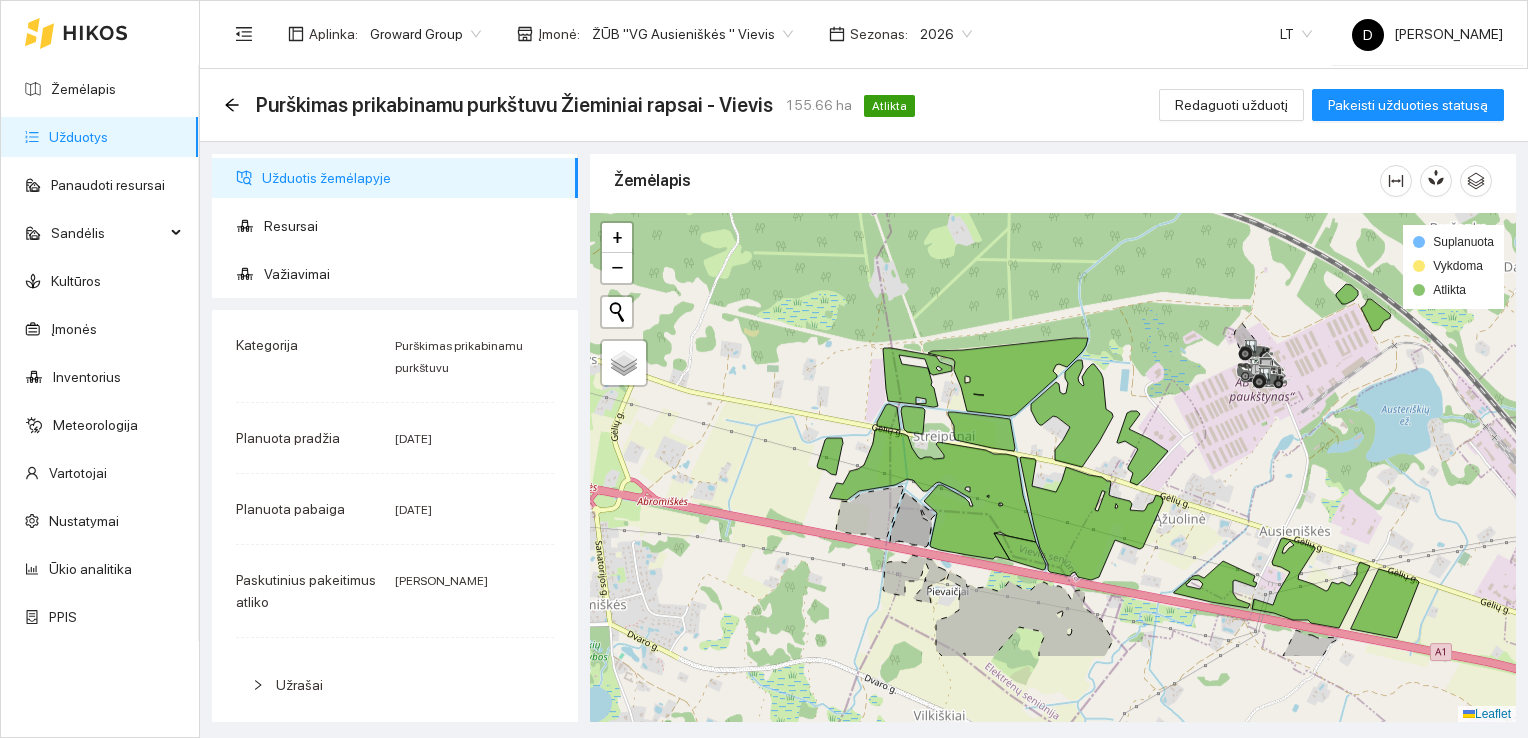 drag, startPoint x: 1158, startPoint y: 457, endPoint x: 1120, endPoint y: 349, distance: 114.49017 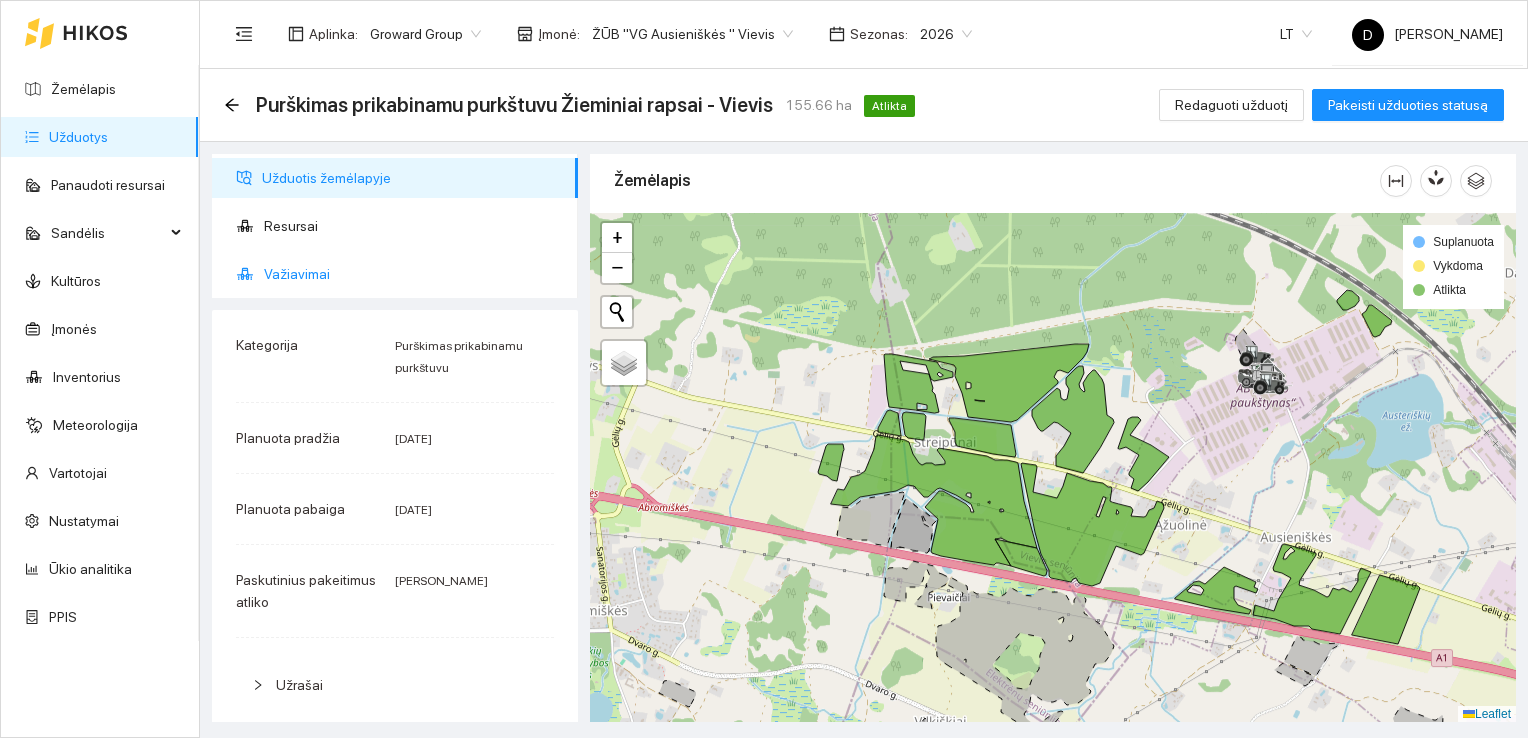 click on "Važiavimai" at bounding box center (413, 274) 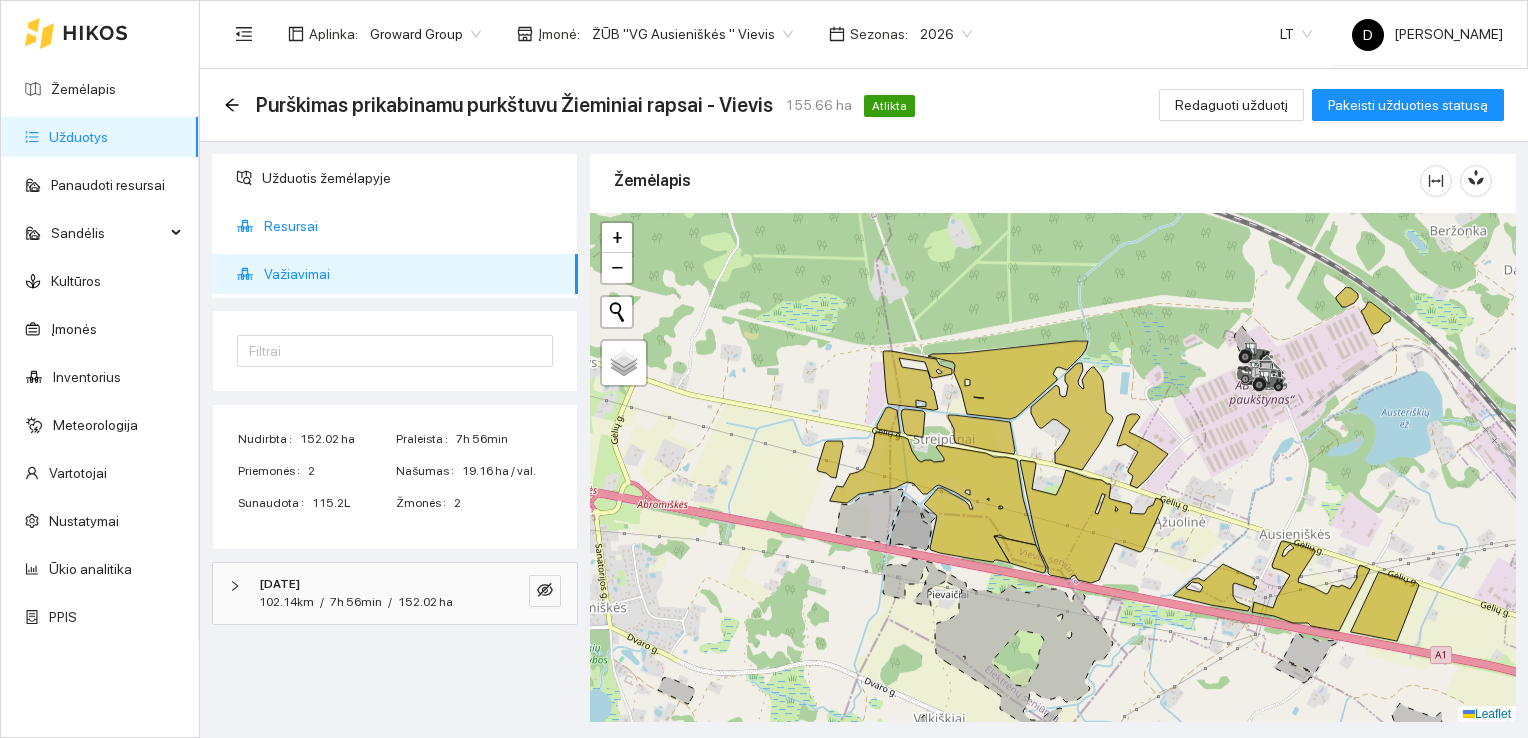 click on "Resursai" at bounding box center [413, 226] 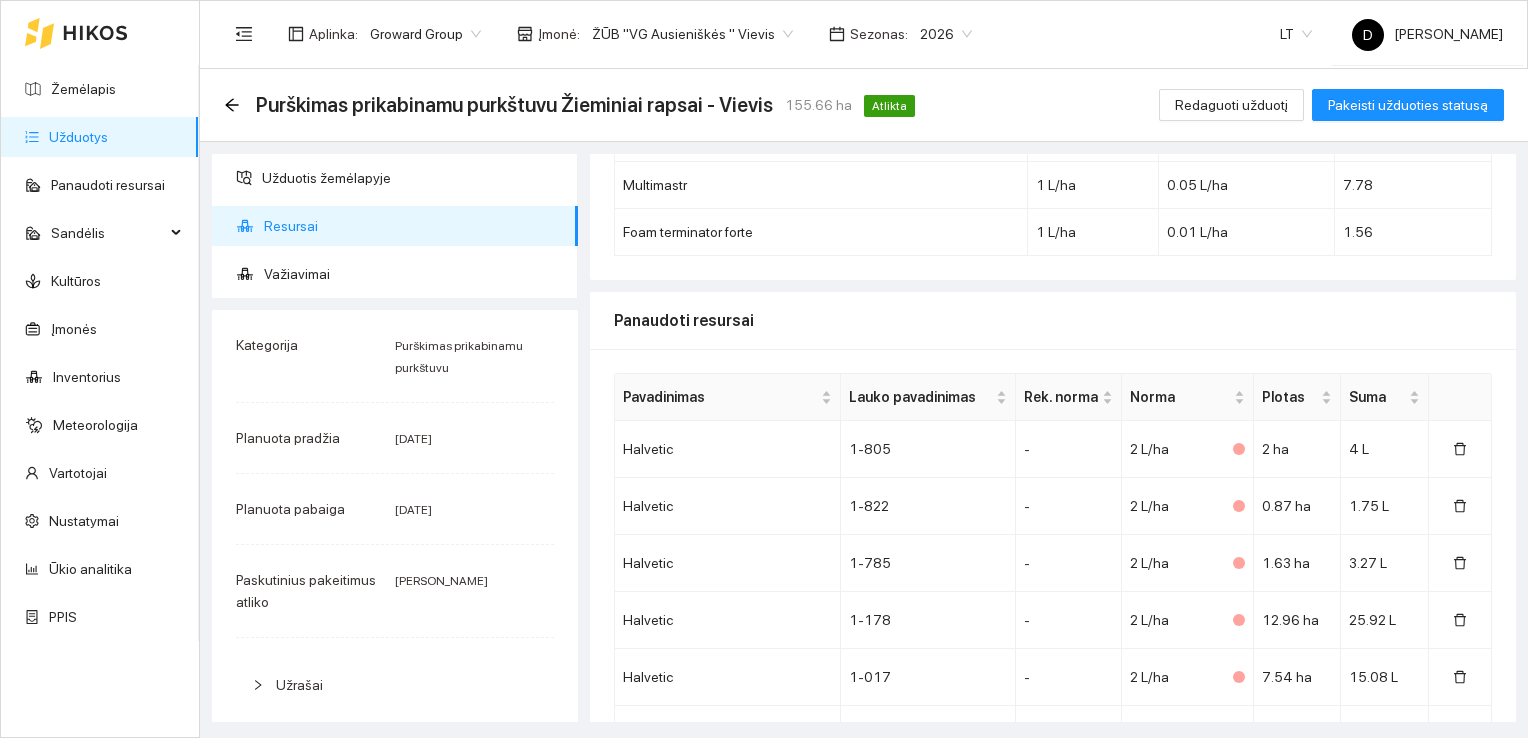 scroll, scrollTop: 0, scrollLeft: 0, axis: both 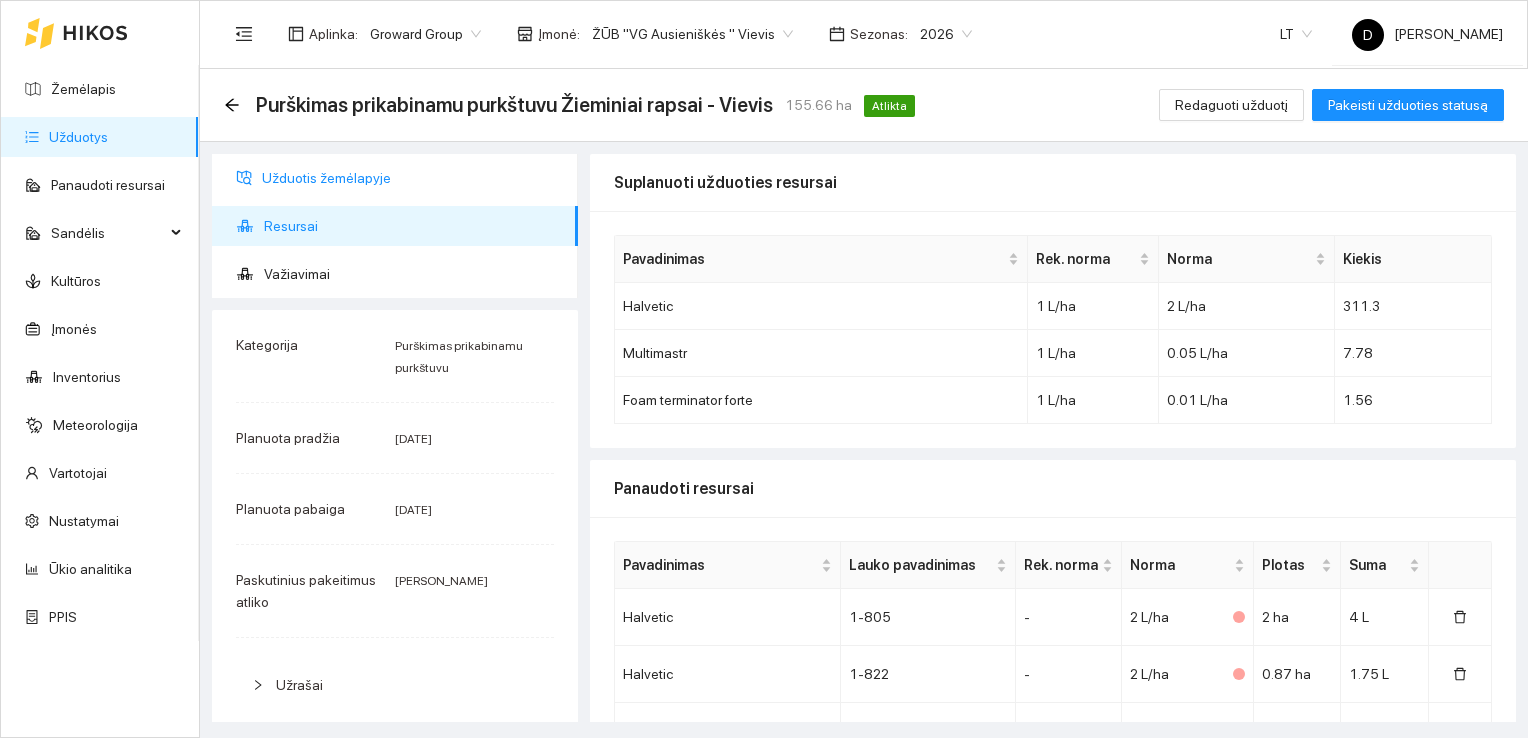 click on "Užduotis žemėlapyje" at bounding box center [412, 178] 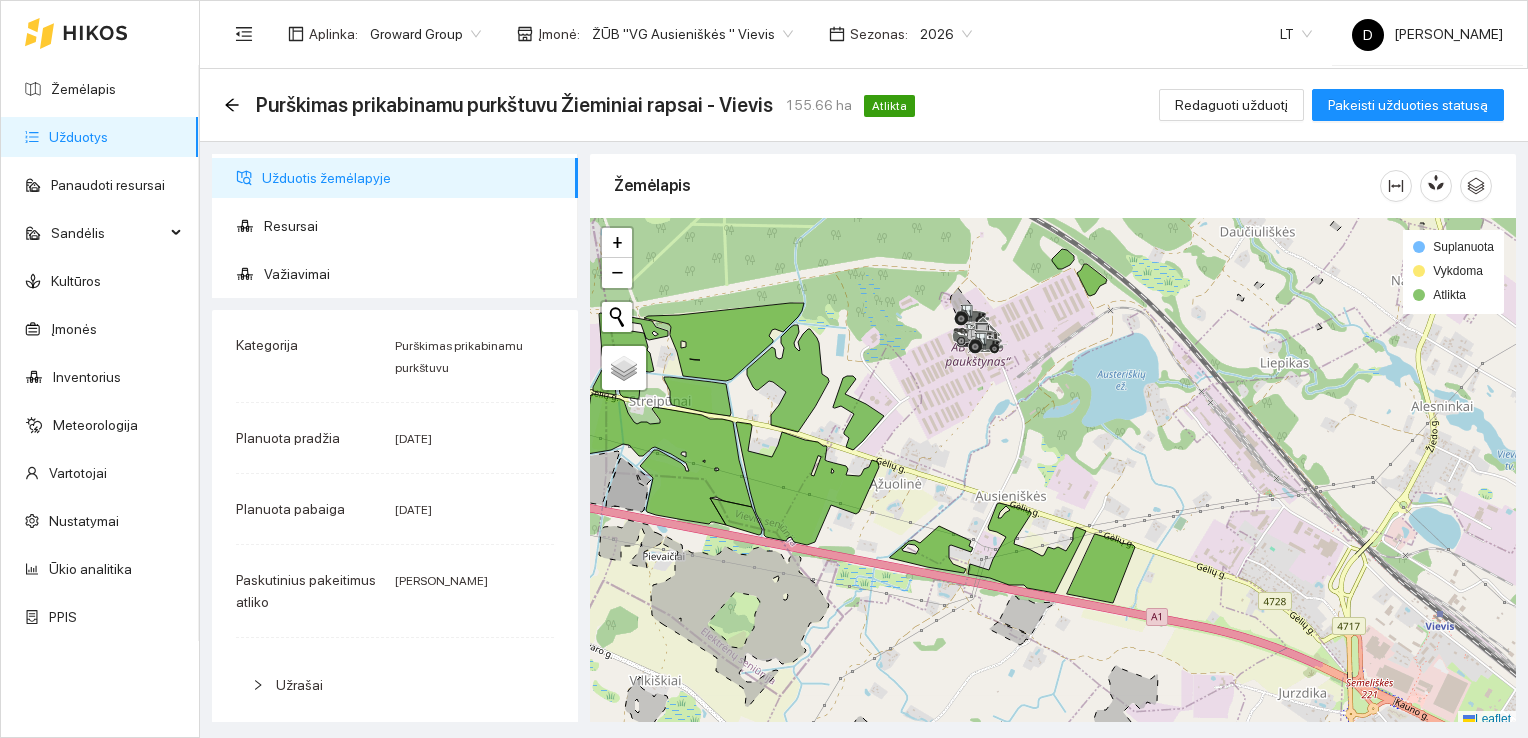 scroll, scrollTop: 5, scrollLeft: 0, axis: vertical 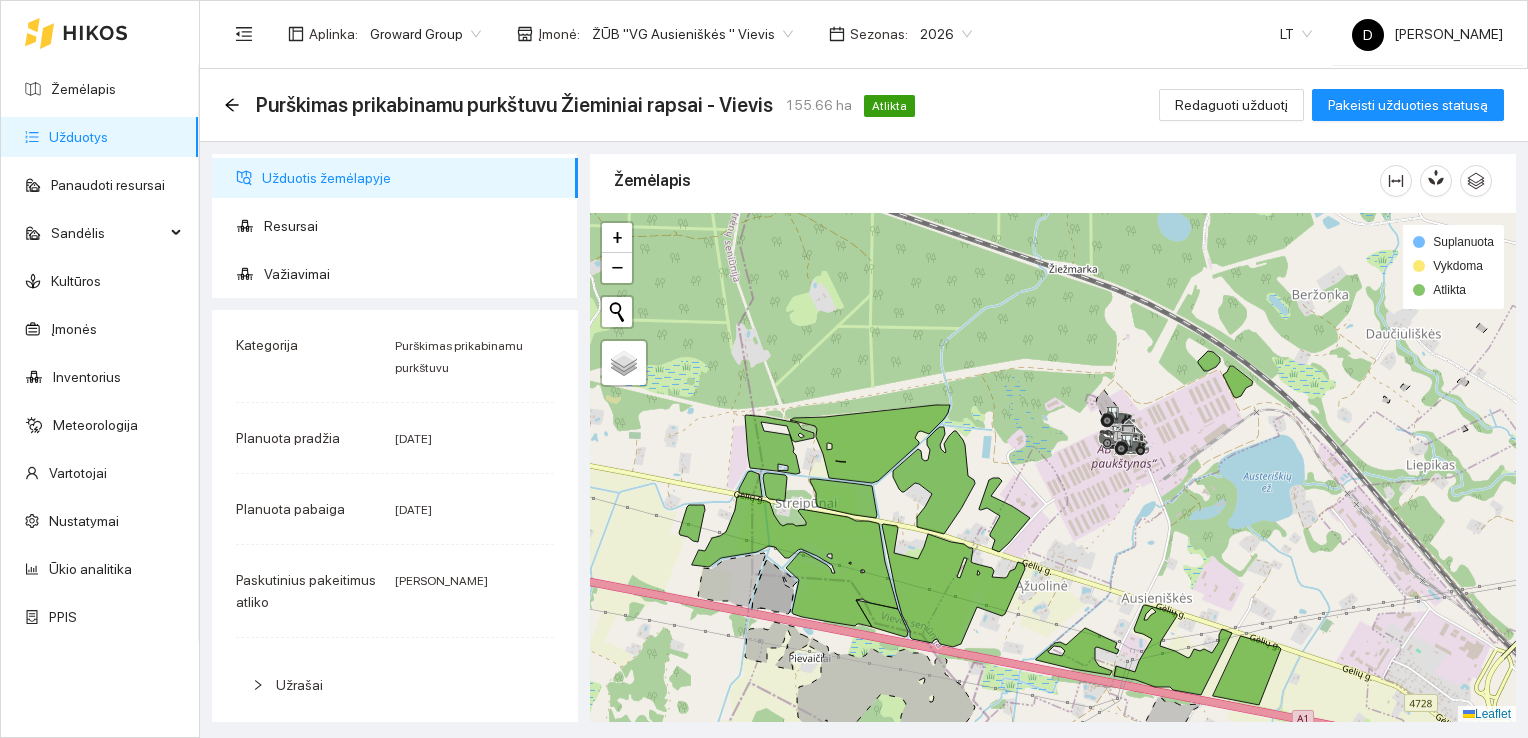 drag, startPoint x: 1034, startPoint y: 295, endPoint x: 1196, endPoint y: 420, distance: 204.61916 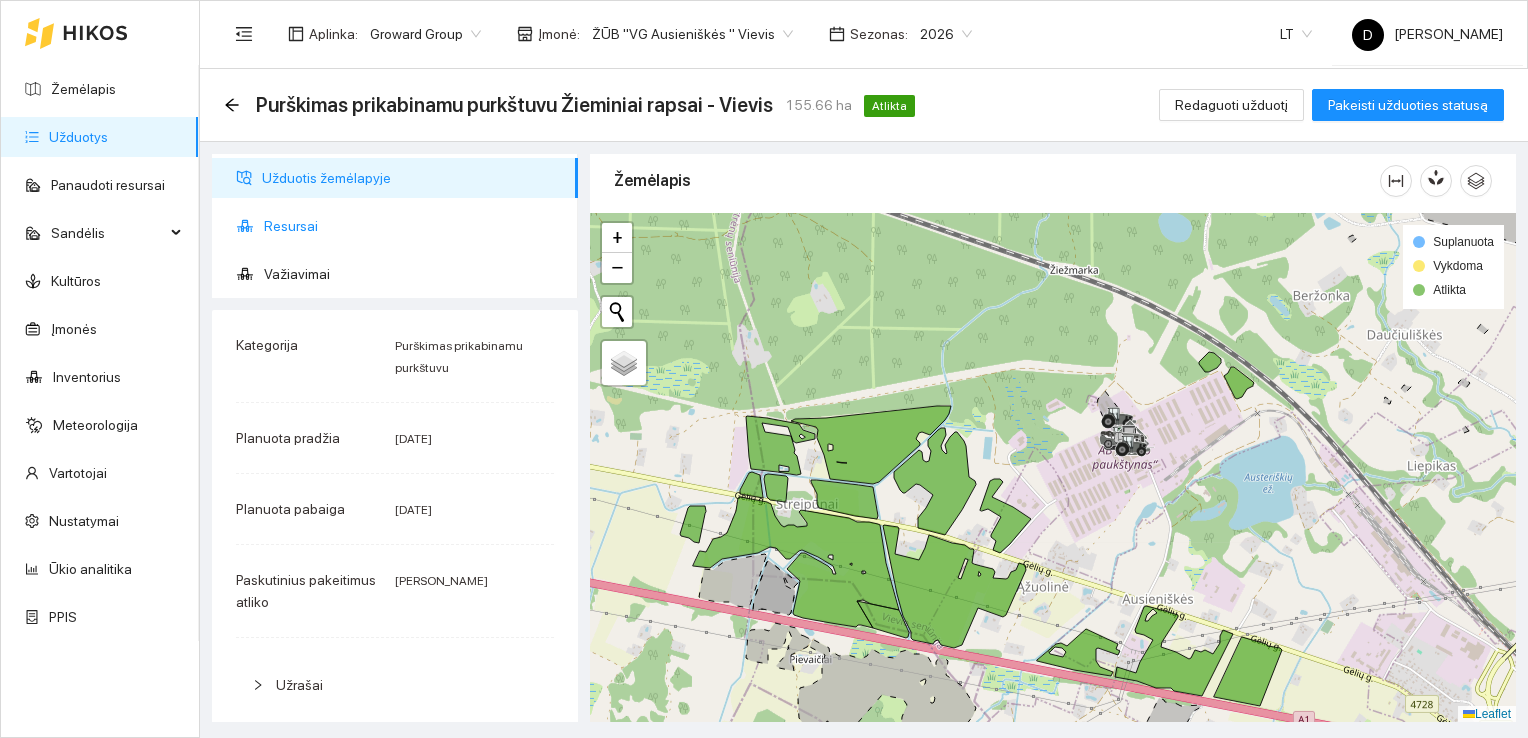 click on "Resursai" at bounding box center [413, 226] 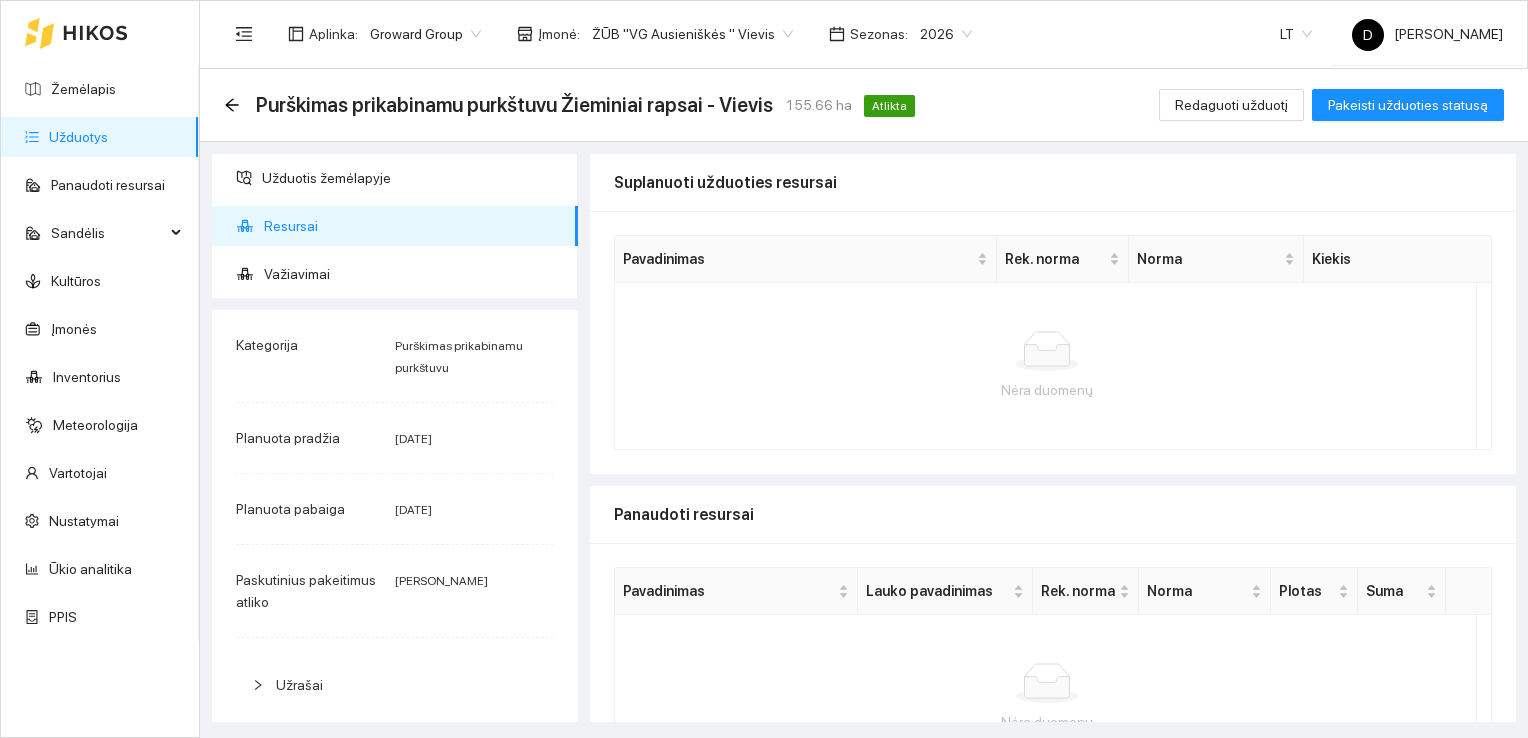 scroll, scrollTop: 0, scrollLeft: 0, axis: both 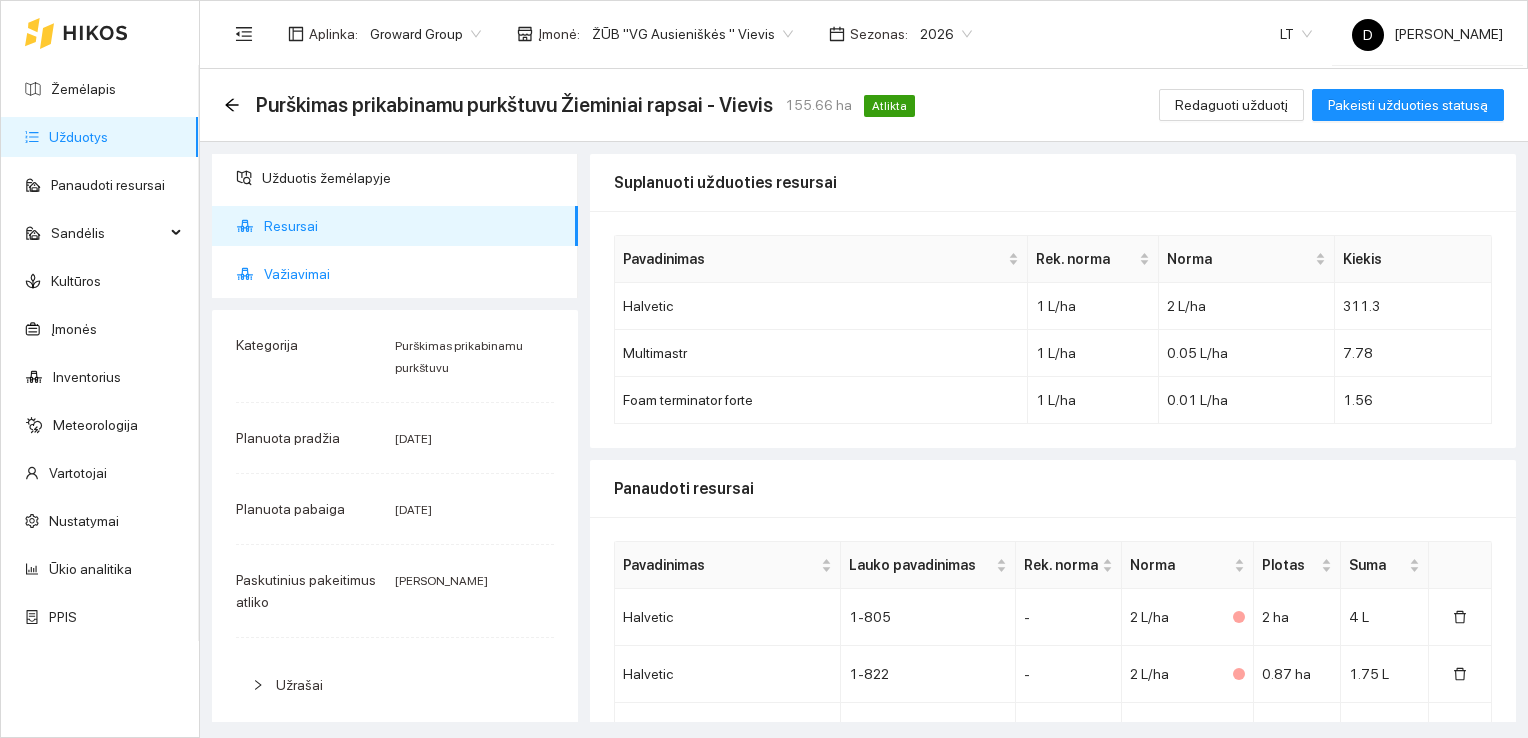 click on "Važiavimai" at bounding box center (413, 274) 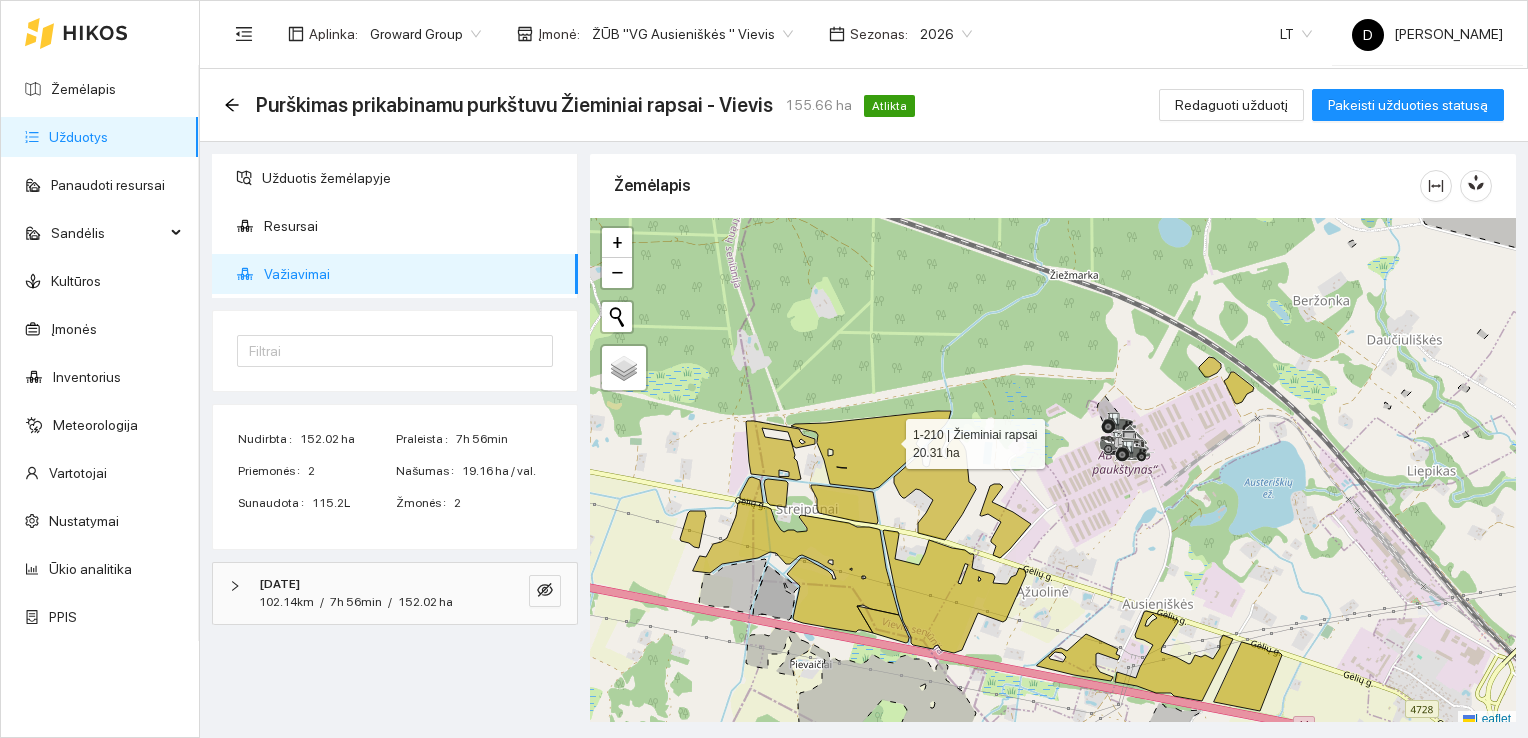 scroll, scrollTop: 5, scrollLeft: 0, axis: vertical 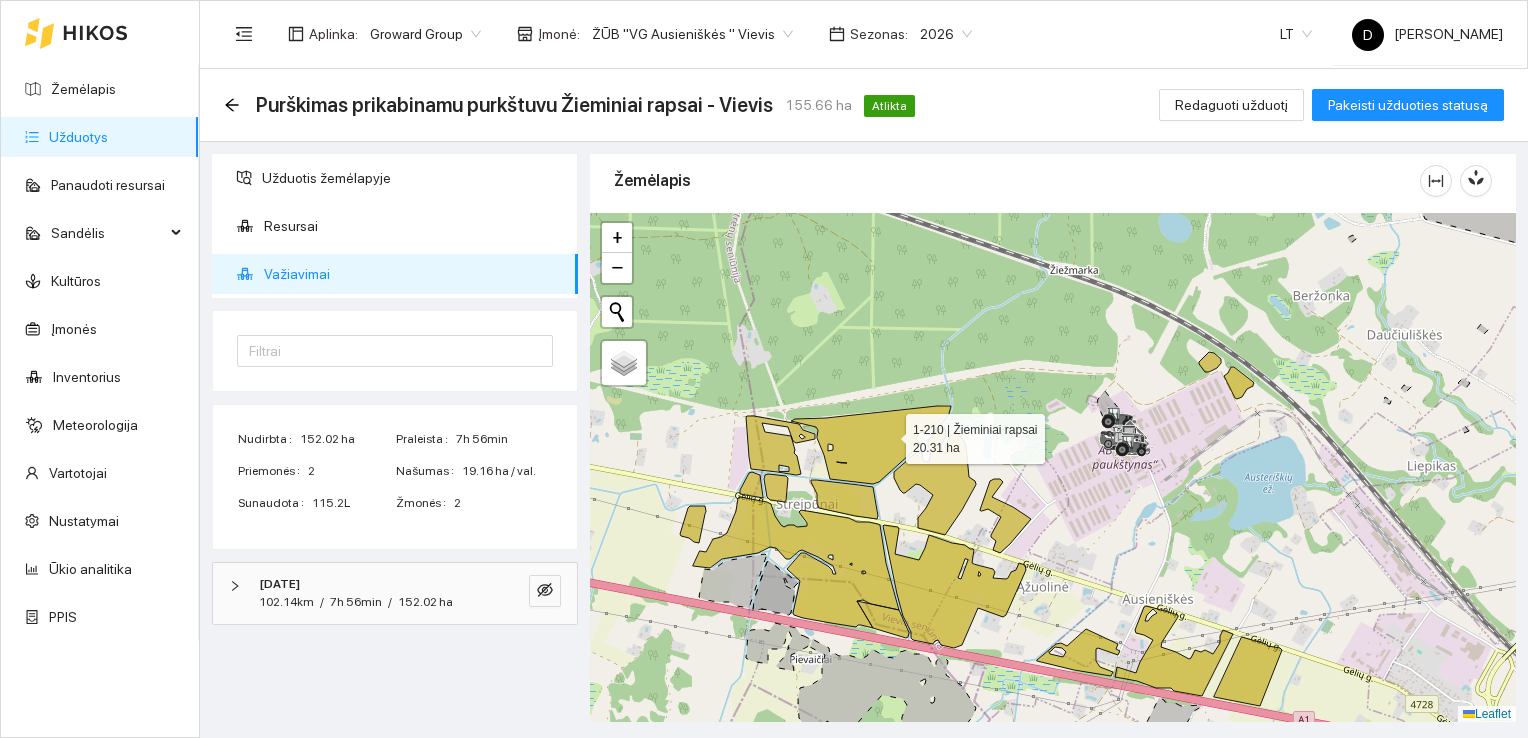 click 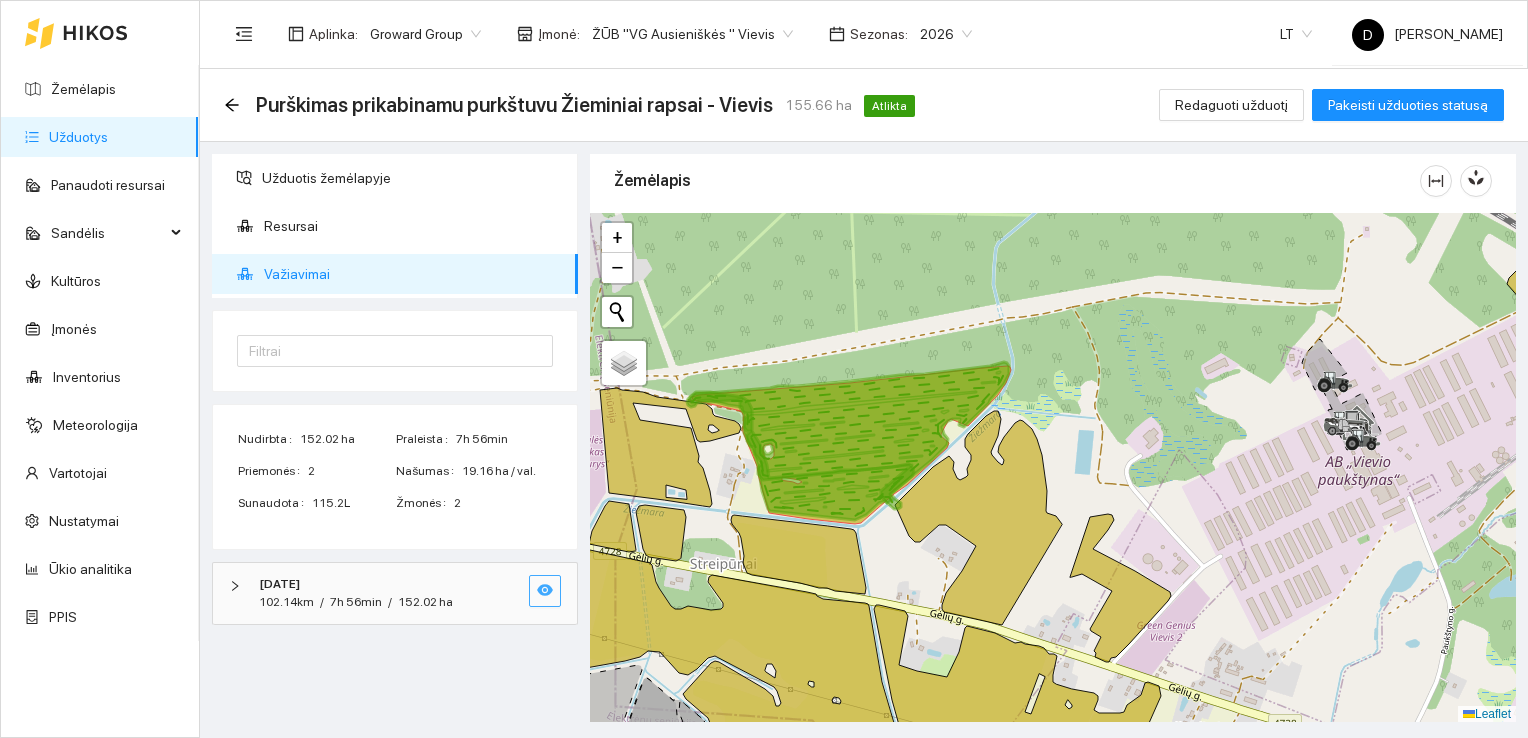 click at bounding box center [545, 591] 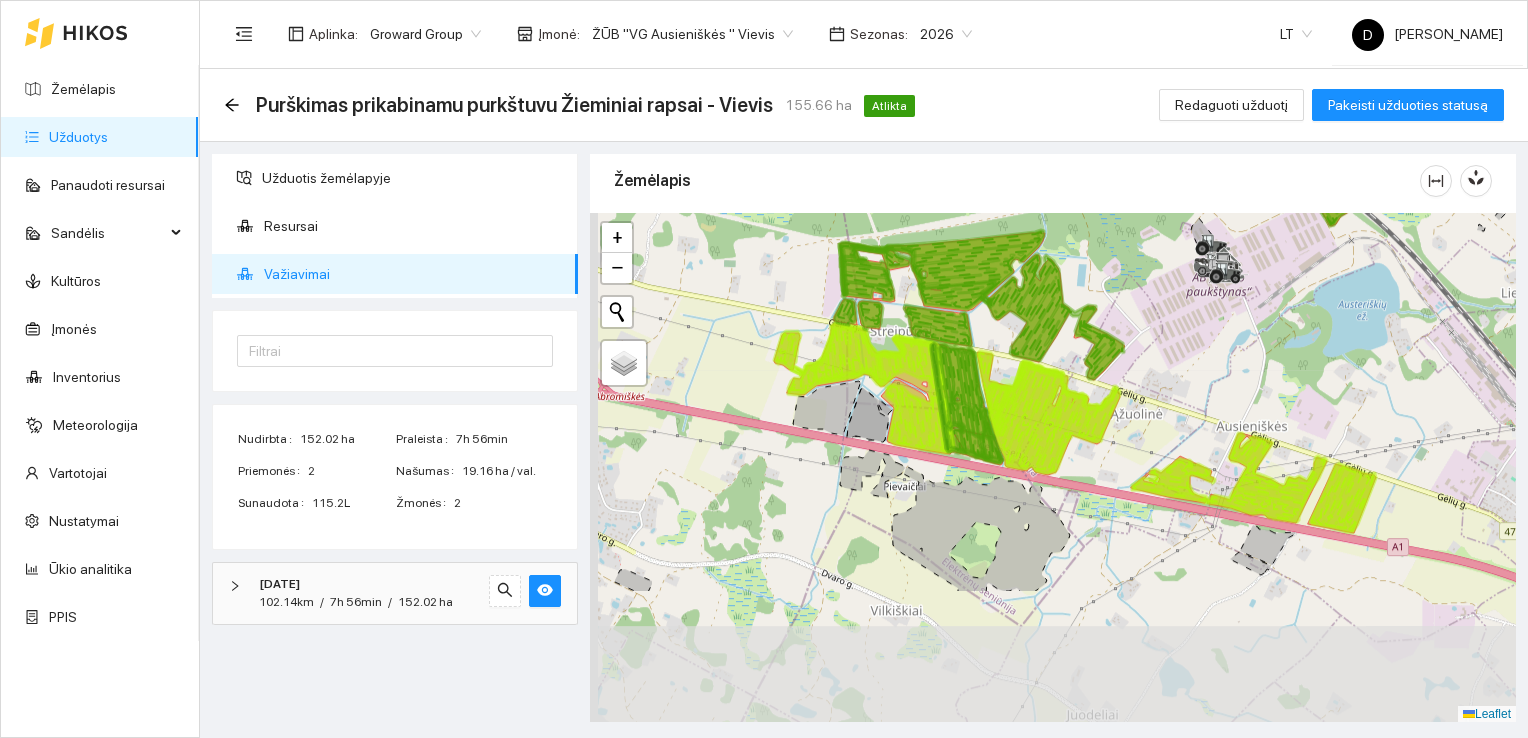 drag, startPoint x: 850, startPoint y: 568, endPoint x: 926, endPoint y: 381, distance: 201.85391 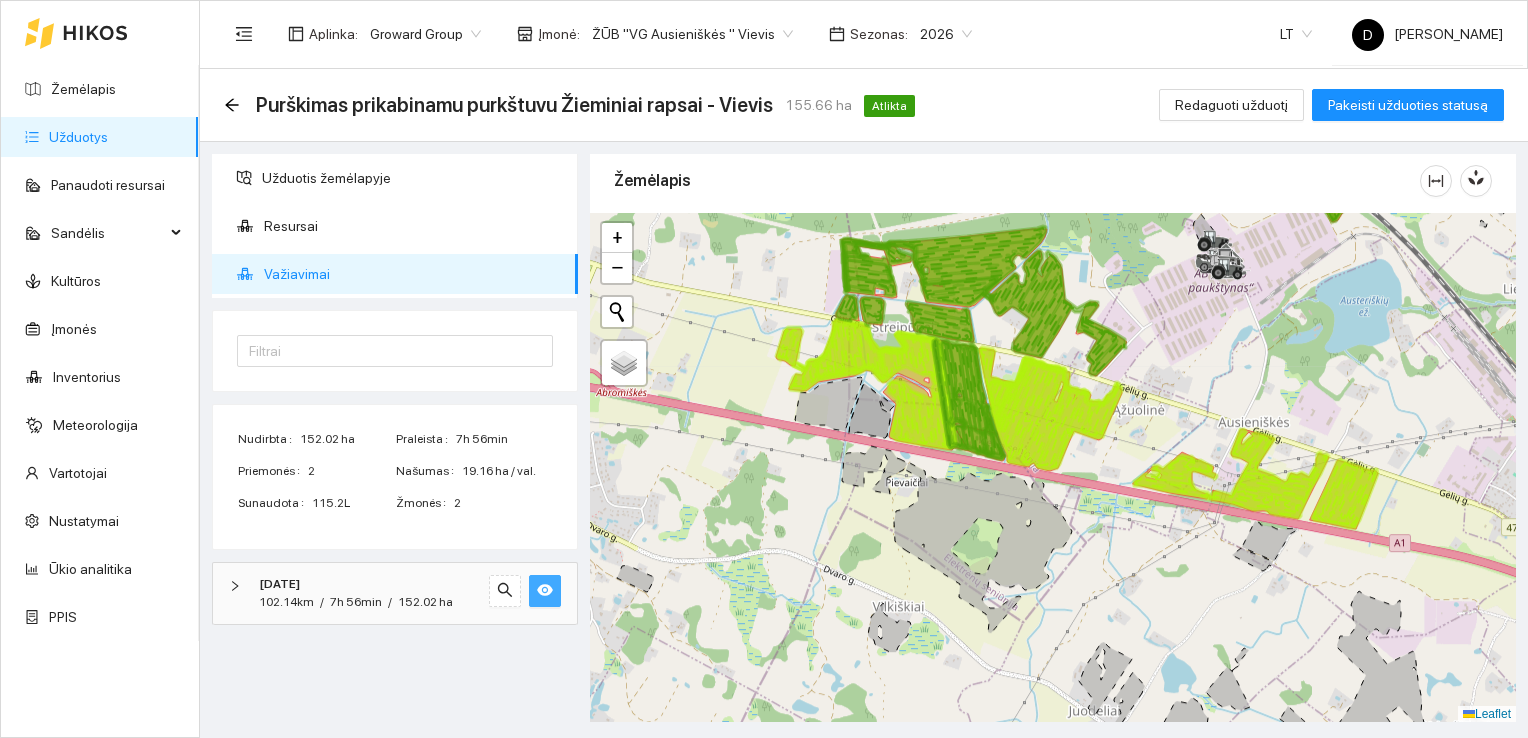 click 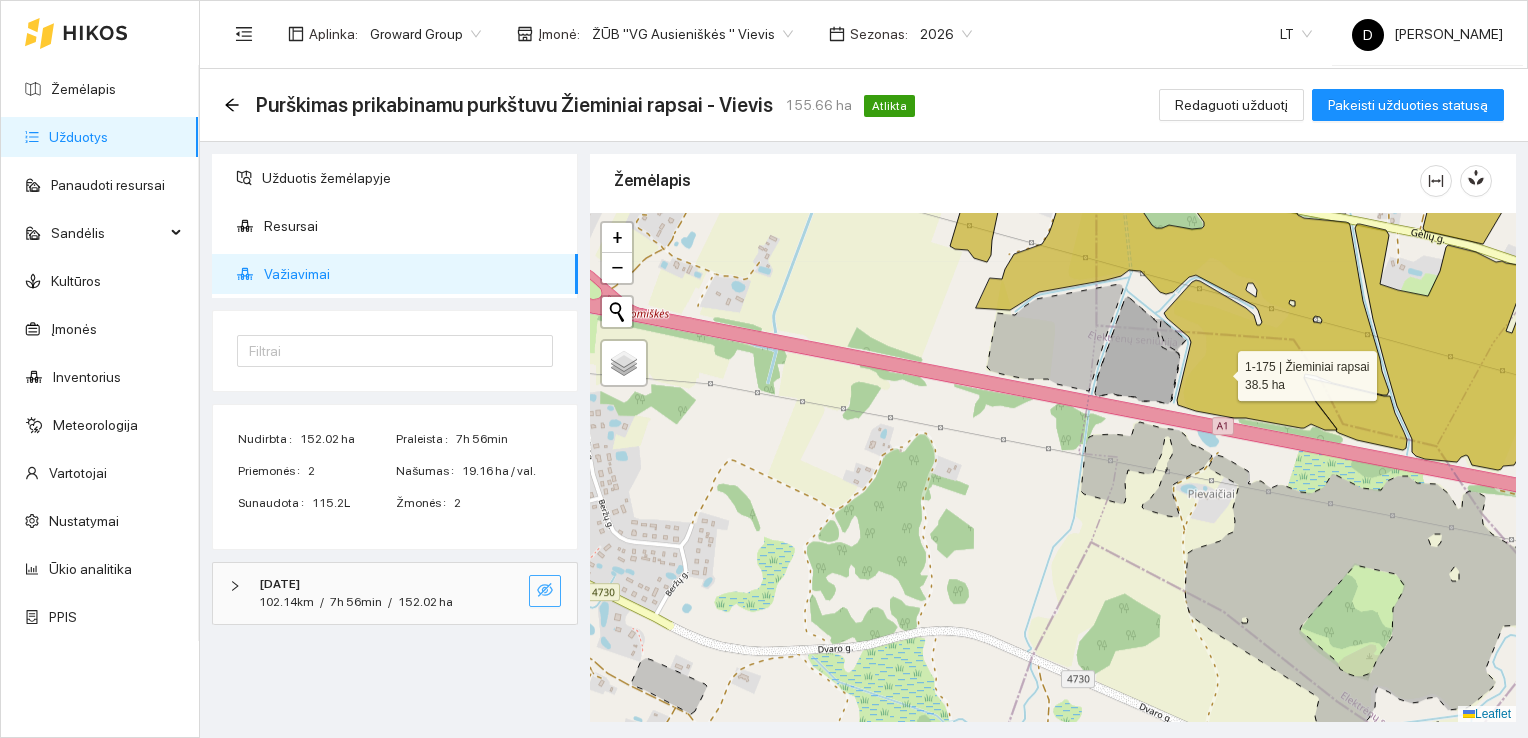 click 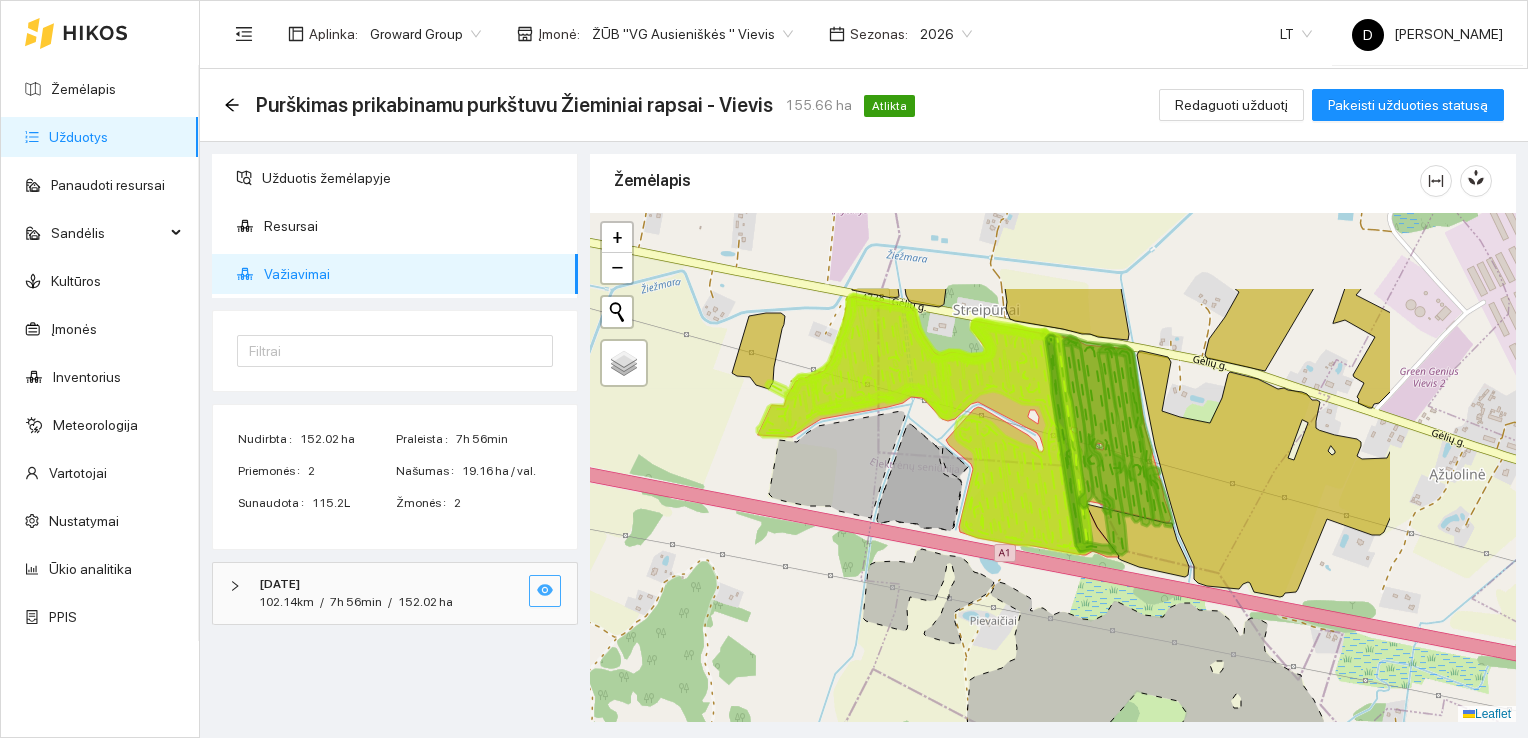 drag, startPoint x: 1220, startPoint y: 272, endPoint x: 1002, endPoint y: 396, distance: 250.79872 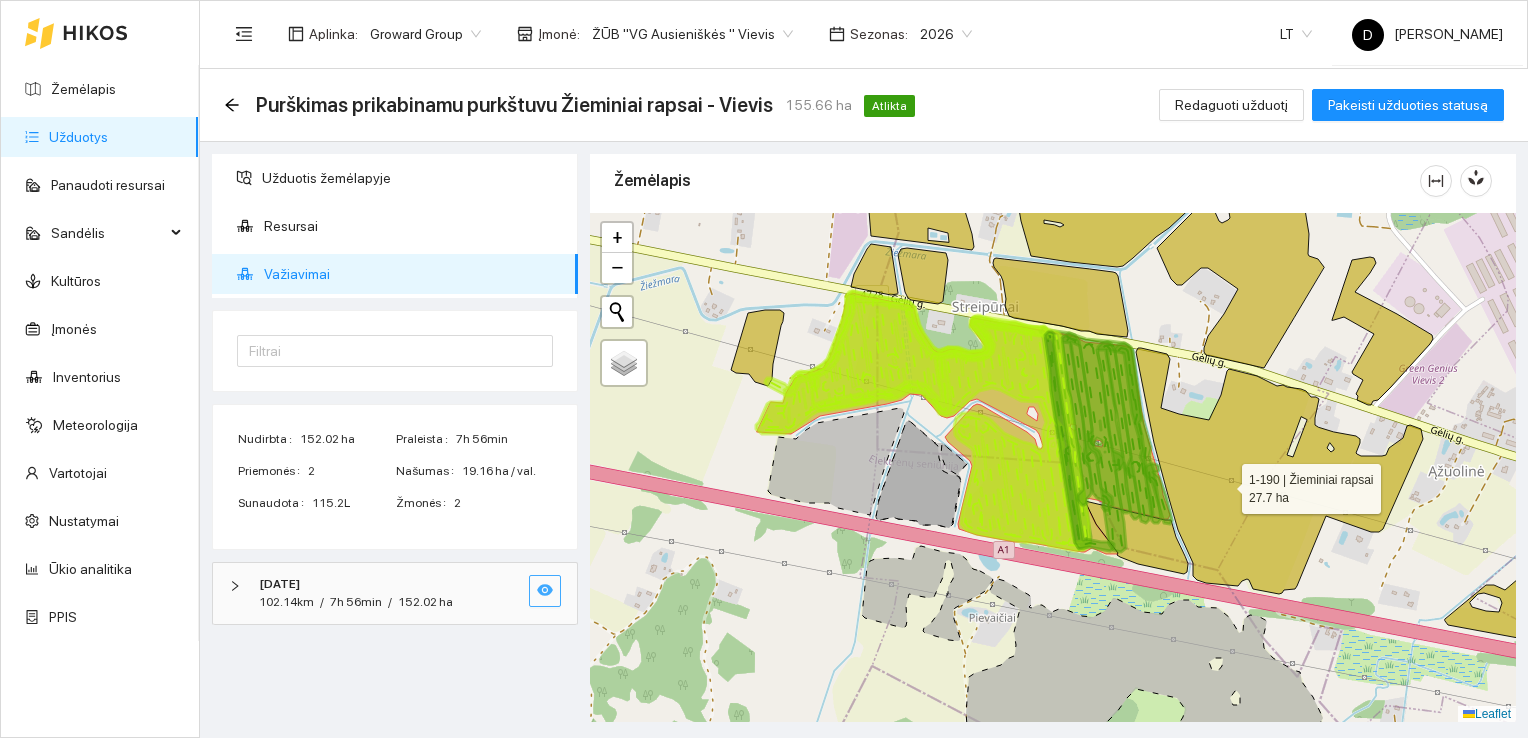 click 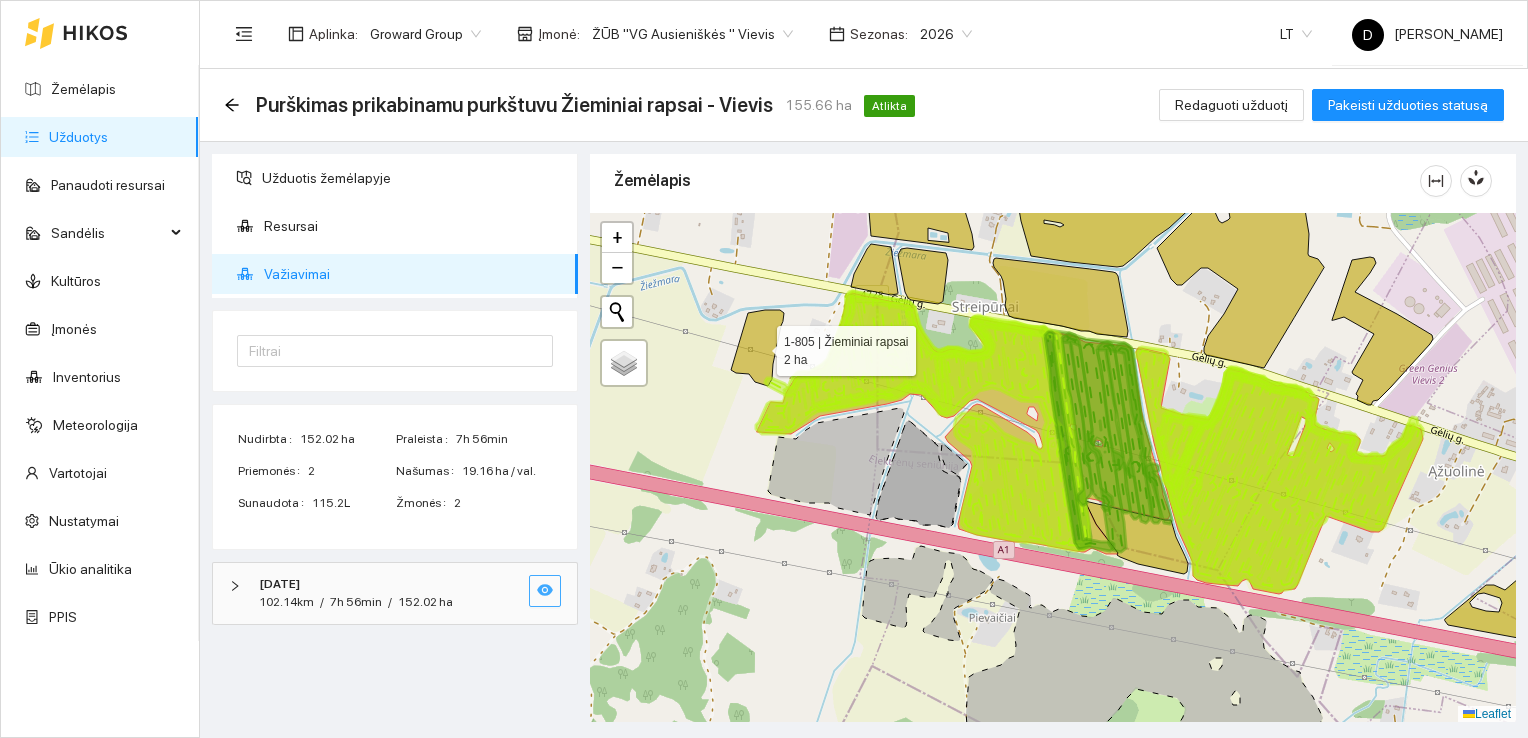 click 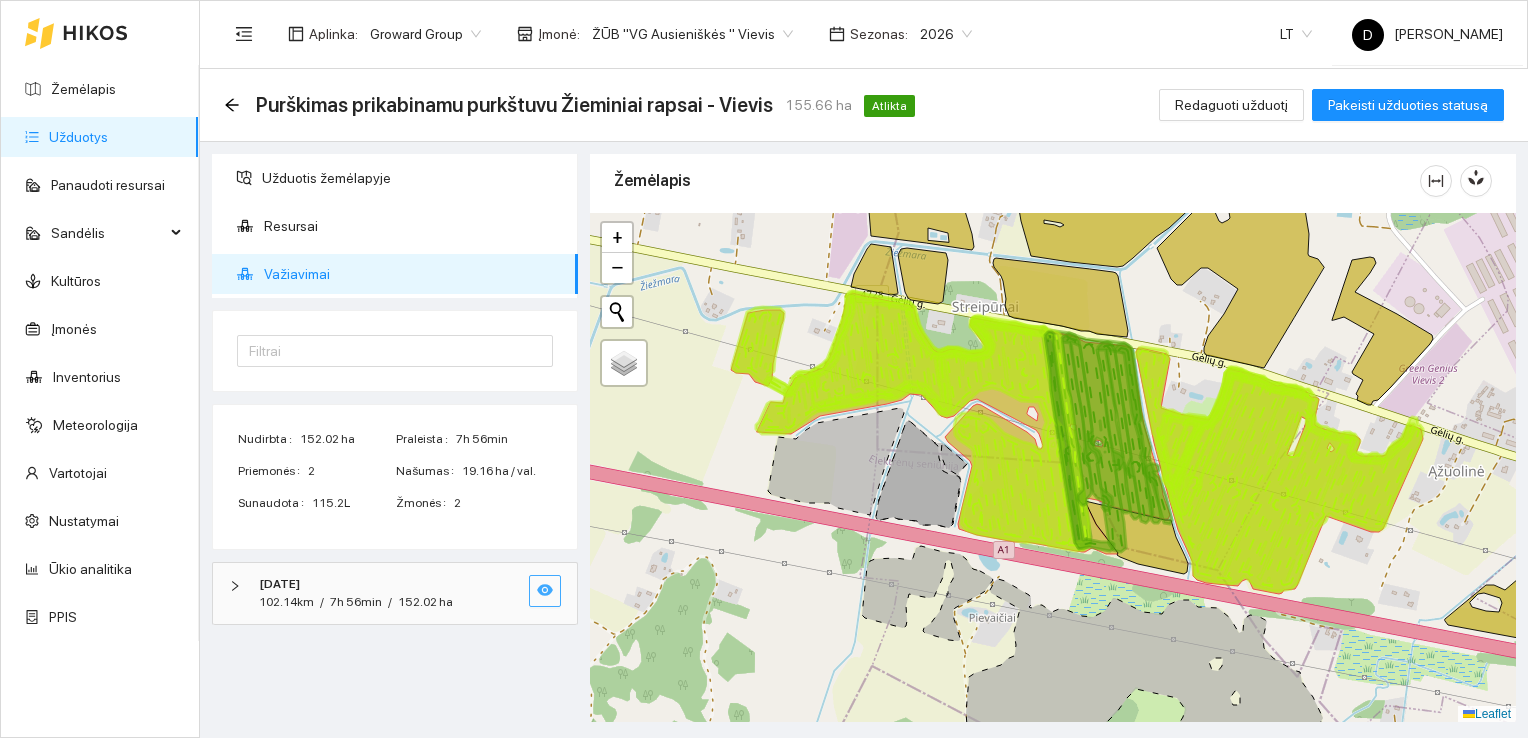 click 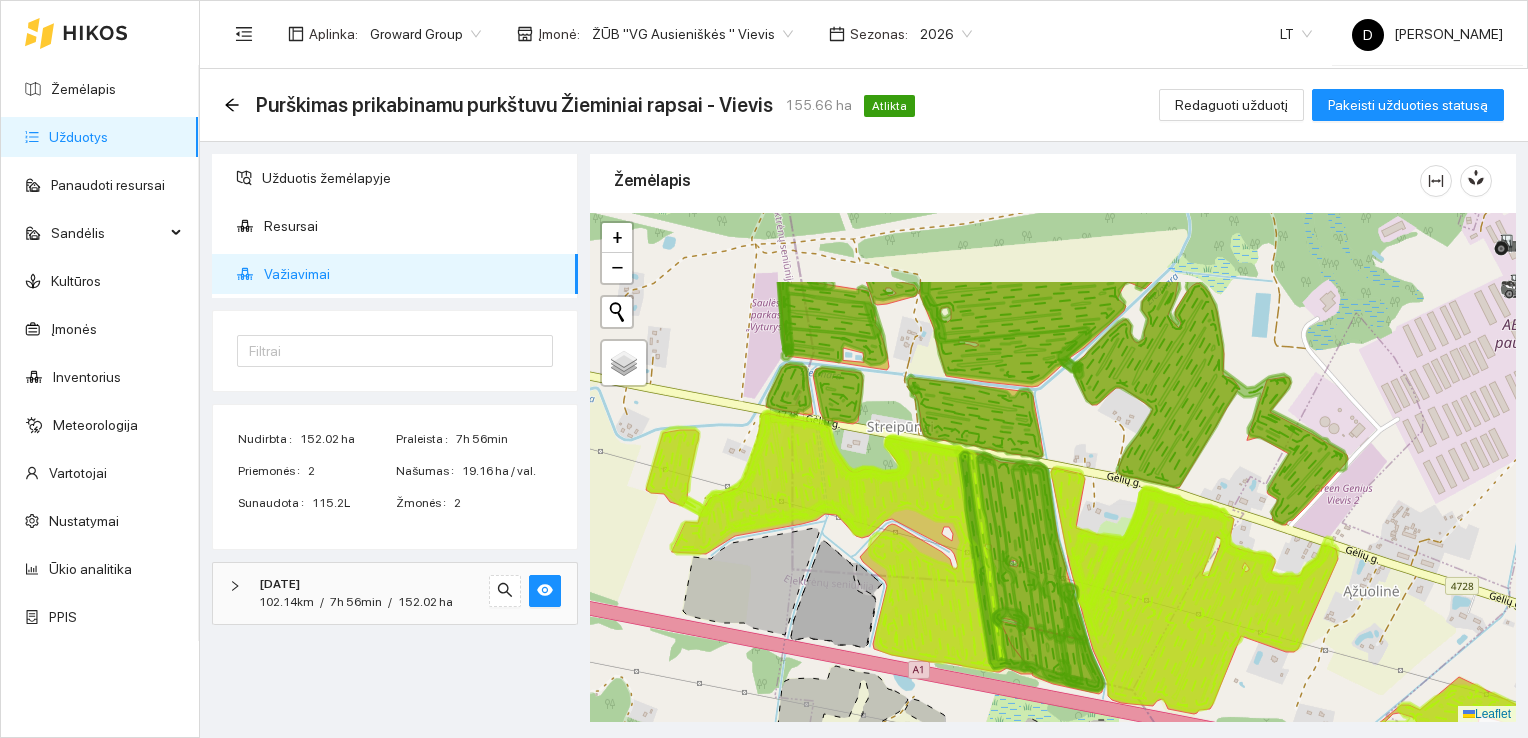 drag, startPoint x: 878, startPoint y: 362, endPoint x: 791, endPoint y: 482, distance: 148.21944 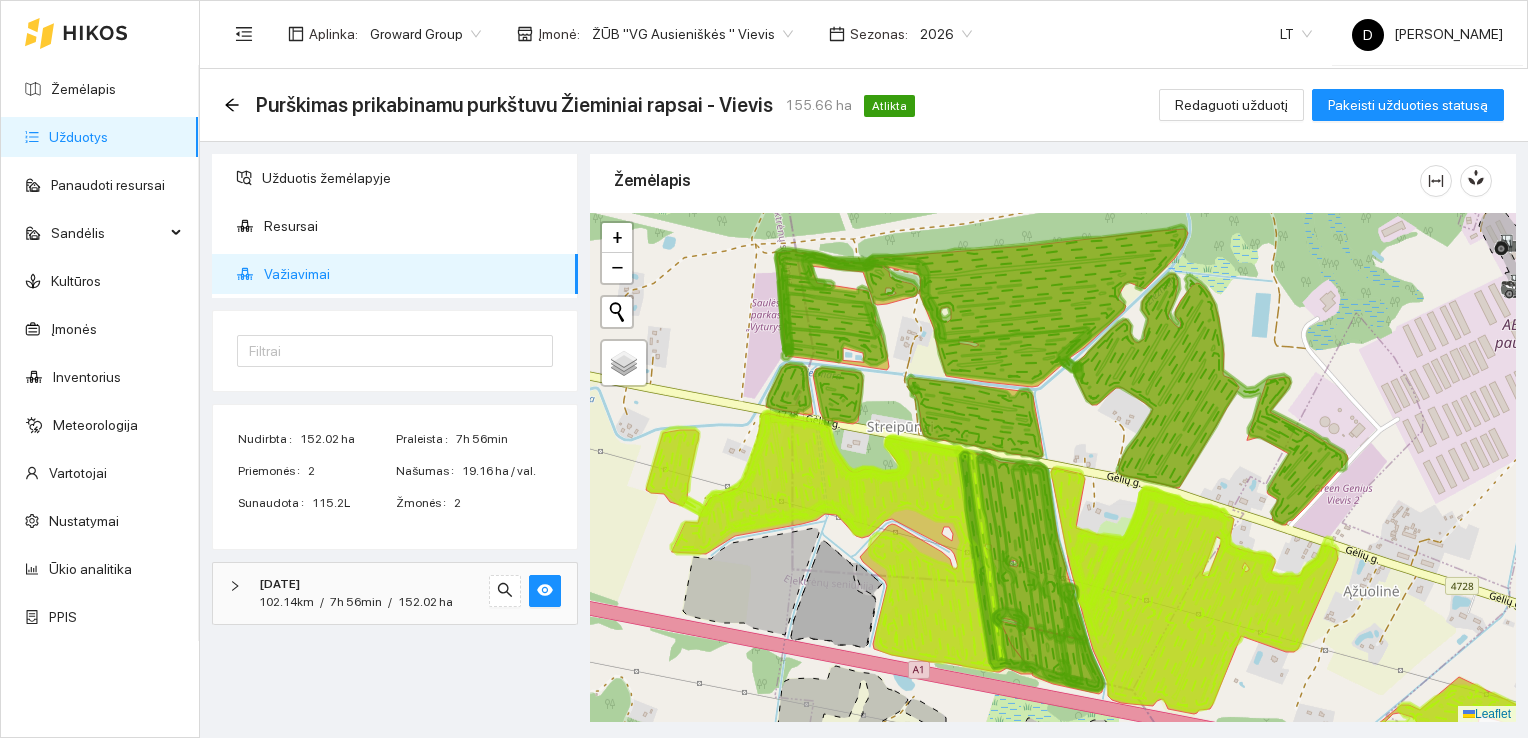 click 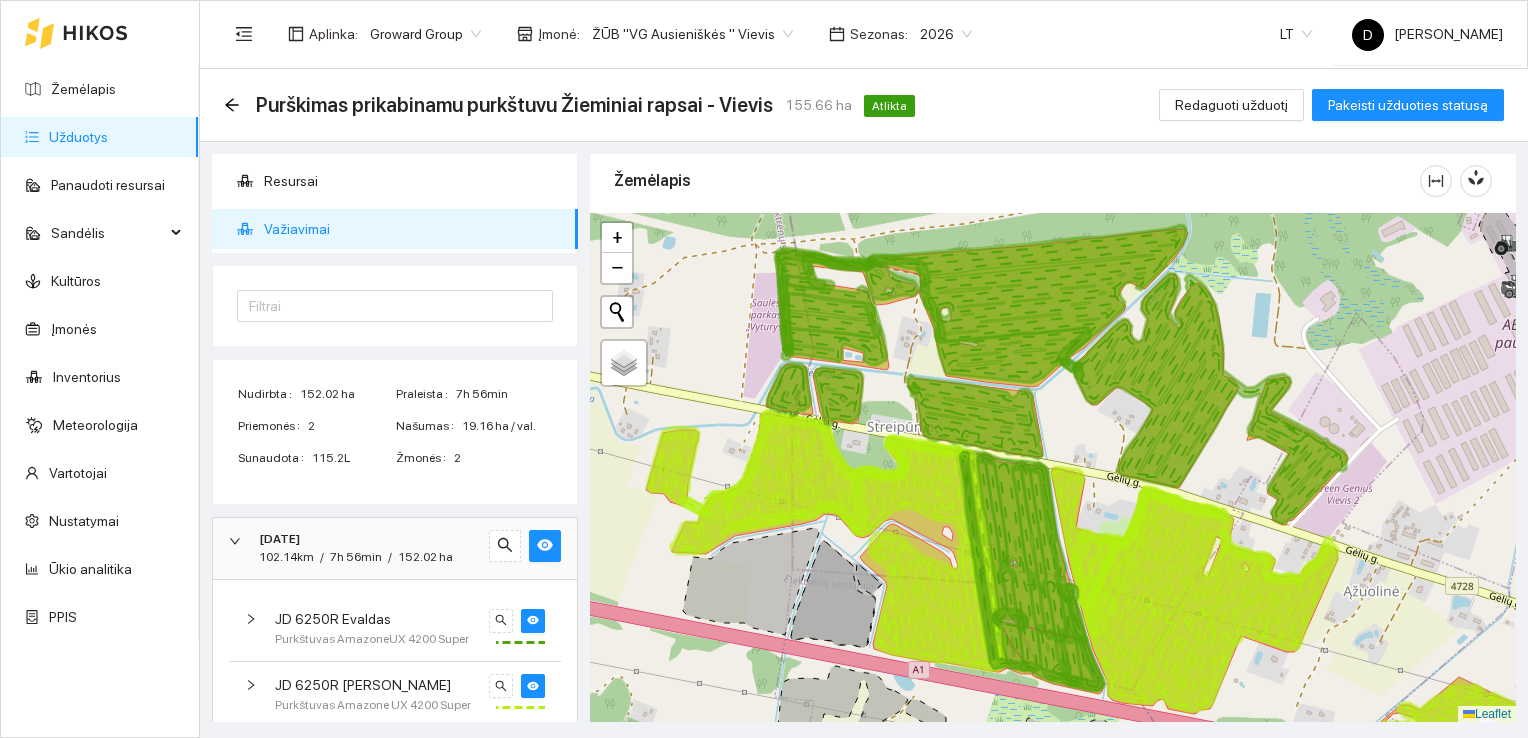 scroll, scrollTop: 70, scrollLeft: 0, axis: vertical 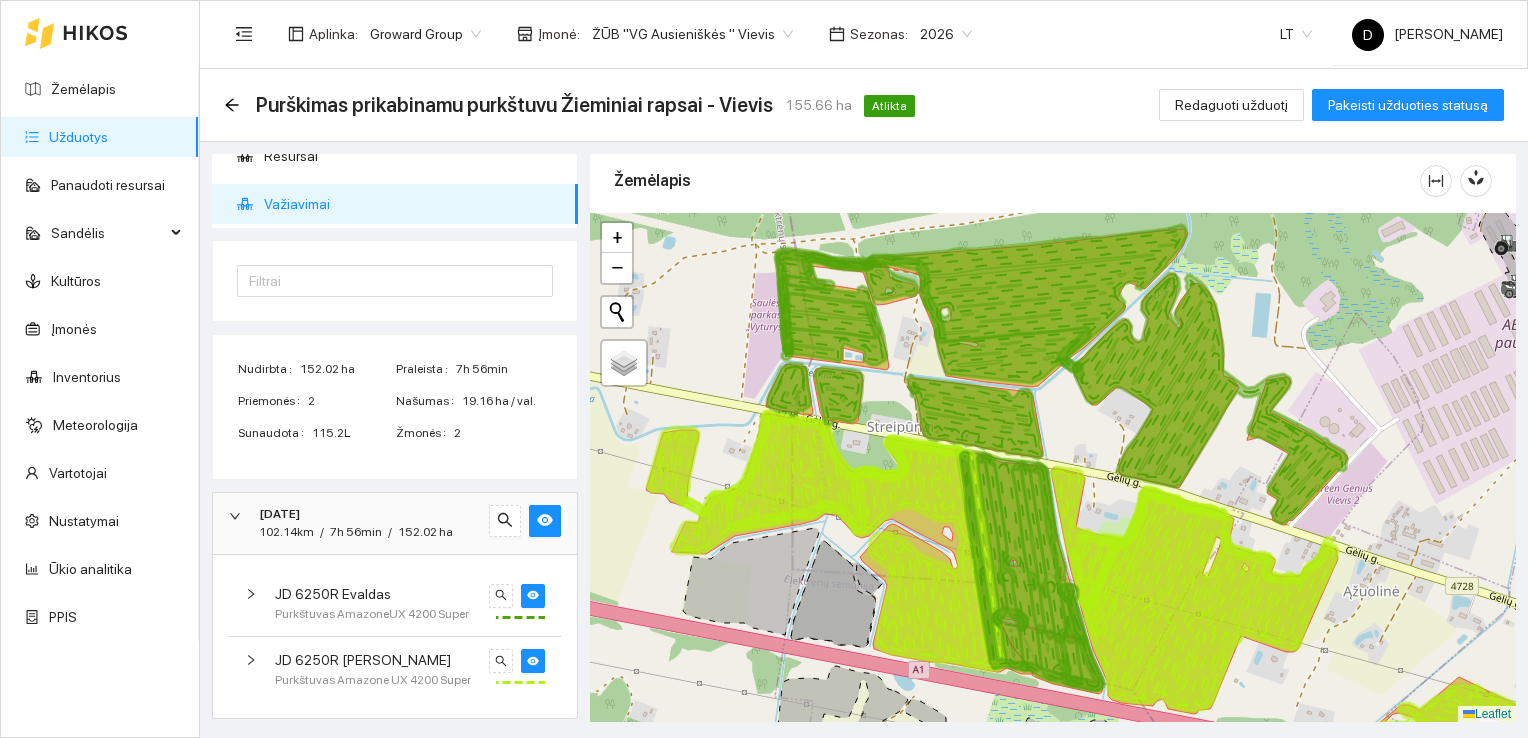 click on "JD 6250R Evaldas" at bounding box center [378, 594] 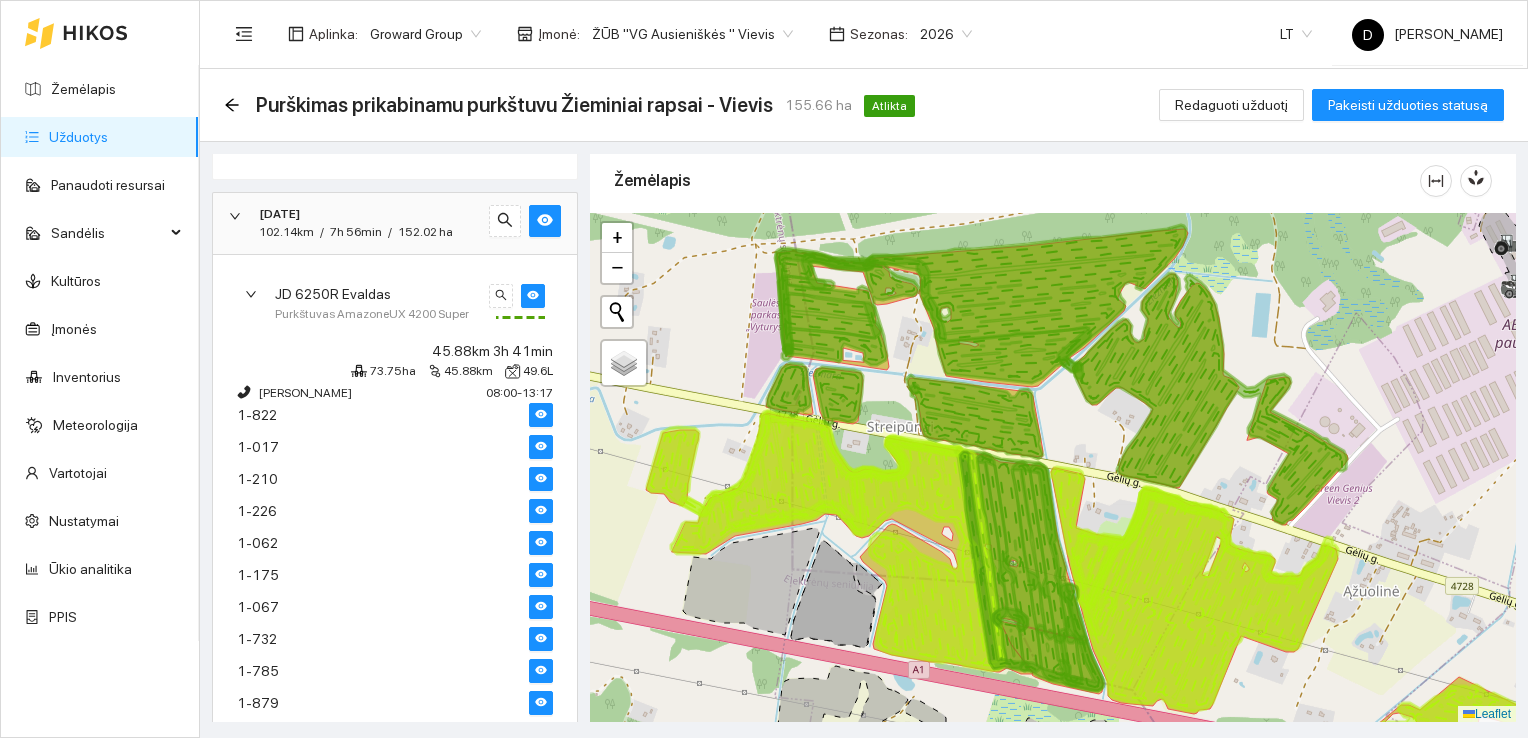 scroll, scrollTop: 464, scrollLeft: 0, axis: vertical 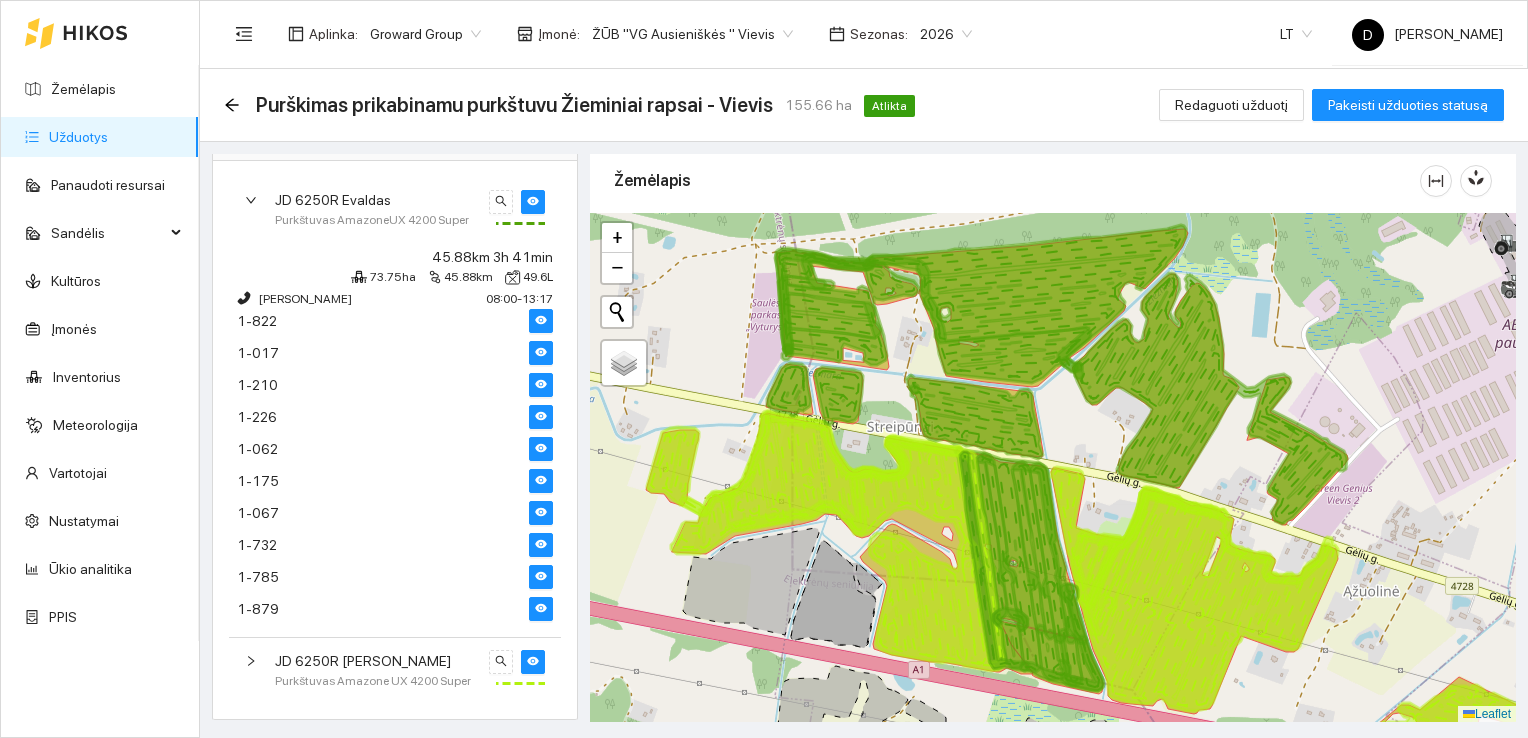 click 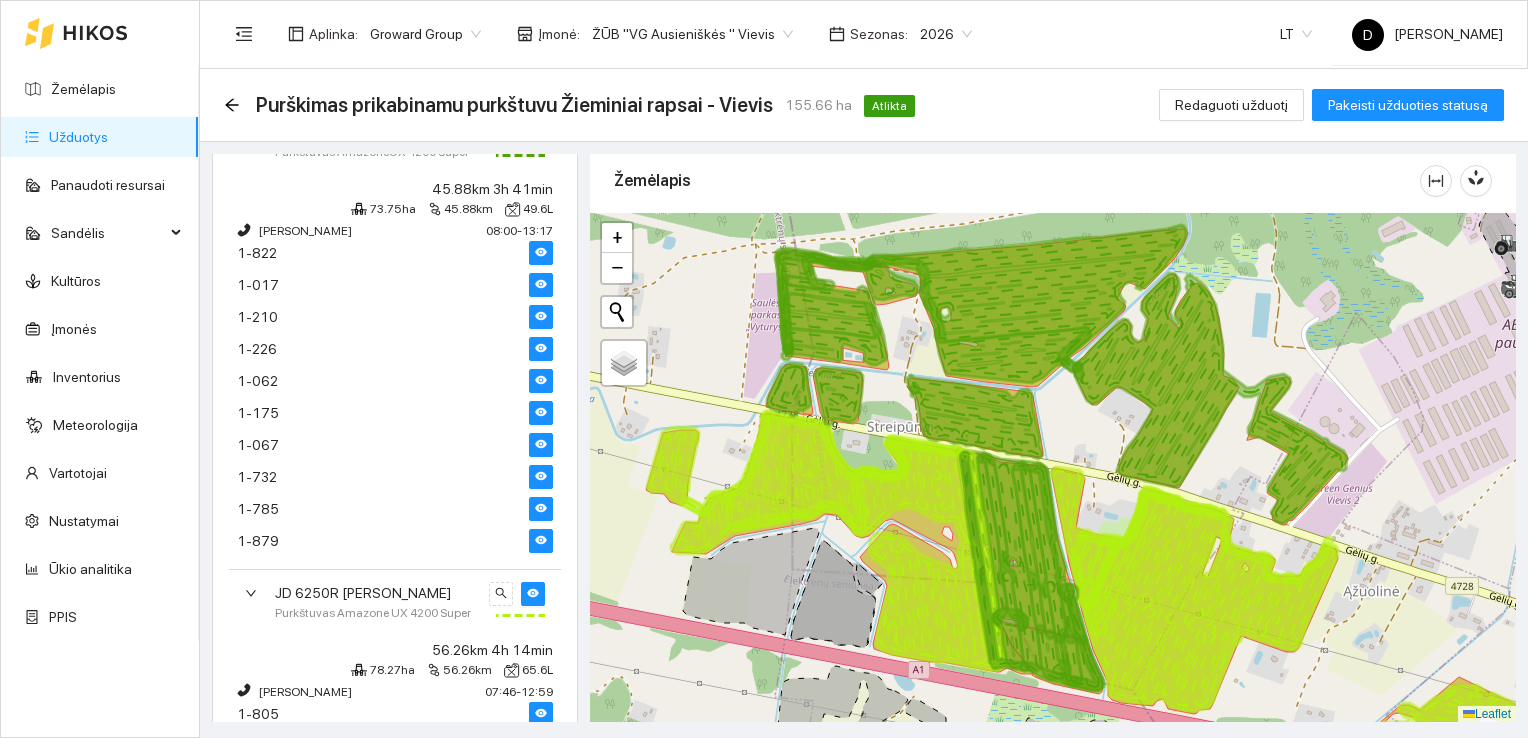 scroll, scrollTop: 332, scrollLeft: 0, axis: vertical 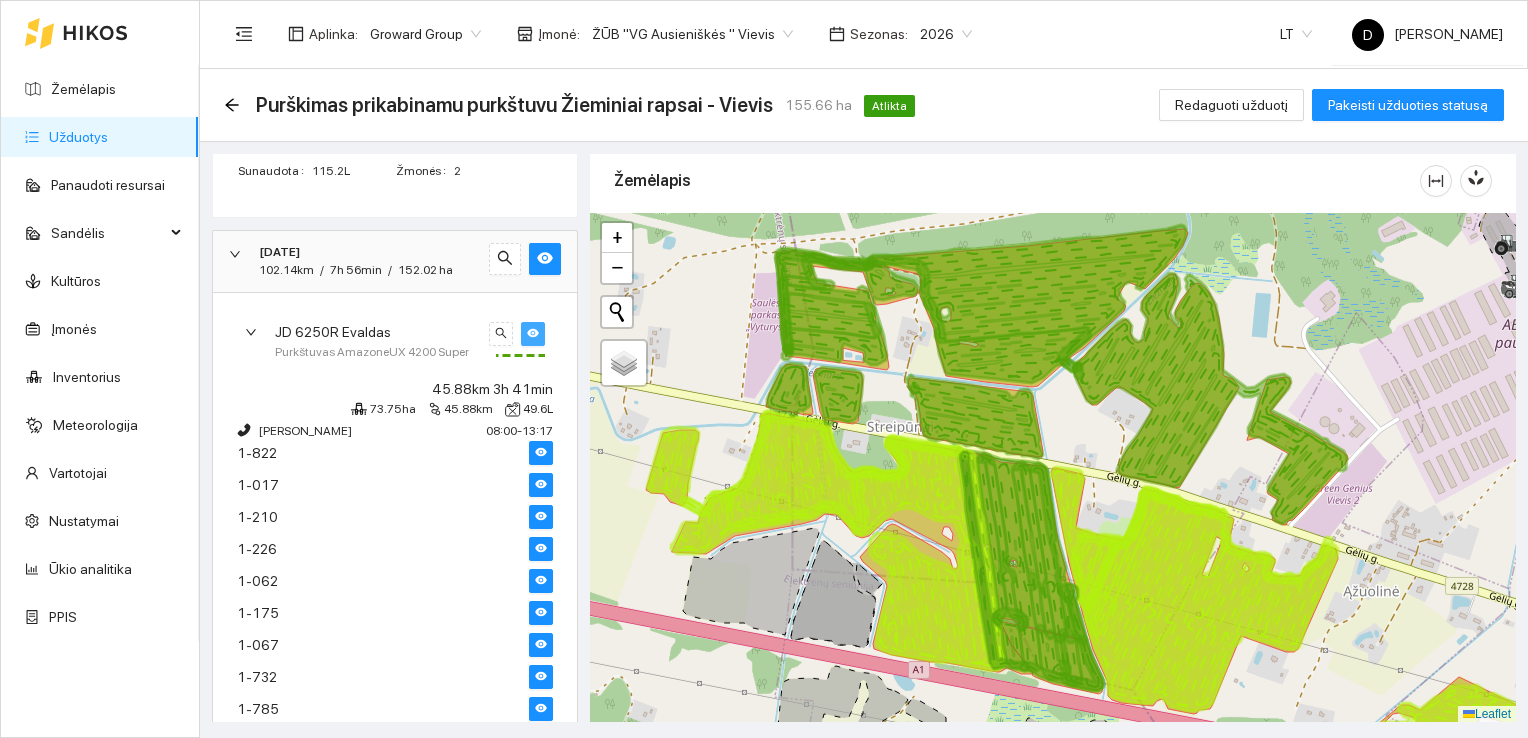 click 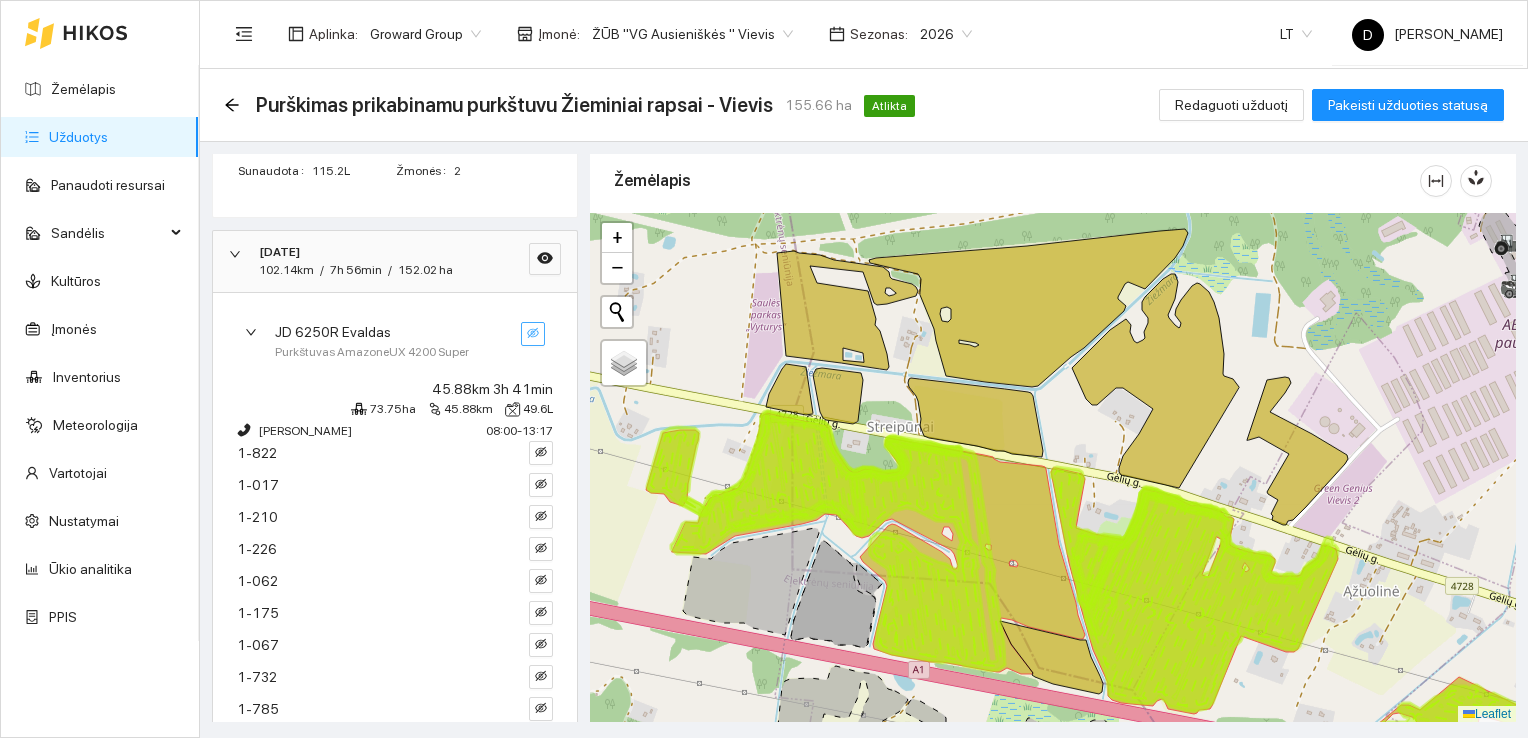 scroll, scrollTop: 432, scrollLeft: 0, axis: vertical 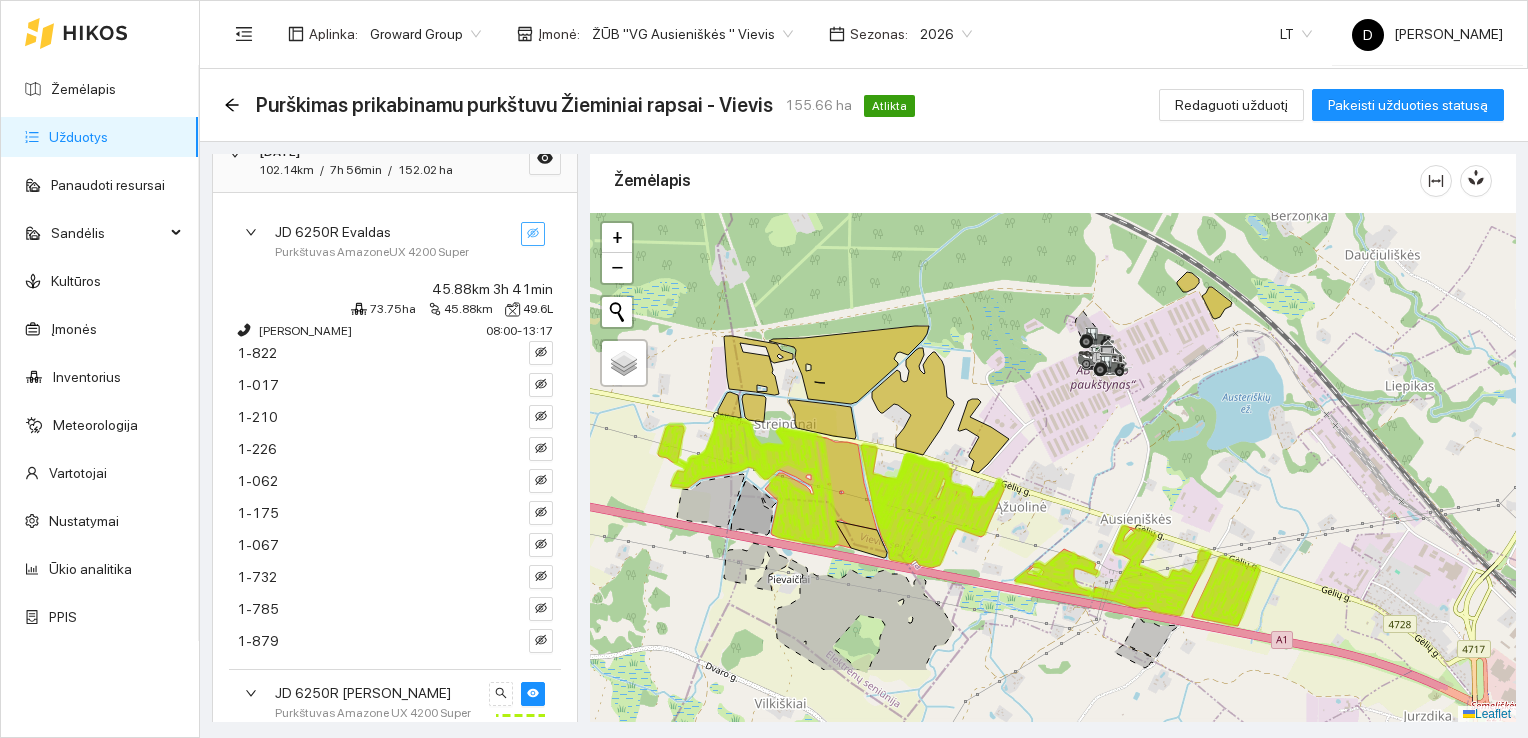 drag, startPoint x: 1300, startPoint y: 582, endPoint x: 1018, endPoint y: 540, distance: 285.1105 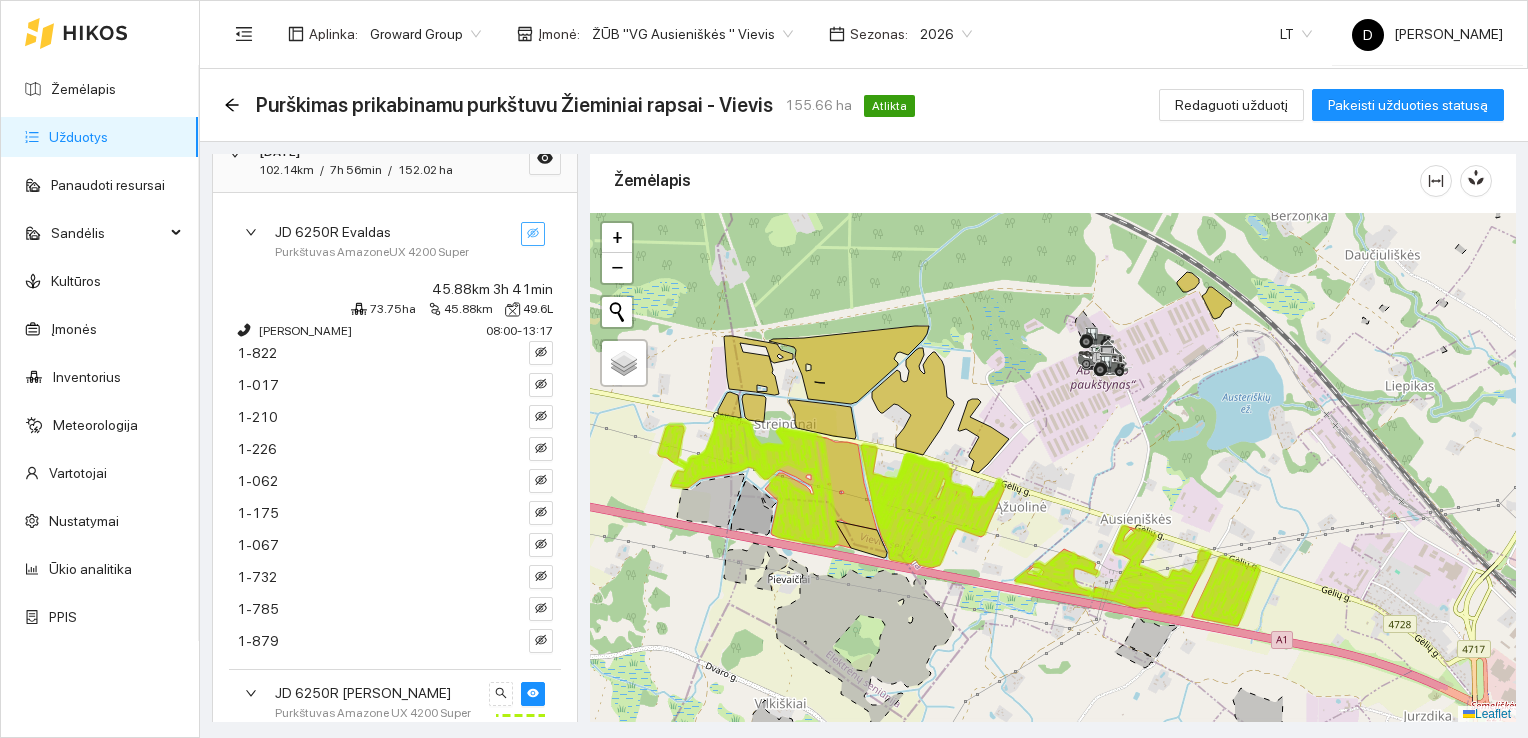 click 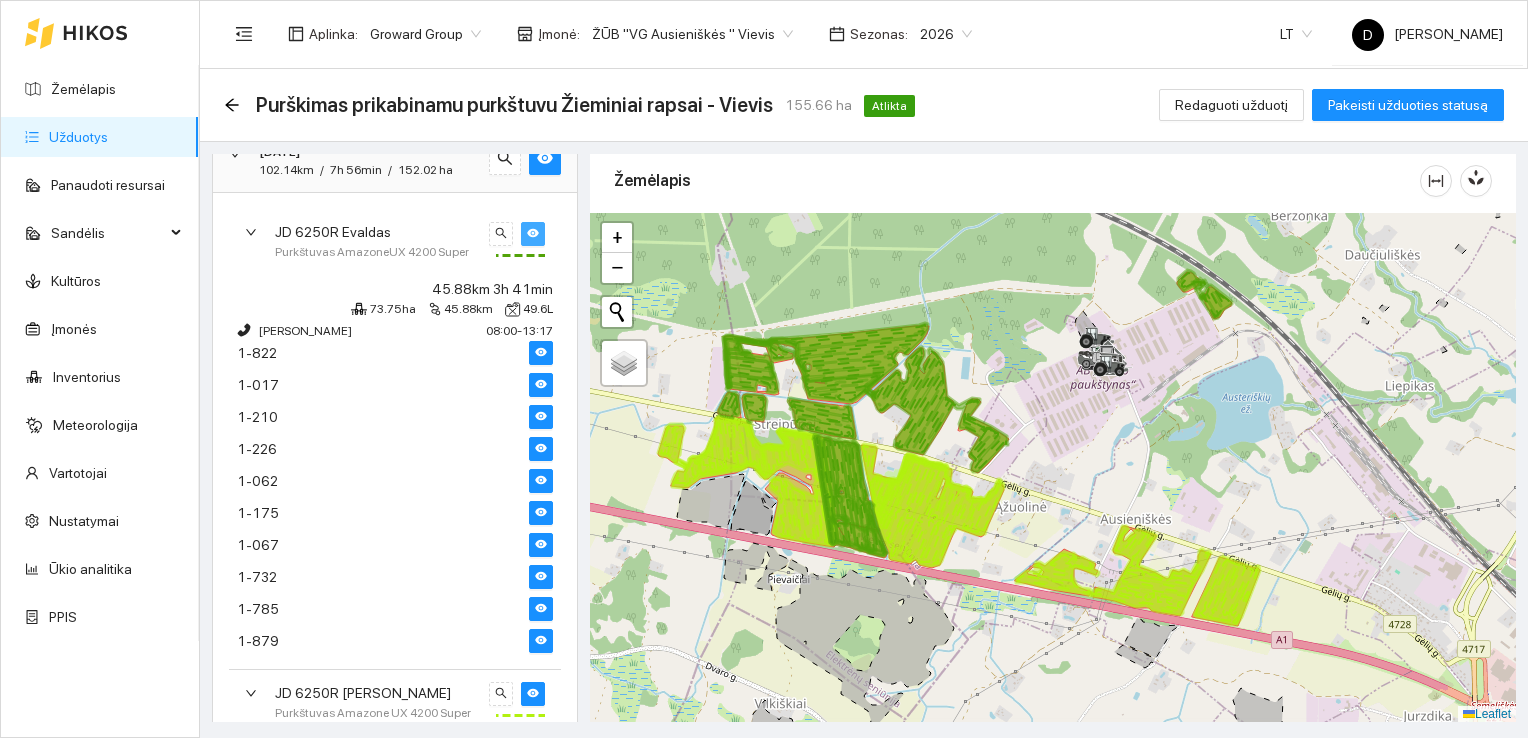click 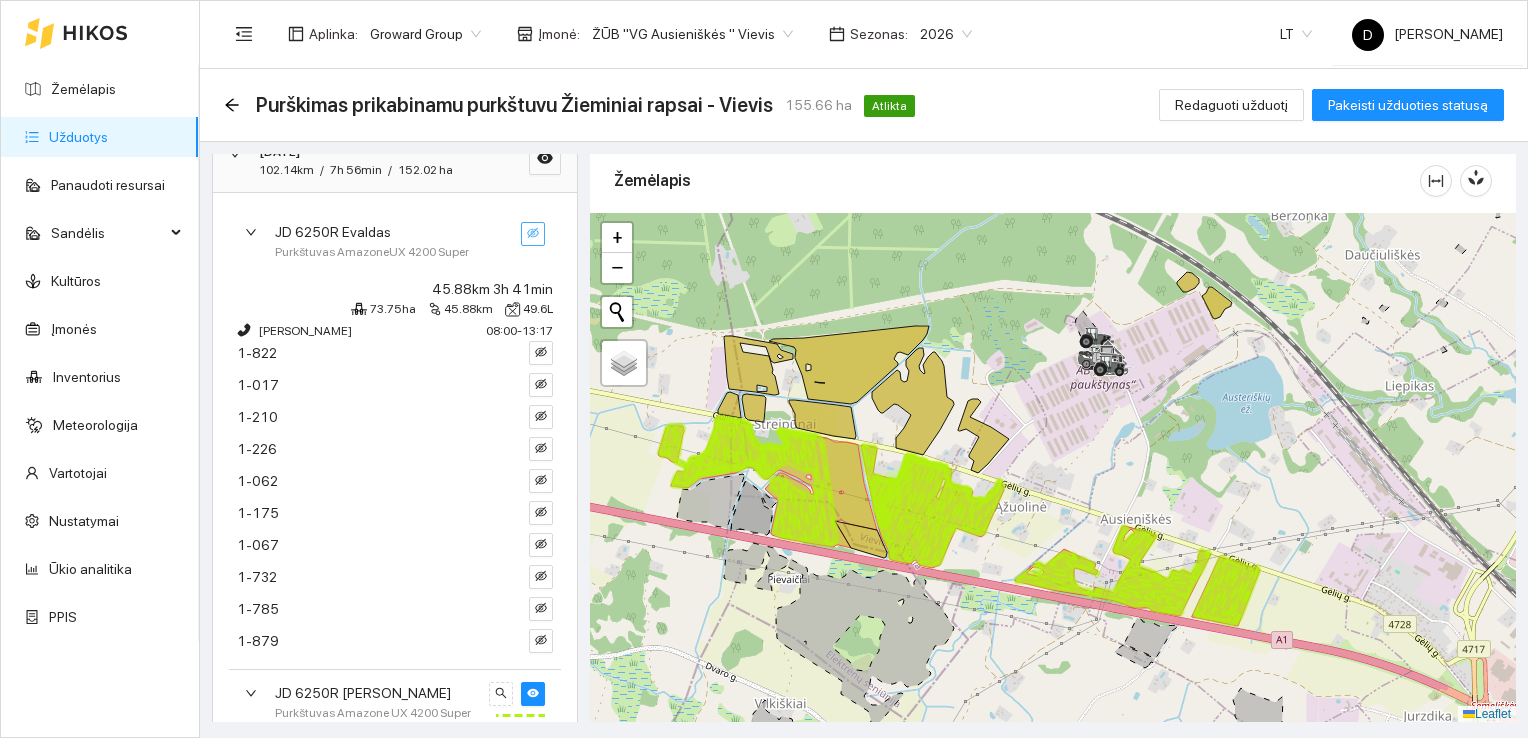 click 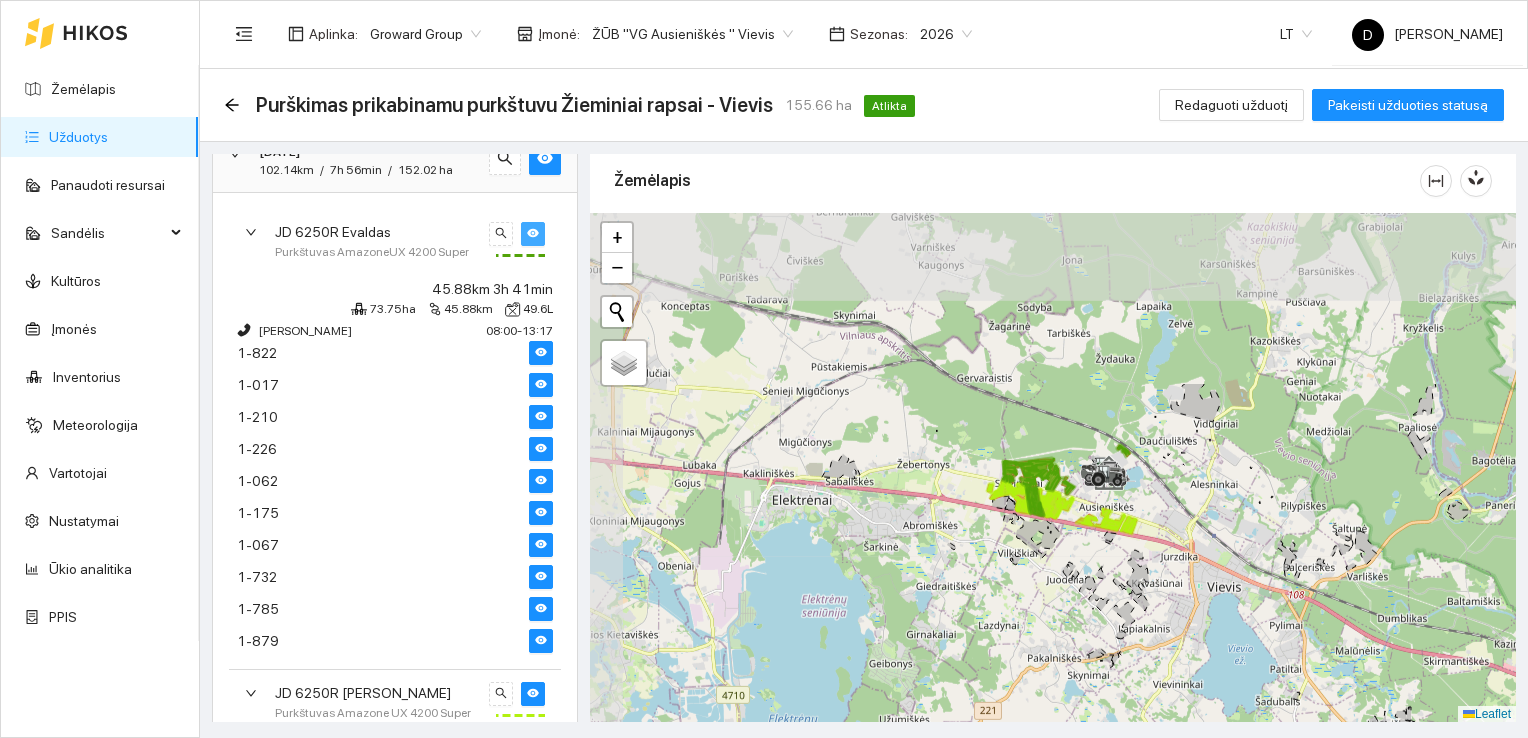 drag, startPoint x: 843, startPoint y: 295, endPoint x: 1172, endPoint y: 524, distance: 400.8516 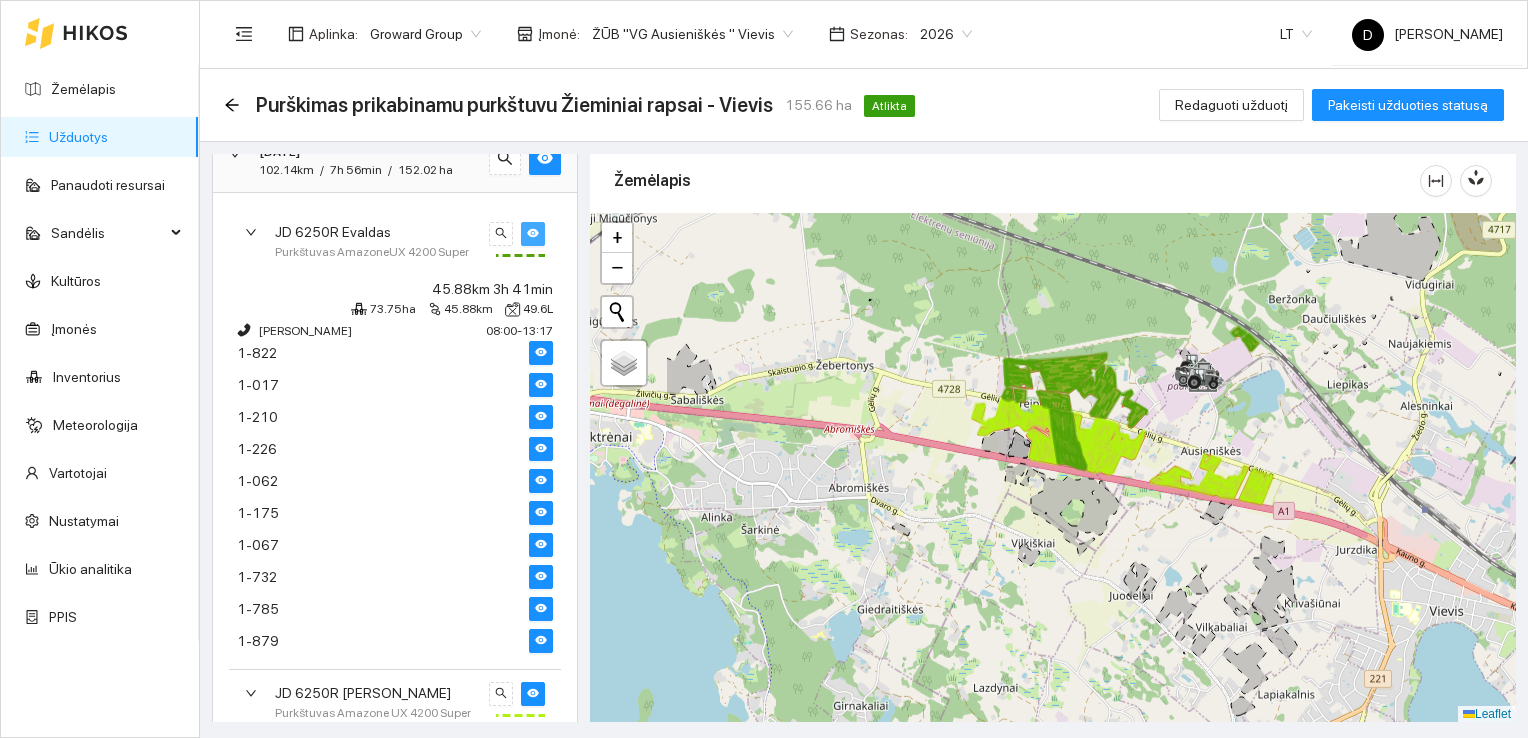 drag, startPoint x: 1132, startPoint y: 477, endPoint x: 1289, endPoint y: 444, distance: 160.43066 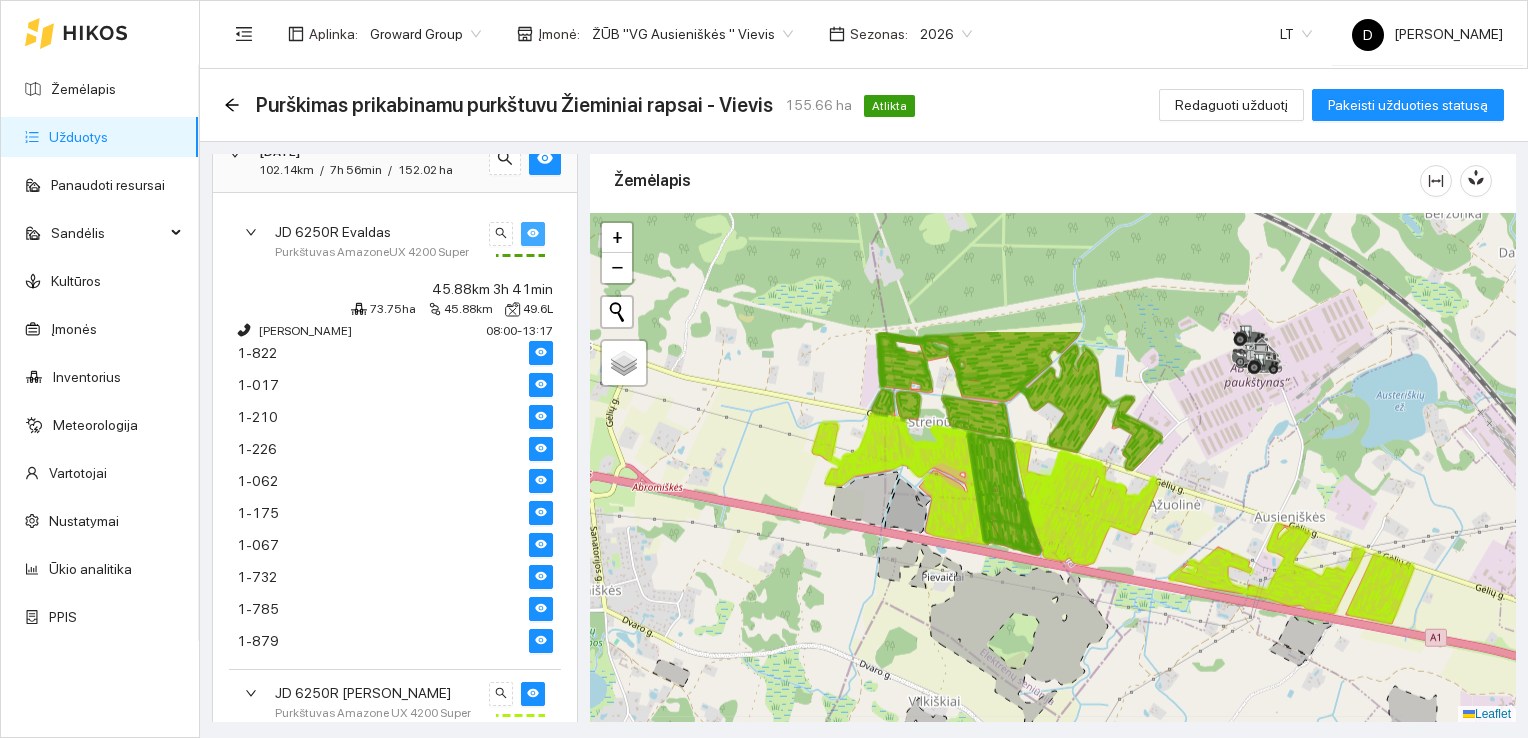 drag, startPoint x: 874, startPoint y: 406, endPoint x: 848, endPoint y: 574, distance: 170 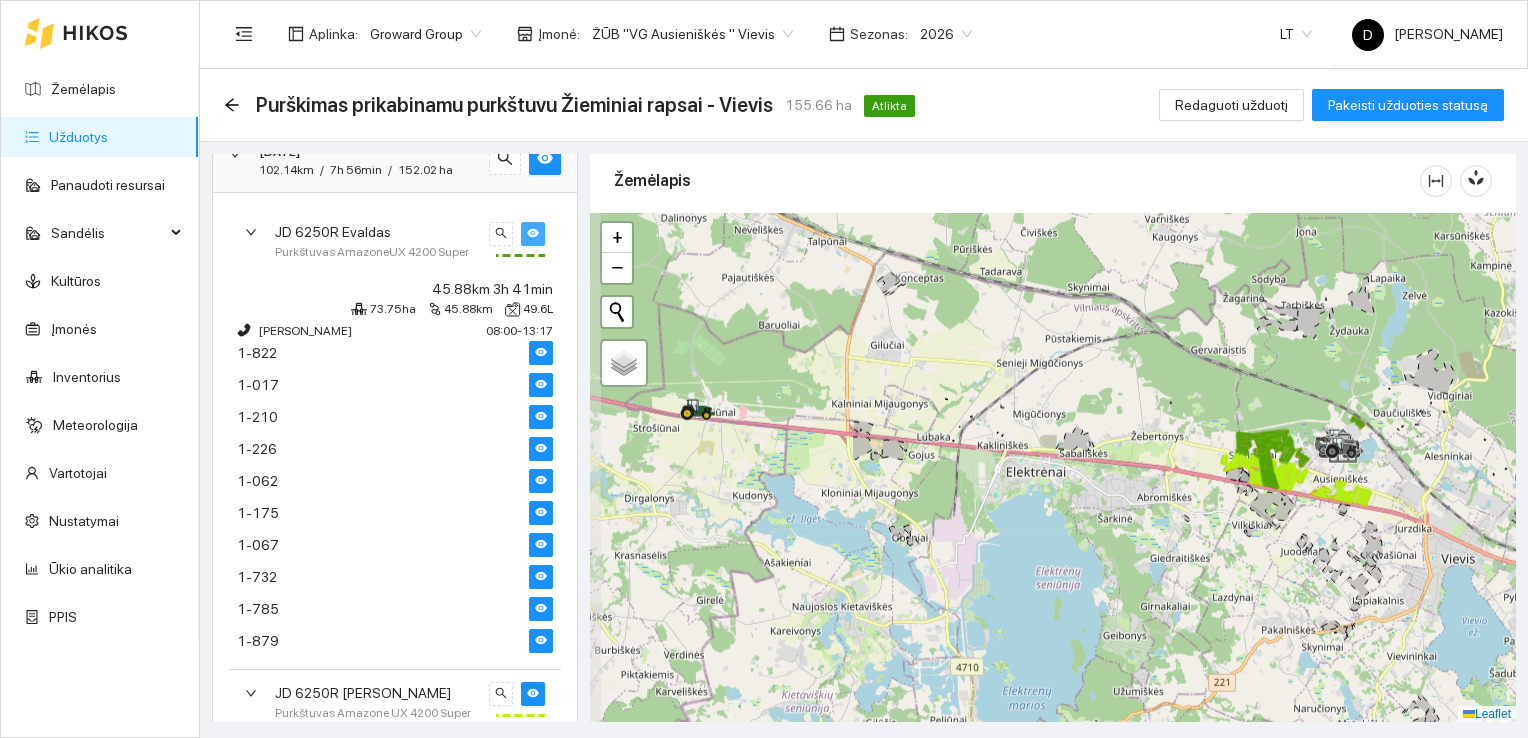 drag, startPoint x: 804, startPoint y: 434, endPoint x: 1160, endPoint y: 417, distance: 356.40567 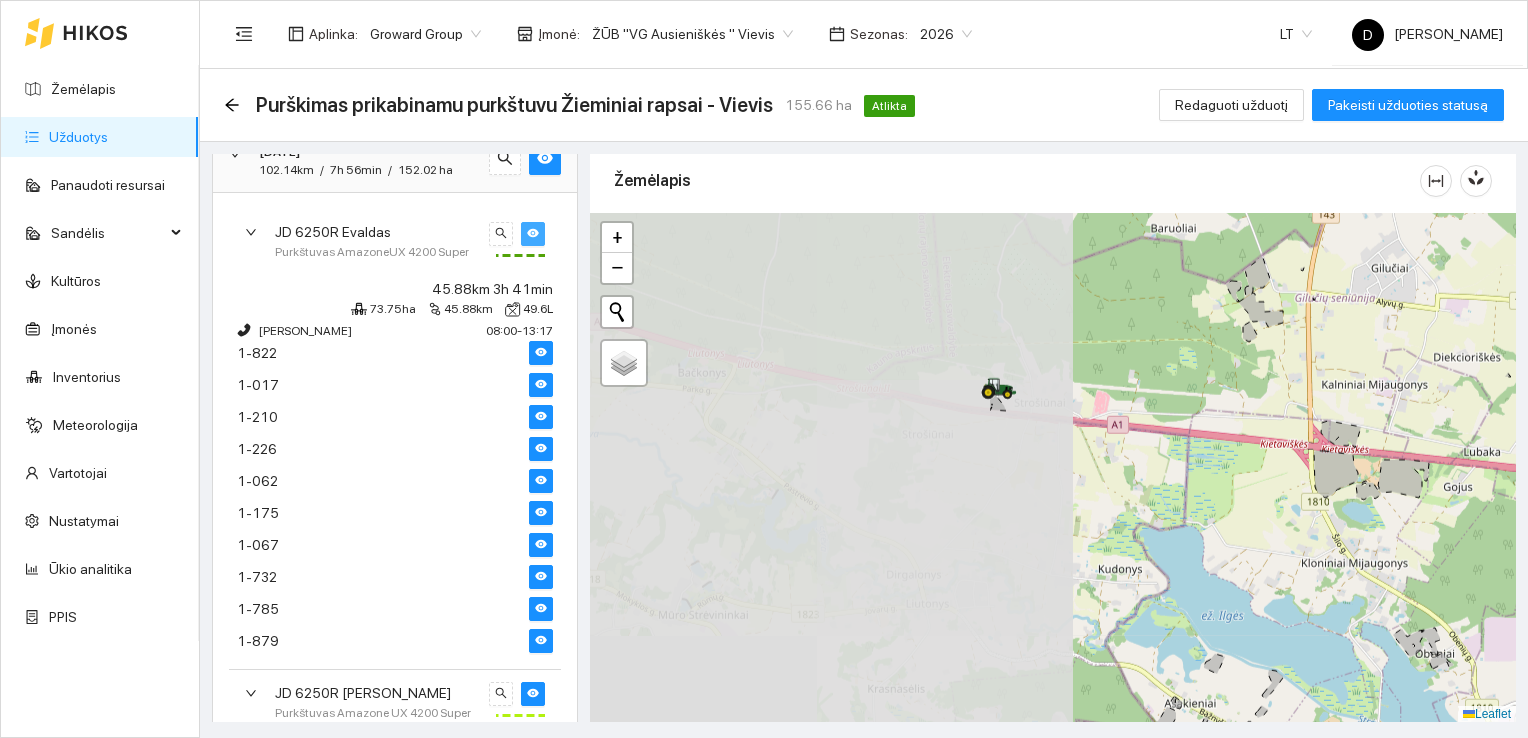 drag, startPoint x: 704, startPoint y: 428, endPoint x: 1412, endPoint y: 405, distance: 708.3735 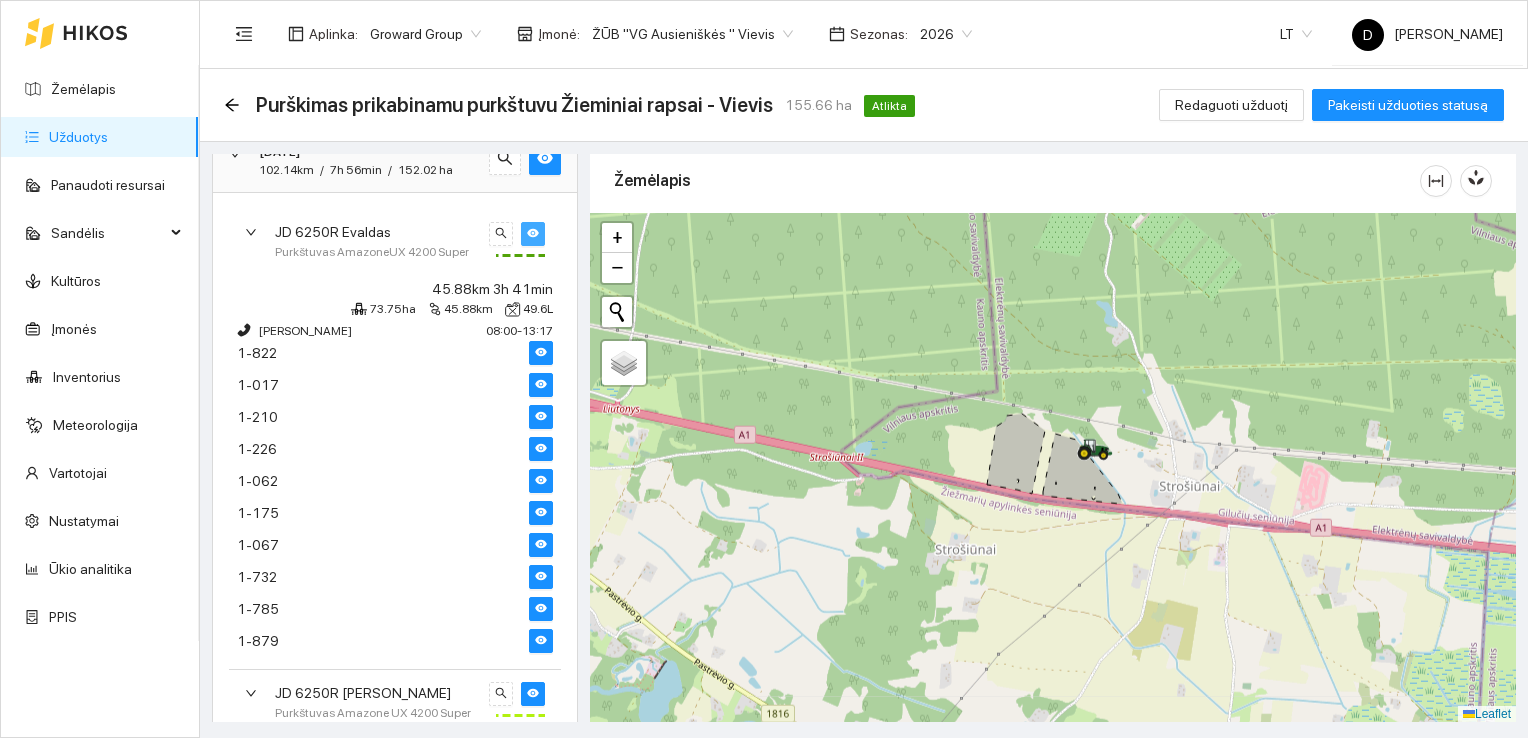 drag, startPoint x: 1132, startPoint y: 372, endPoint x: 1144, endPoint y: 458, distance: 86.833176 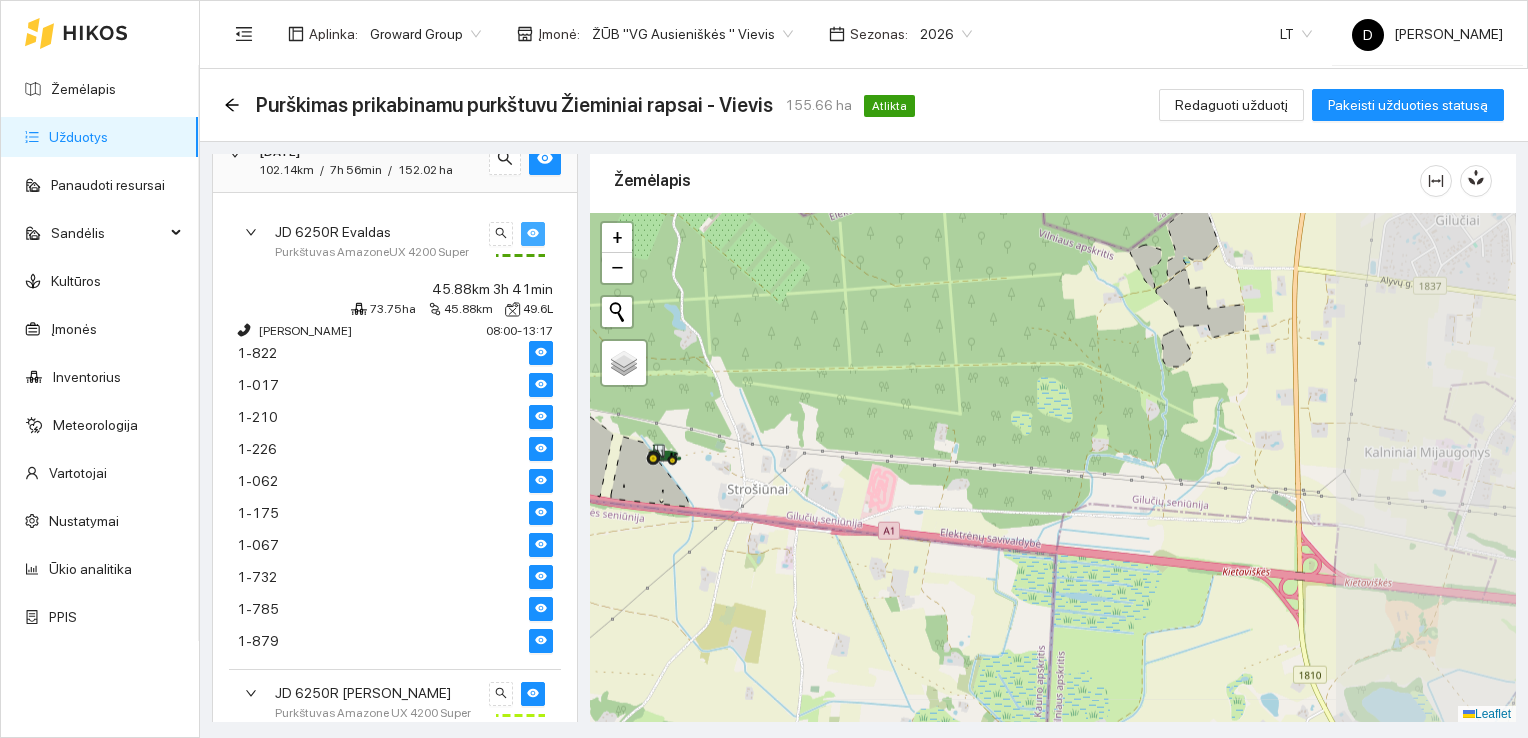 drag, startPoint x: 1372, startPoint y: 530, endPoint x: 752, endPoint y: 535, distance: 620.02014 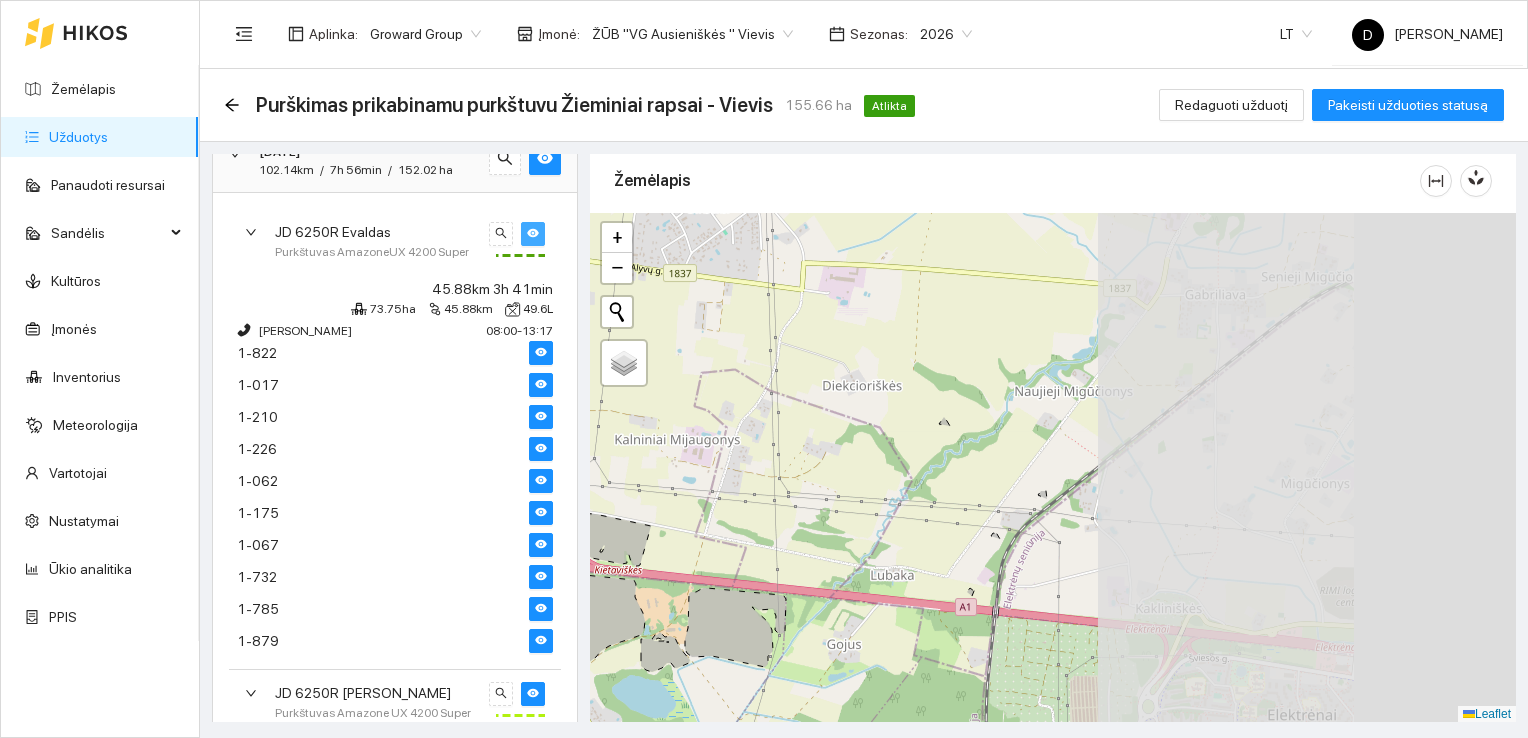 drag, startPoint x: 1260, startPoint y: 516, endPoint x: 646, endPoint y: 508, distance: 614.0521 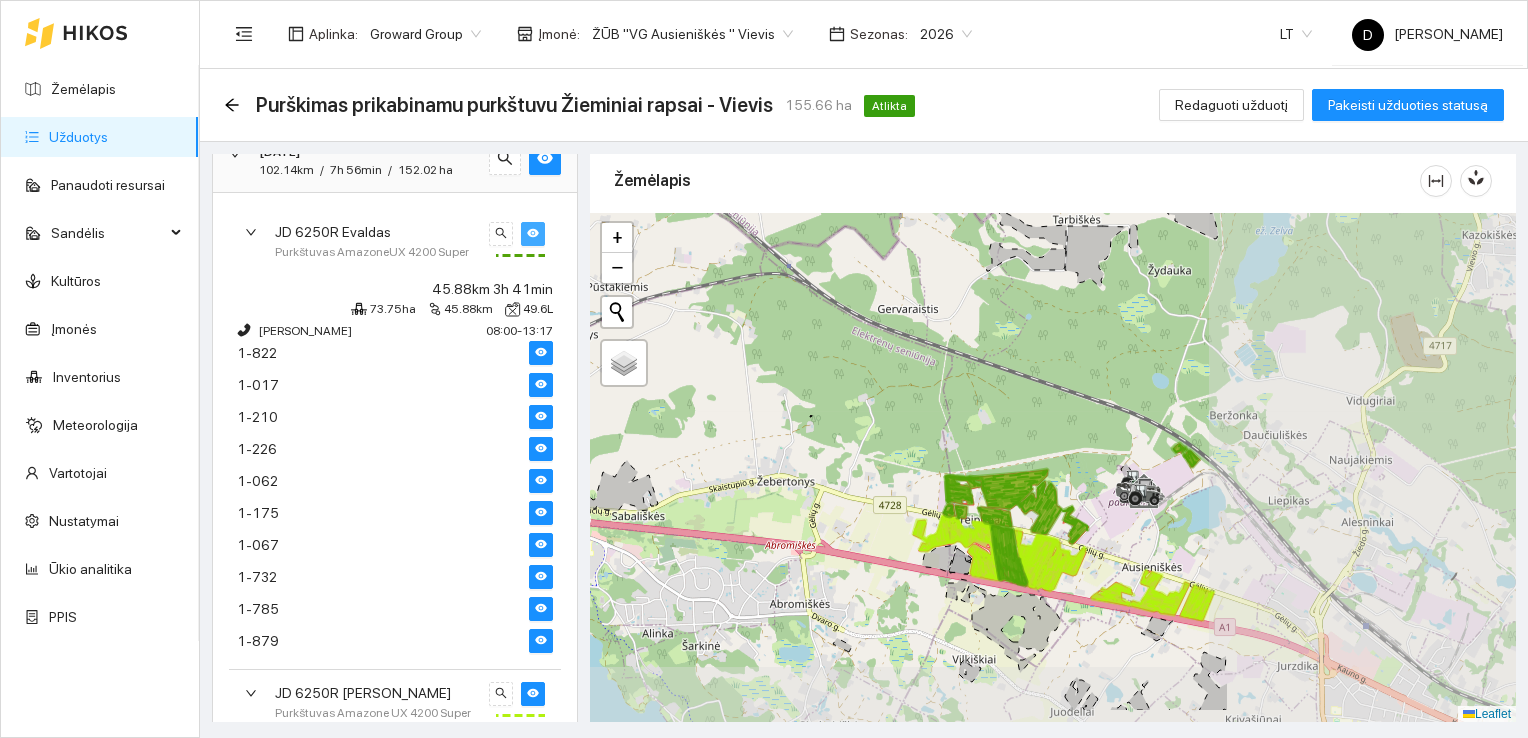 drag, startPoint x: 1266, startPoint y: 530, endPoint x: 885, endPoint y: 466, distance: 386.33792 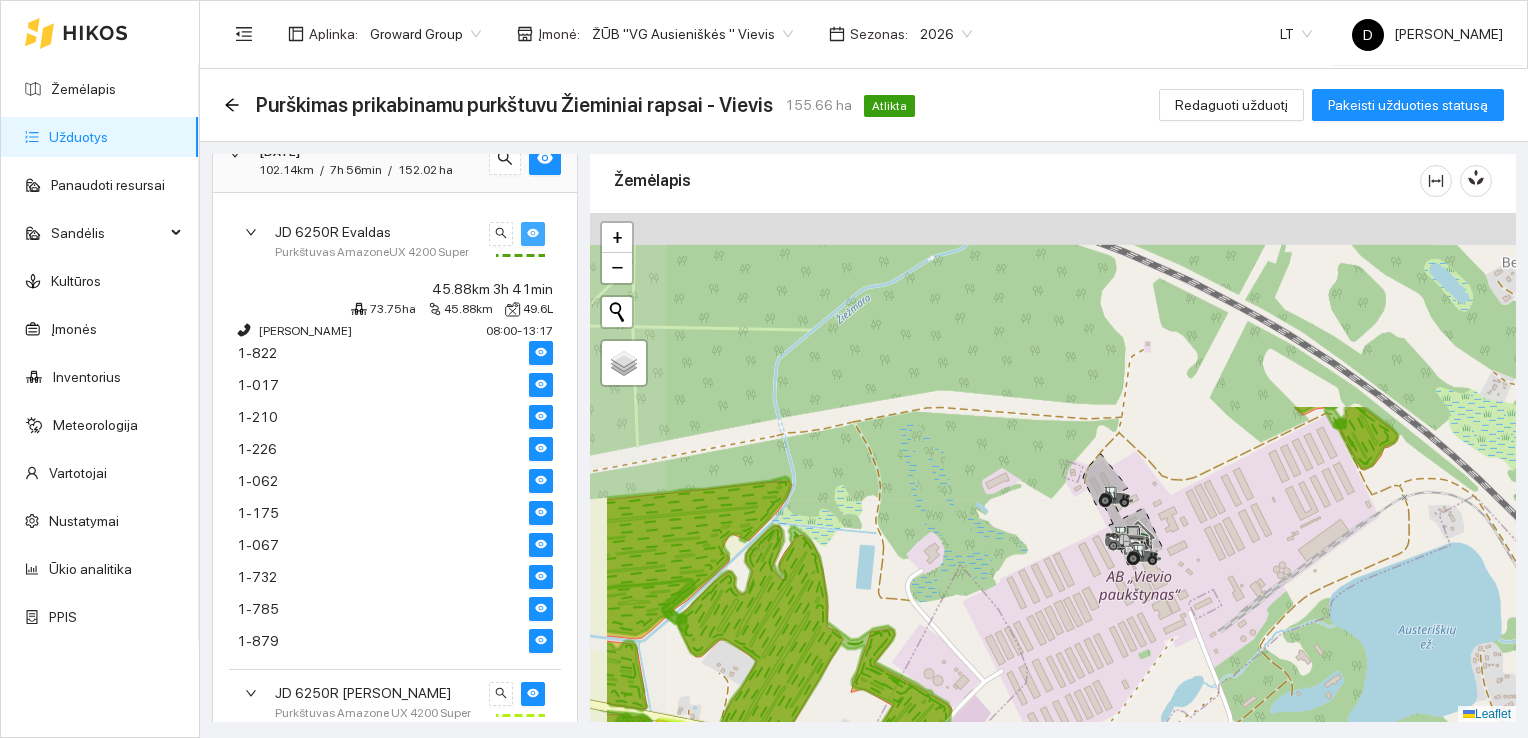drag, startPoint x: 1036, startPoint y: 405, endPoint x: 1148, endPoint y: 652, distance: 271.20657 